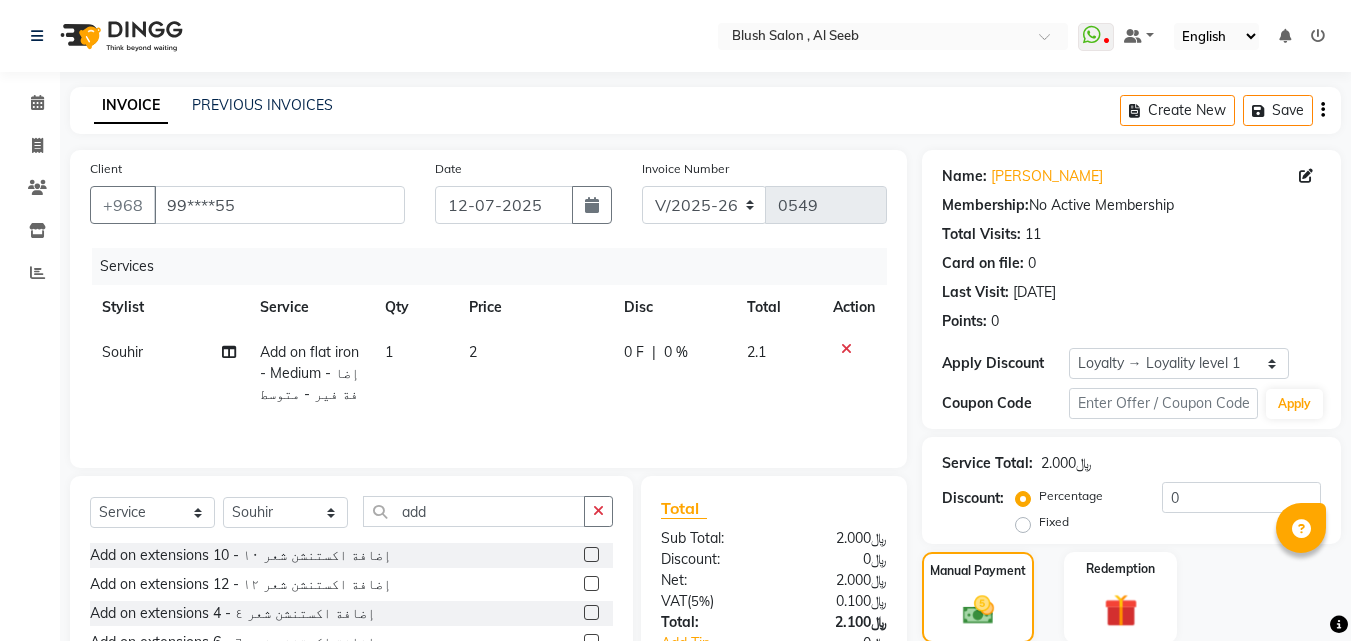 select on "5589" 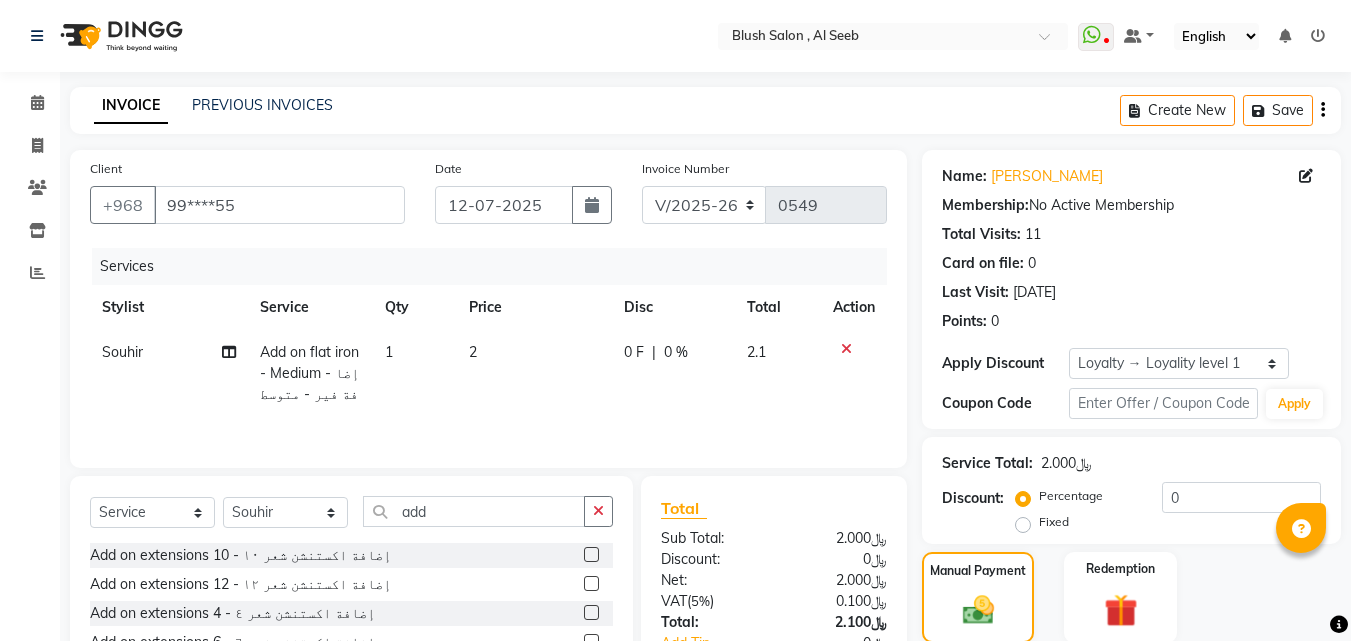 scroll, scrollTop: 230, scrollLeft: 0, axis: vertical 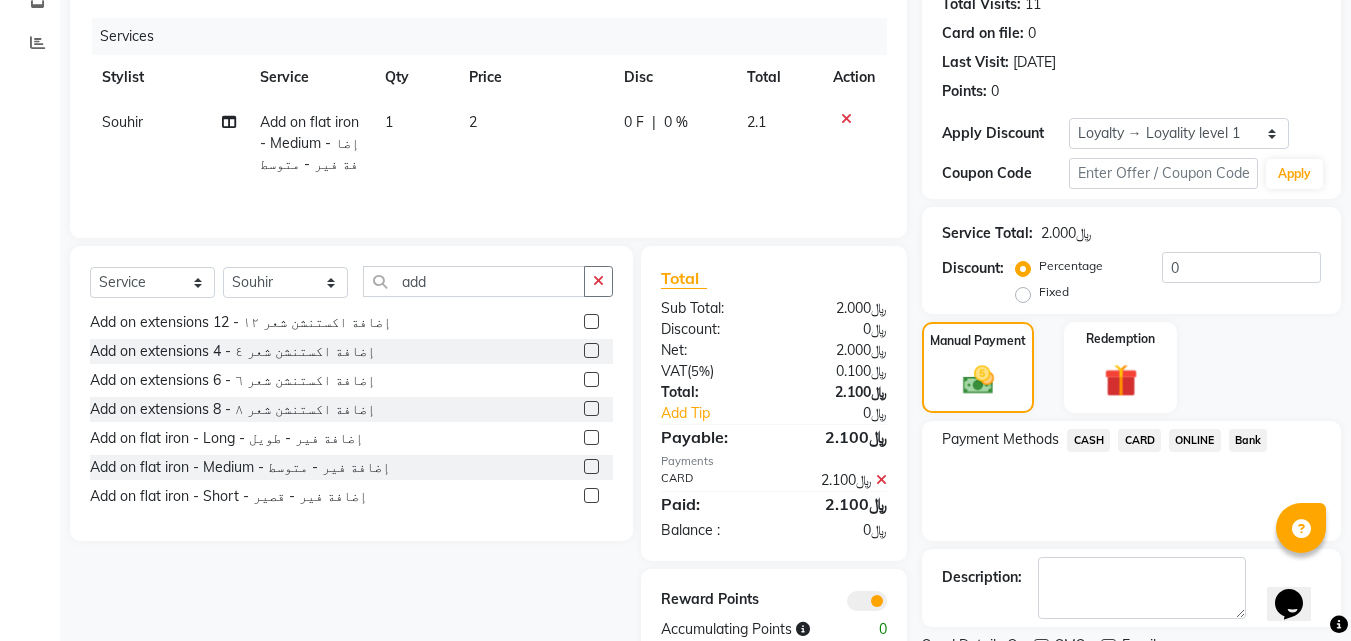 click on "CARD" 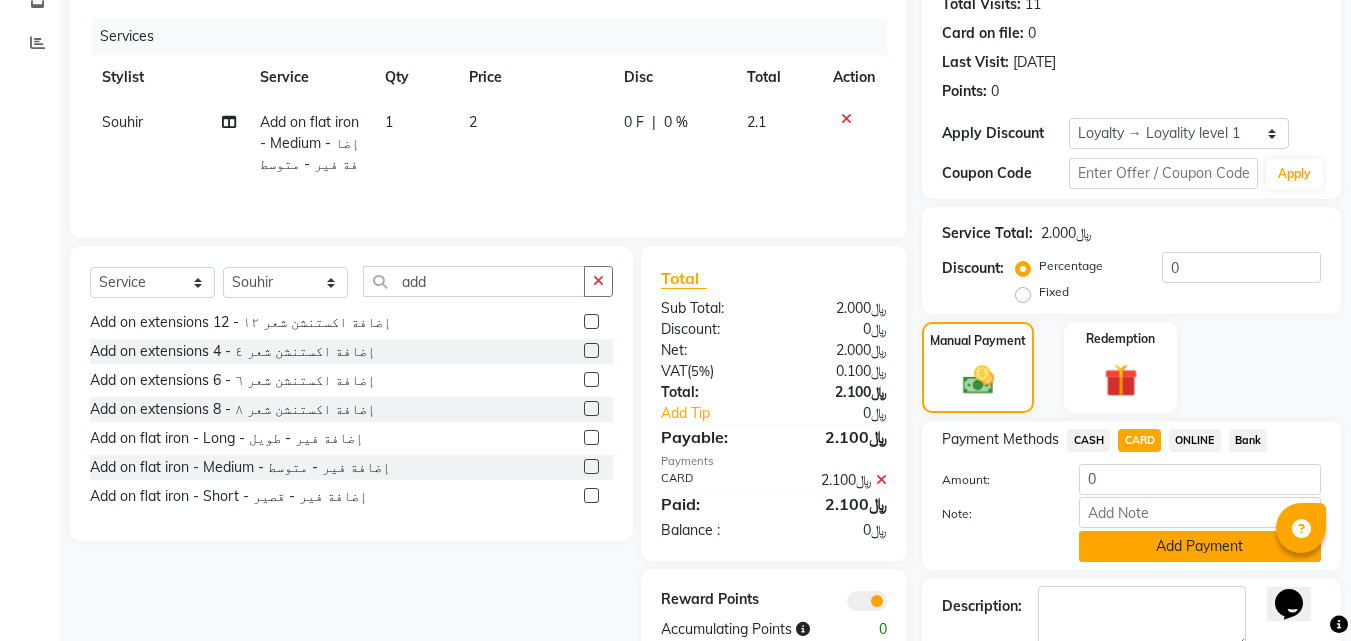 click on "Add Payment" 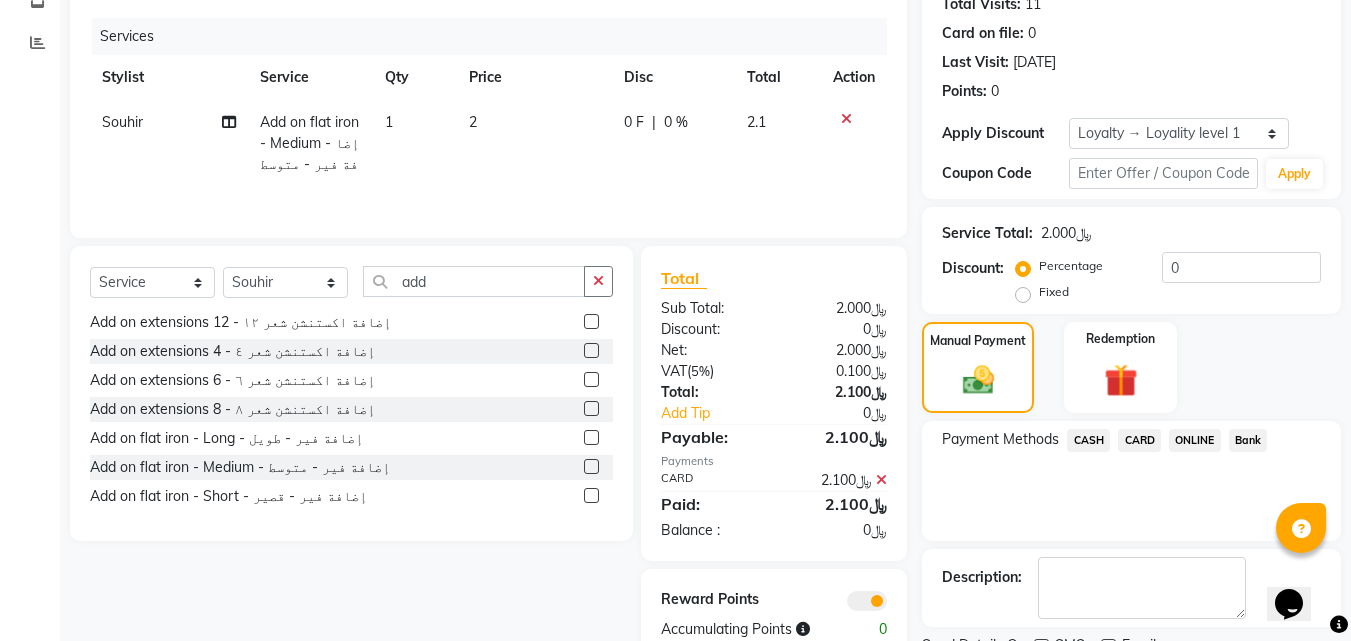scroll, scrollTop: 314, scrollLeft: 0, axis: vertical 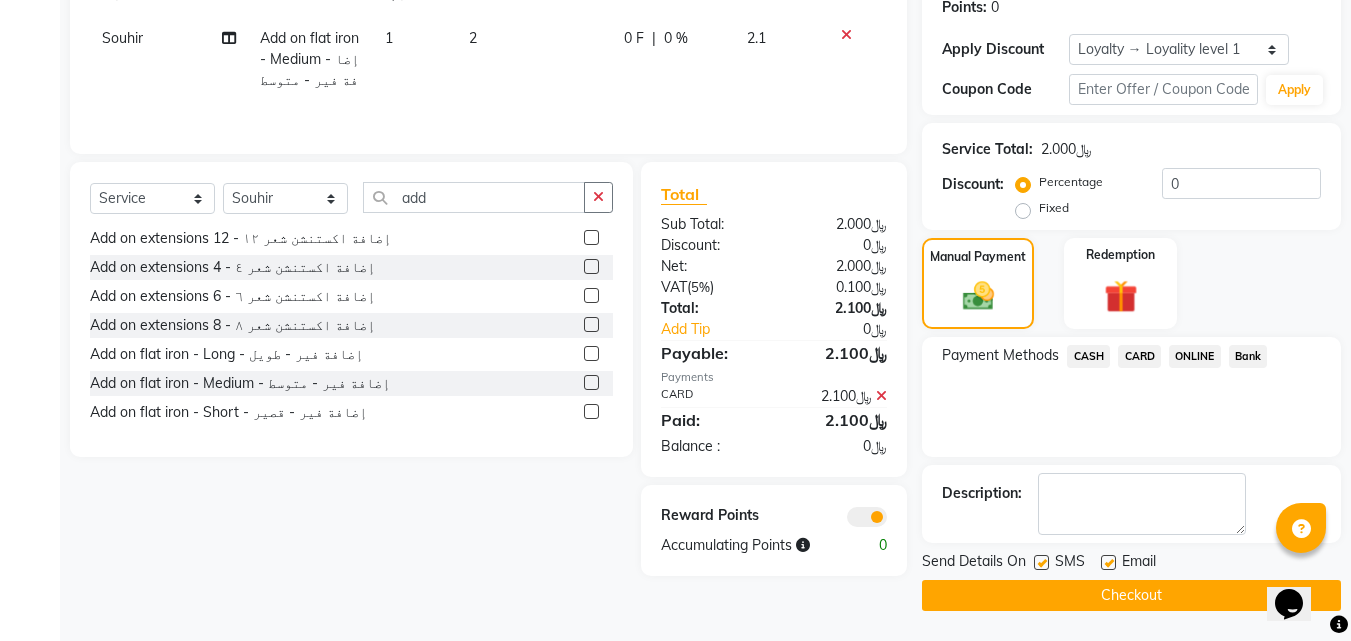 click on "Checkout" 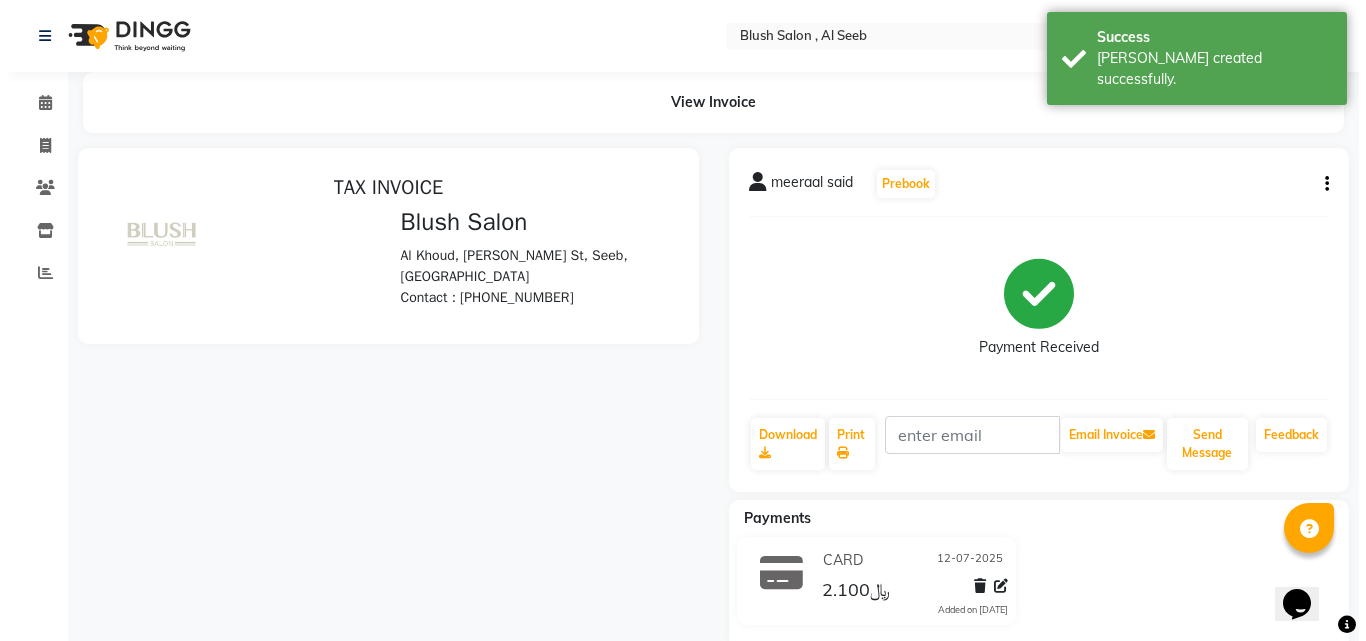 scroll, scrollTop: 0, scrollLeft: 0, axis: both 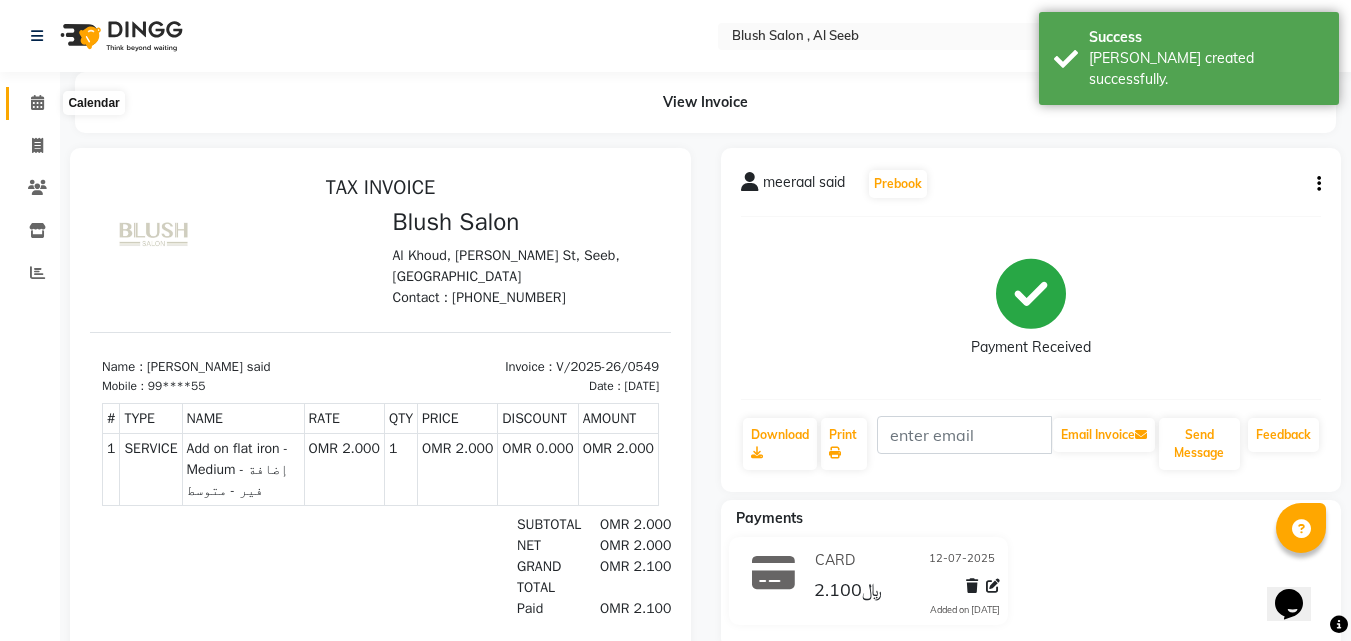 click 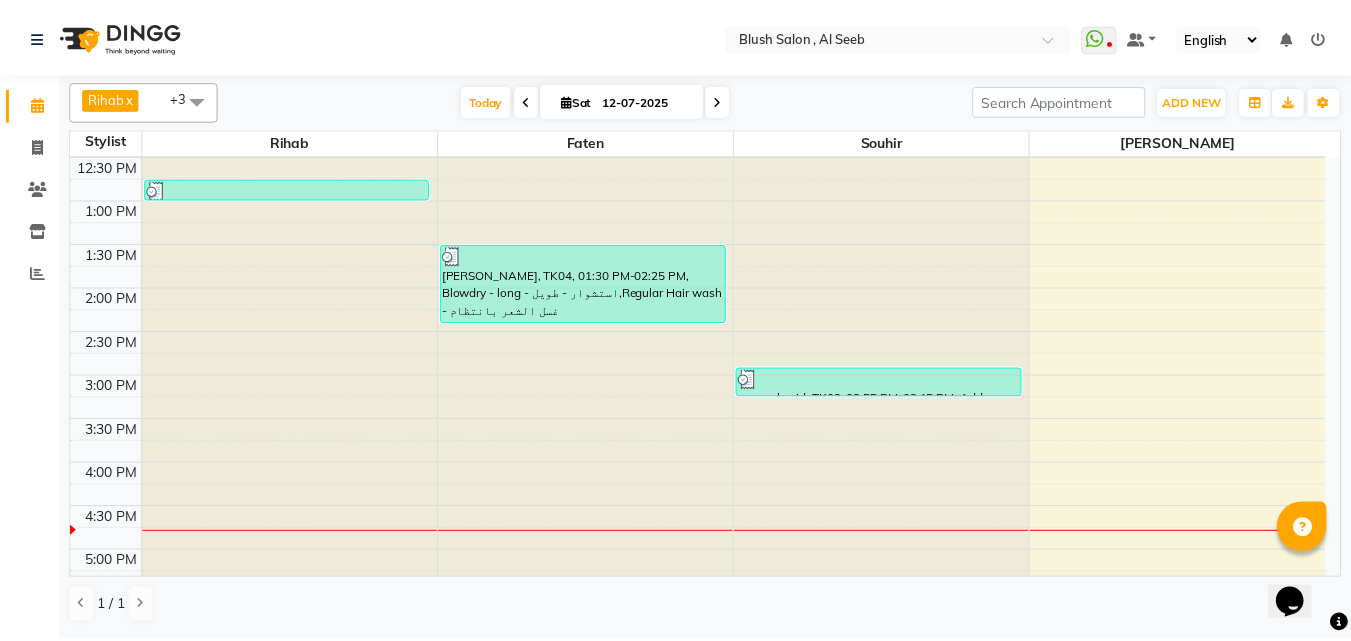 scroll, scrollTop: 1229, scrollLeft: 0, axis: vertical 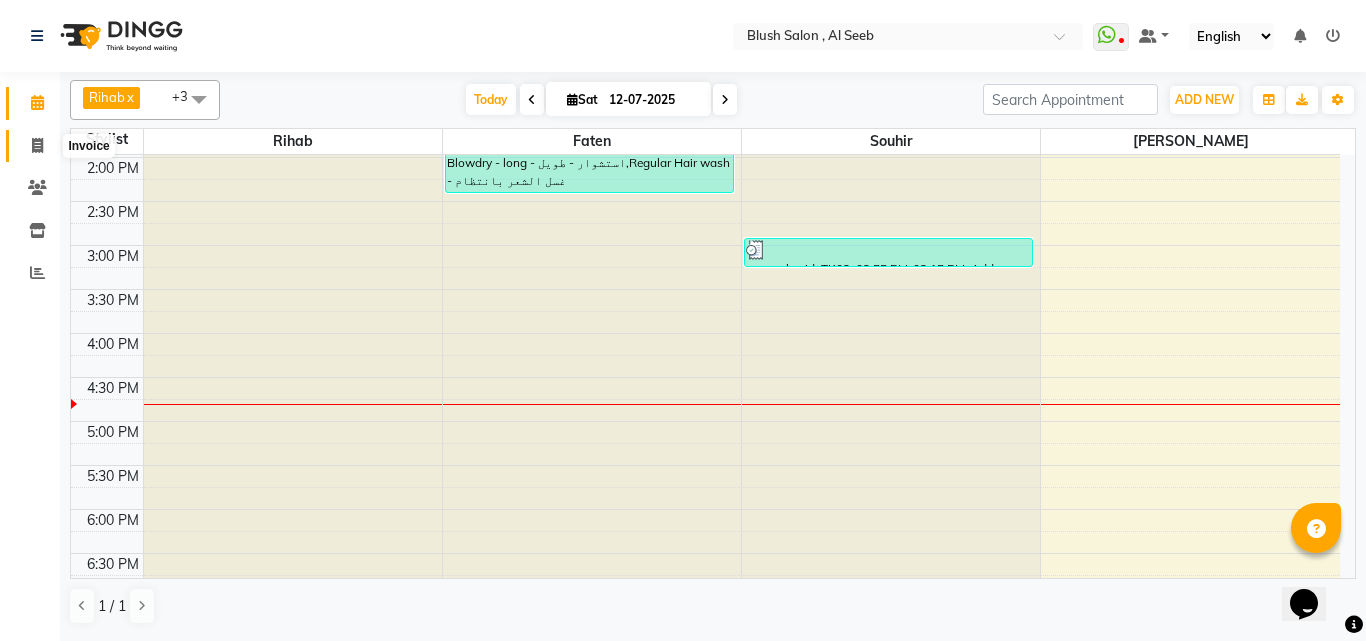 click 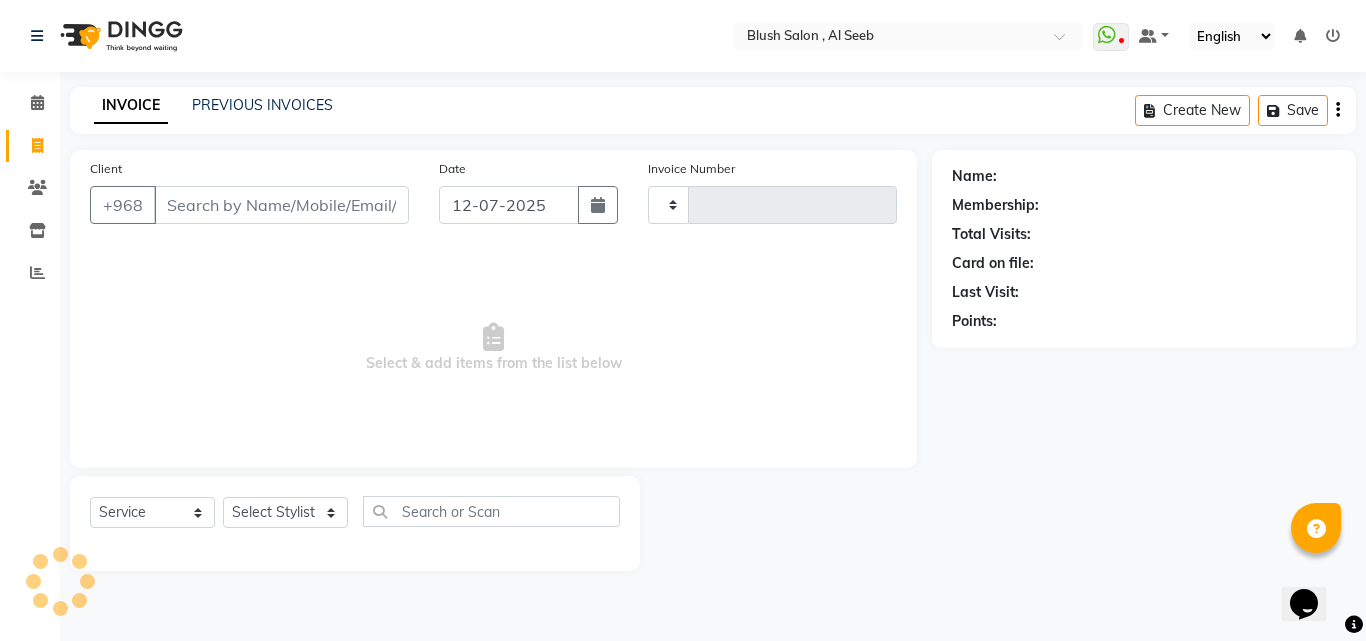 type on "0550" 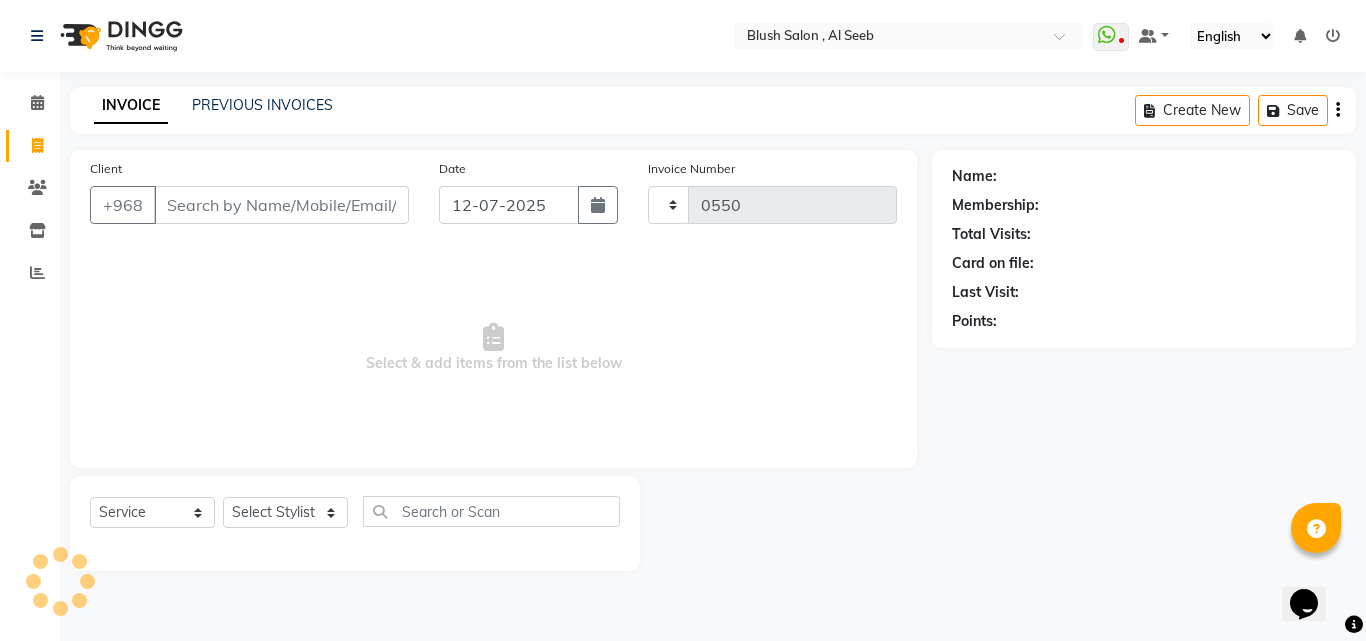 select on "5589" 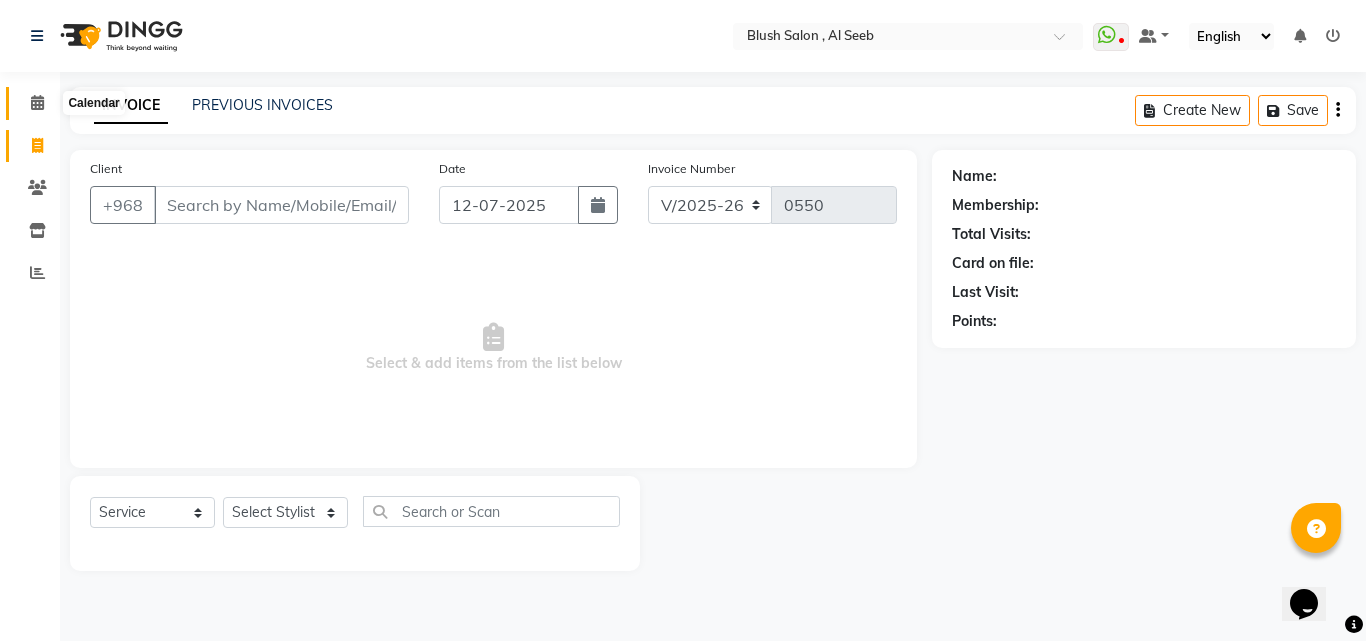 click 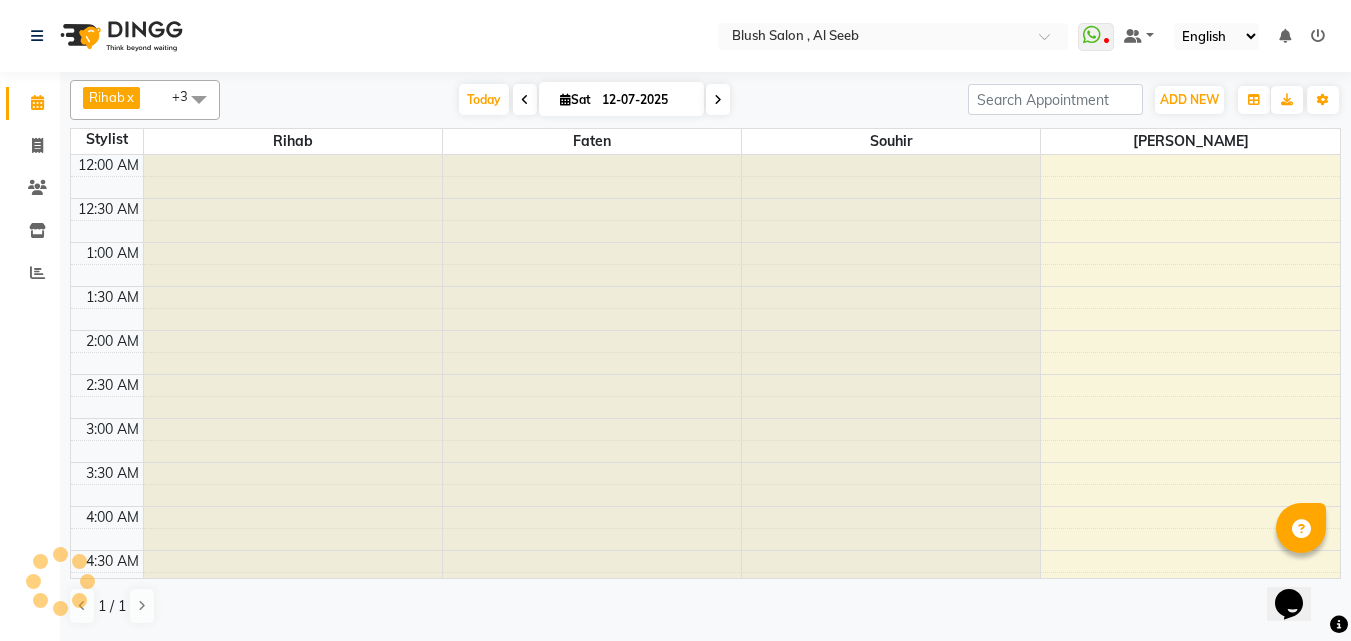 scroll, scrollTop: 529, scrollLeft: 0, axis: vertical 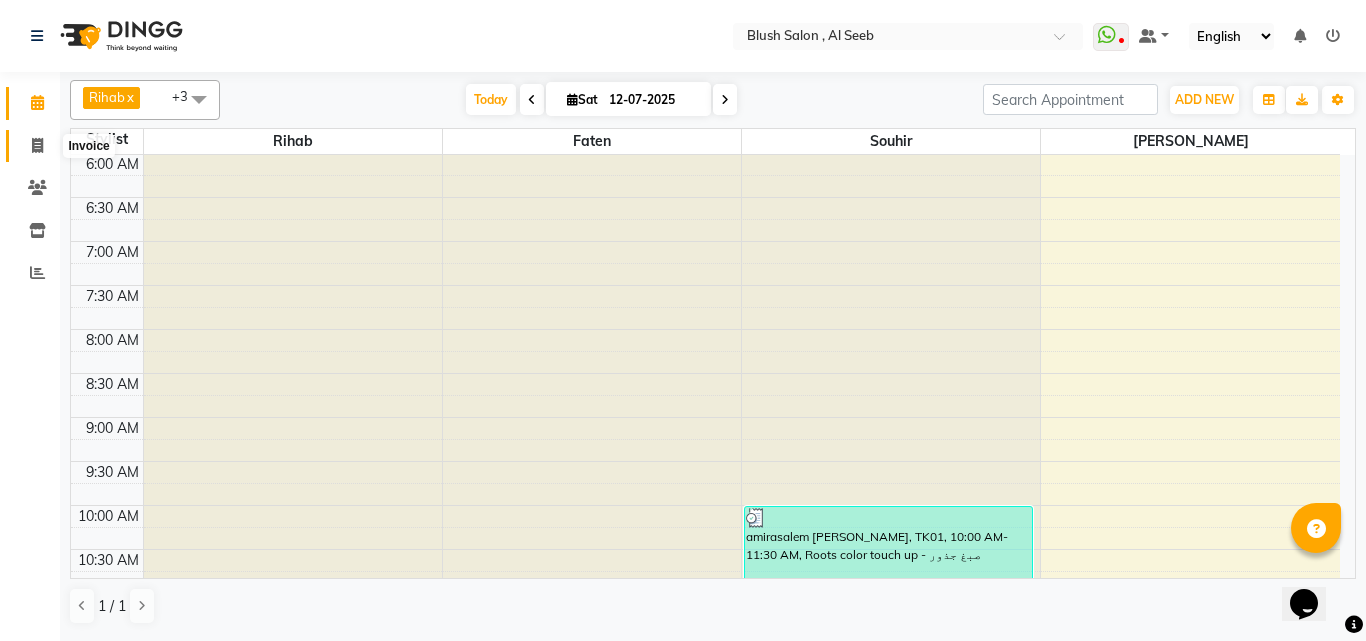 click 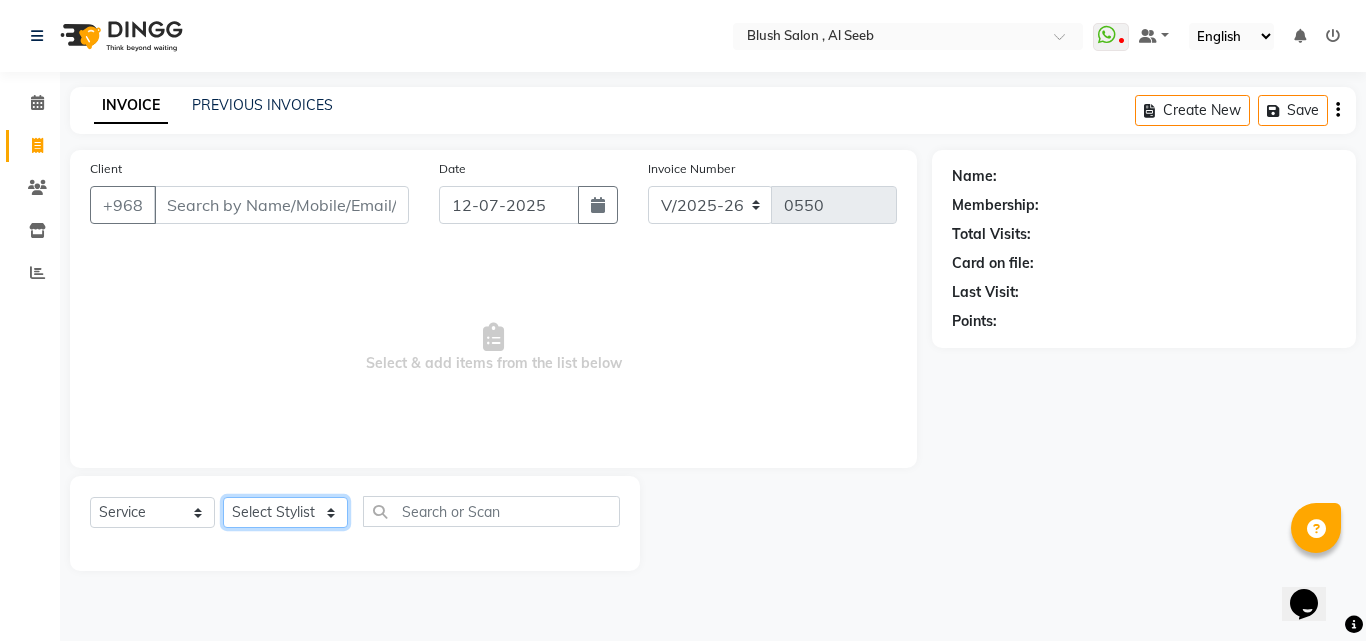 click on "Select Stylist Arwa Faten [PERSON_NAME] [PERSON_NAME] [PERSON_NAME] Souhir" 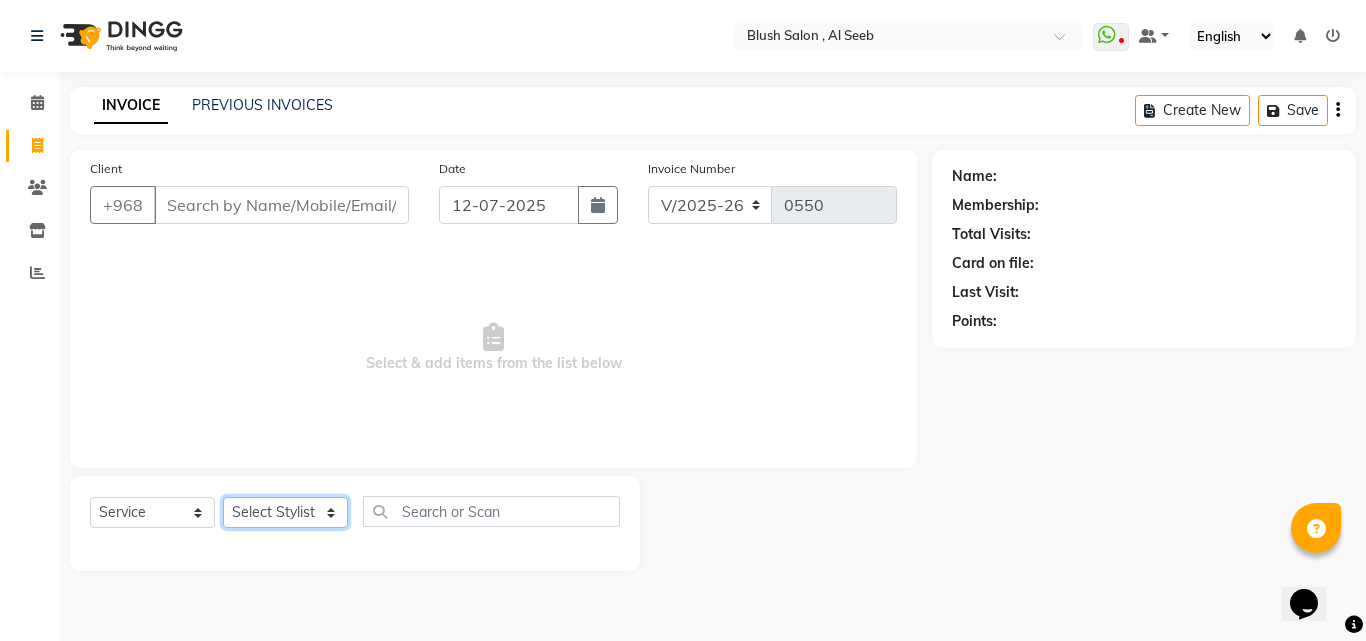 select on "40671" 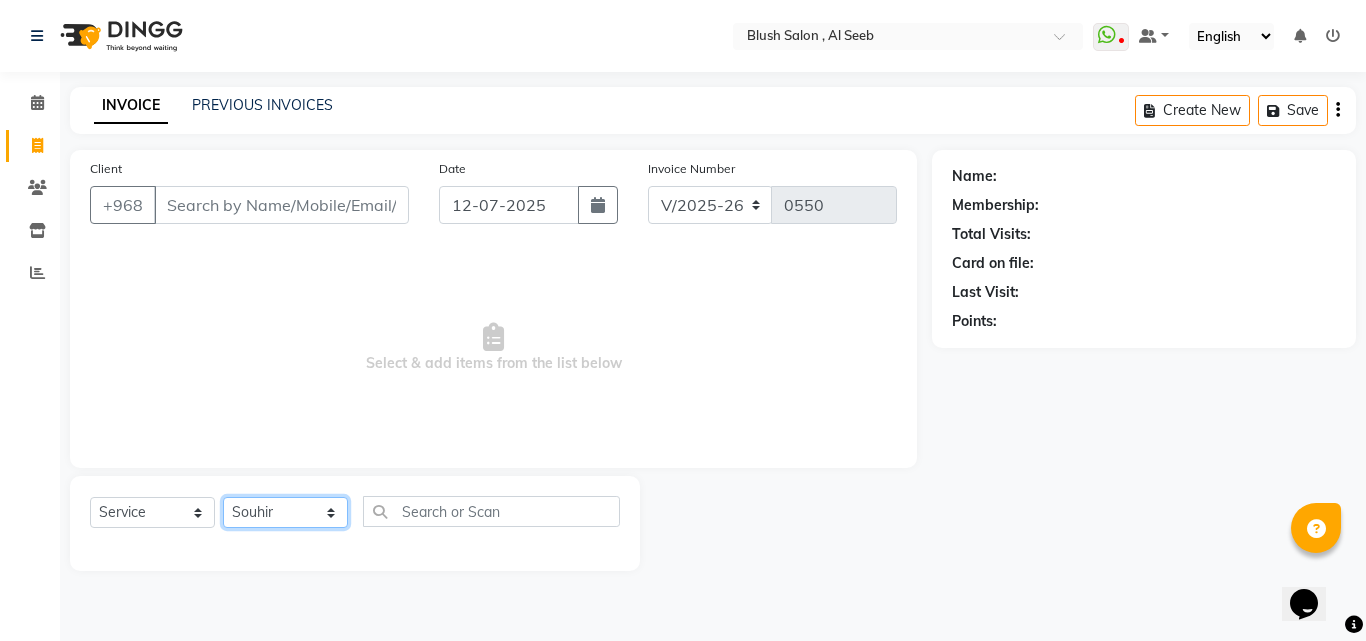 click on "Select Stylist Arwa Faten [PERSON_NAME] [PERSON_NAME] [PERSON_NAME] Souhir" 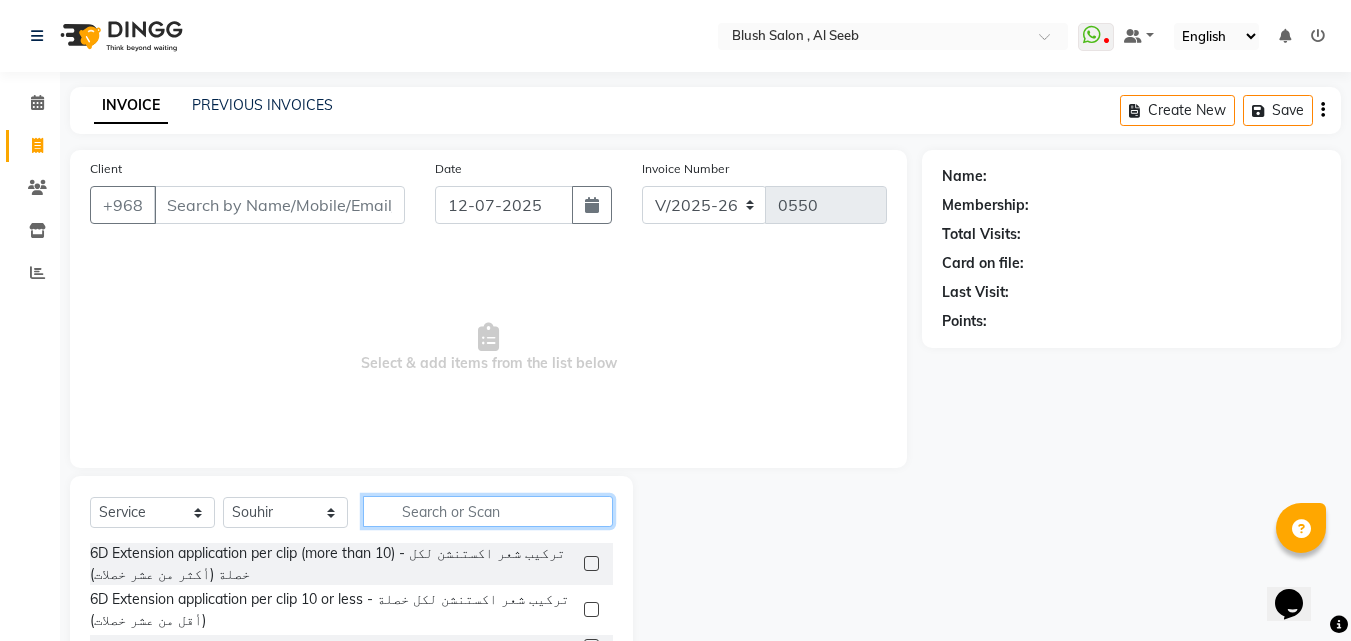 click 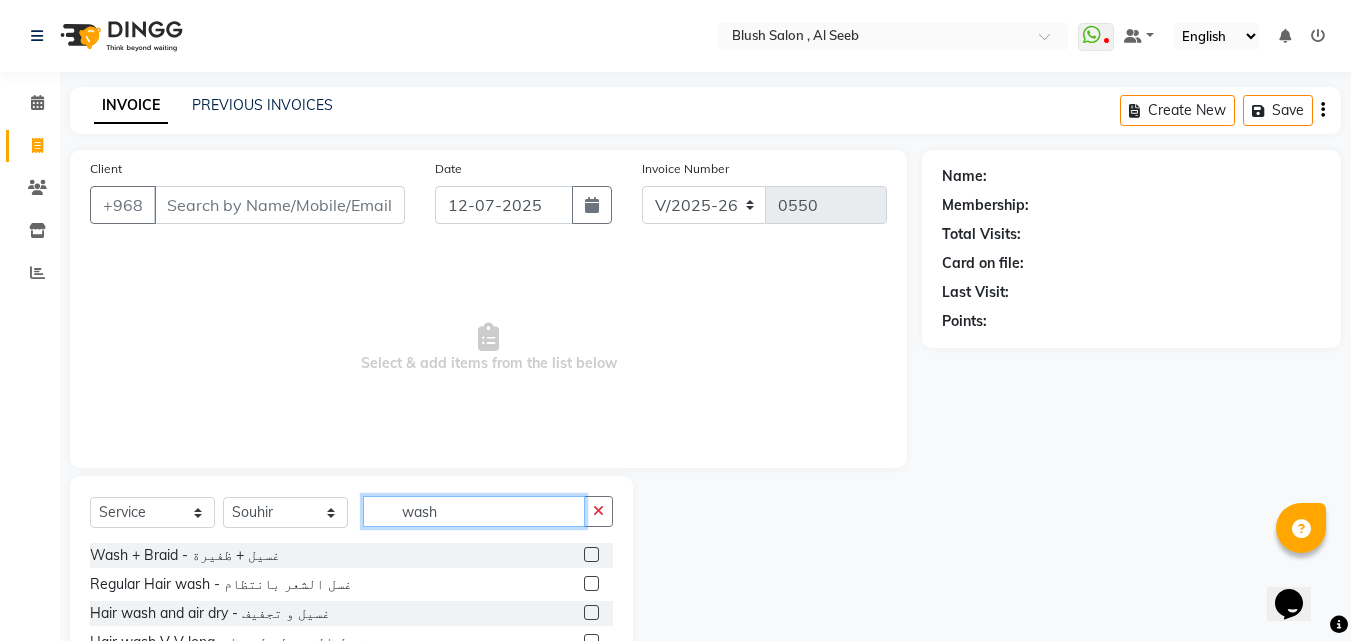 scroll, scrollTop: 105, scrollLeft: 0, axis: vertical 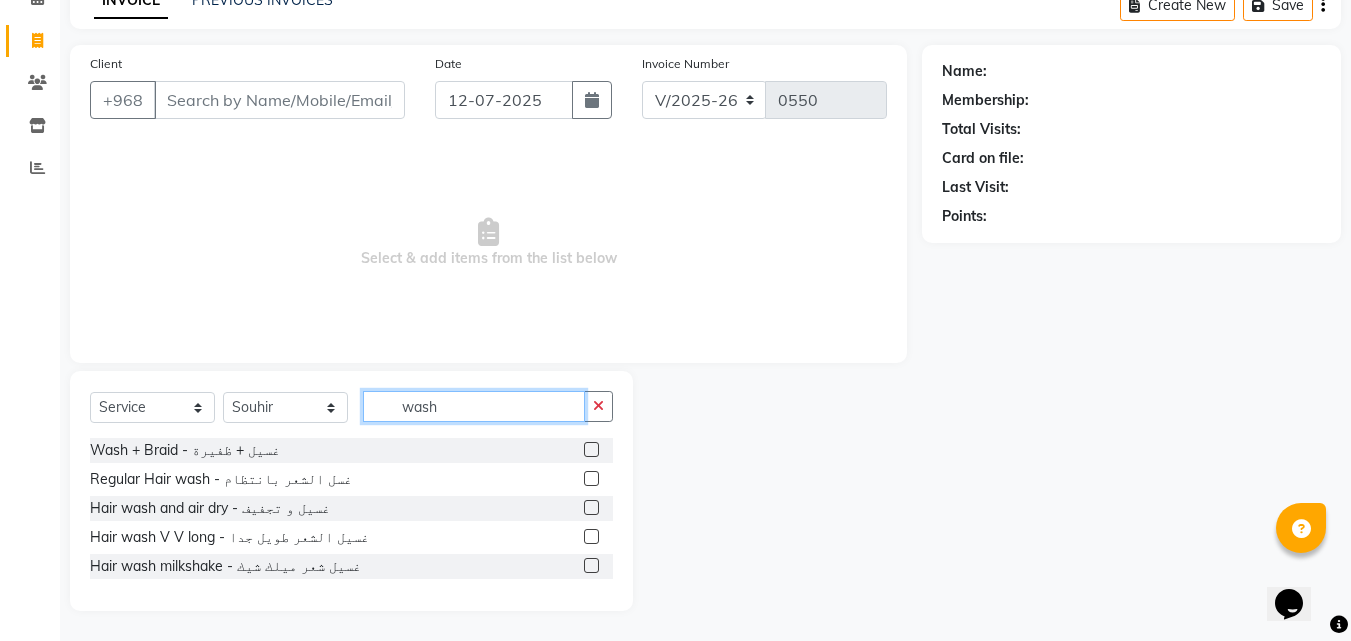 type on "wash" 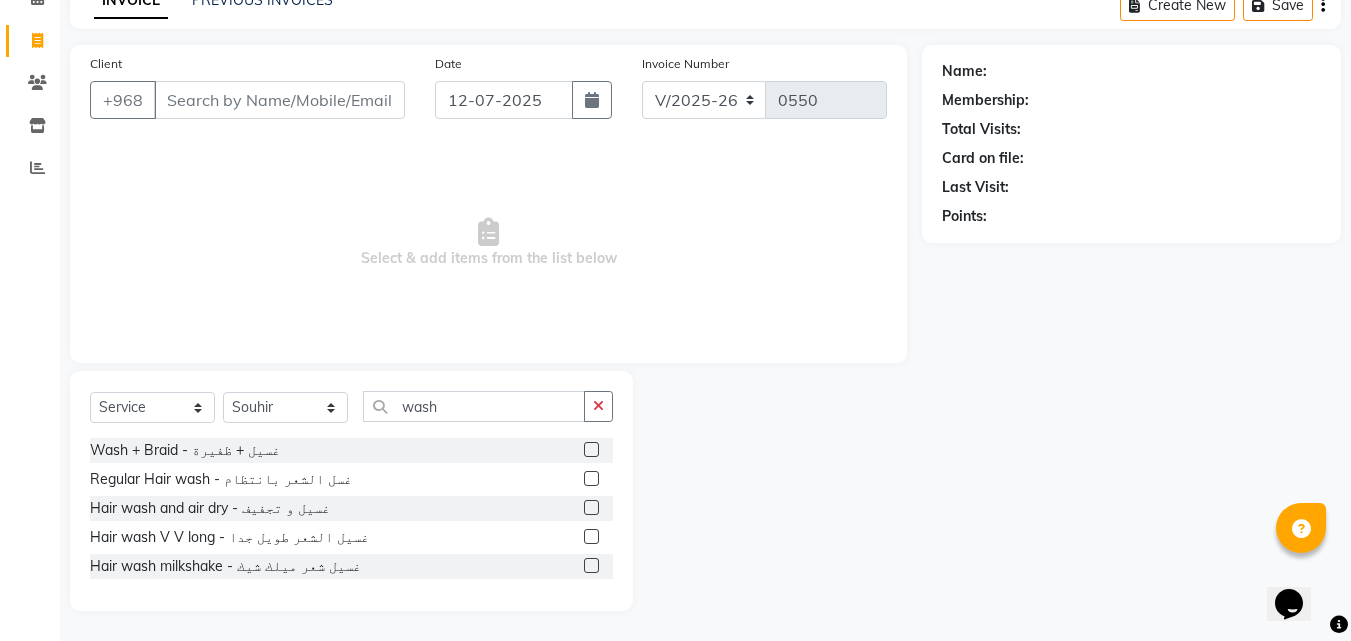 click 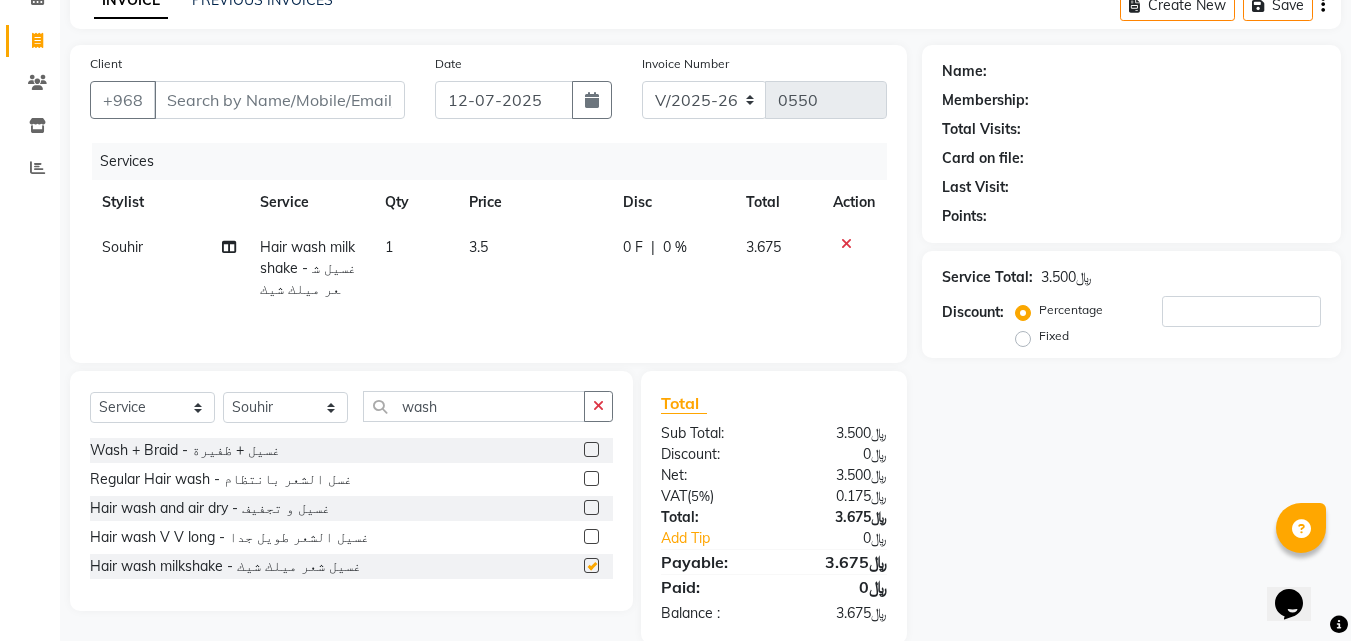 checkbox on "false" 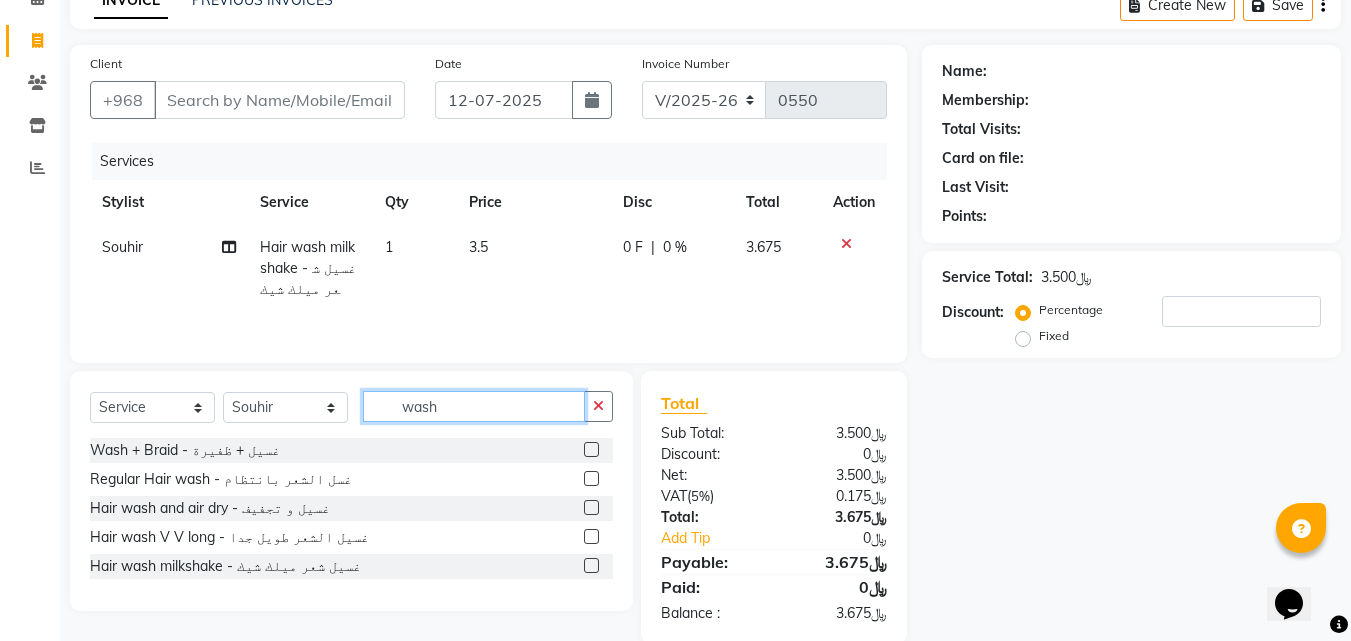 click on "wash" 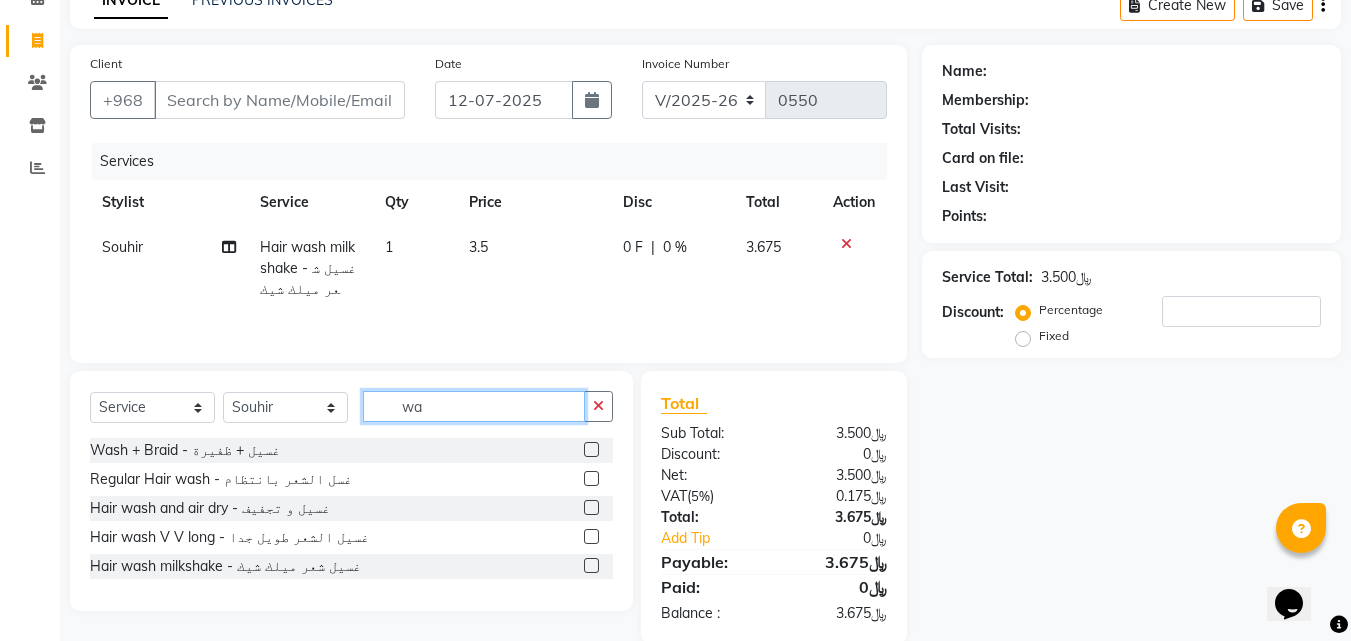 type on "w" 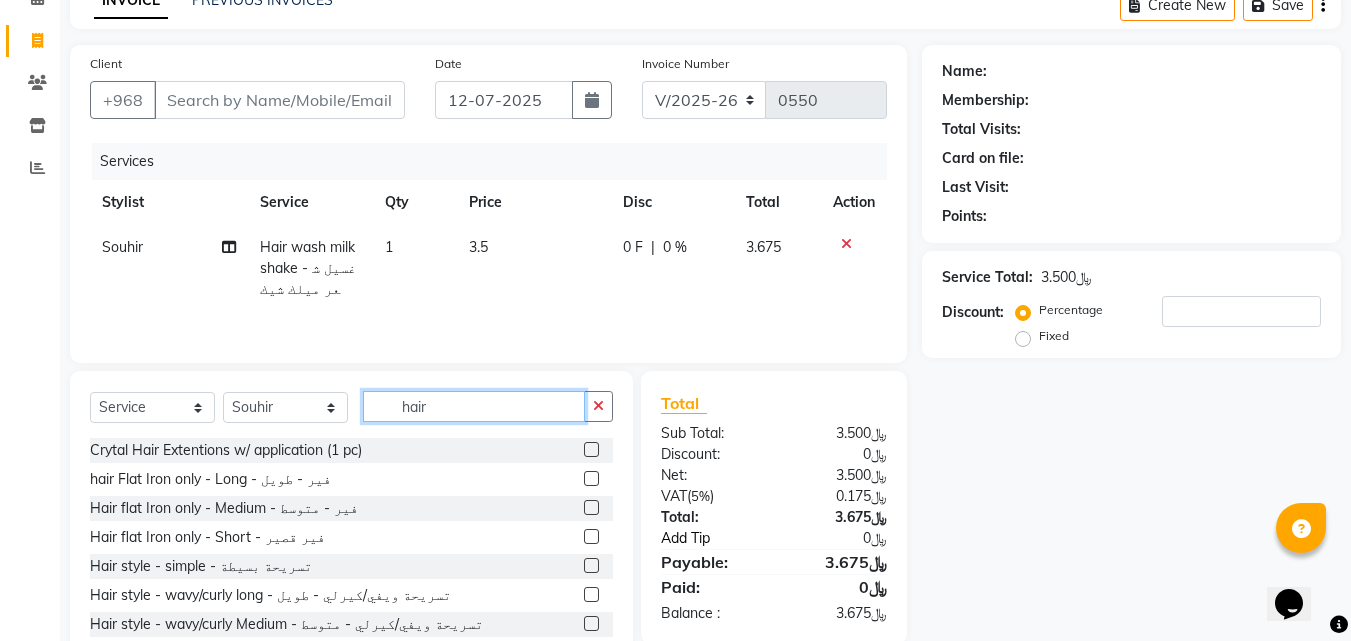 scroll, scrollTop: 160, scrollLeft: 0, axis: vertical 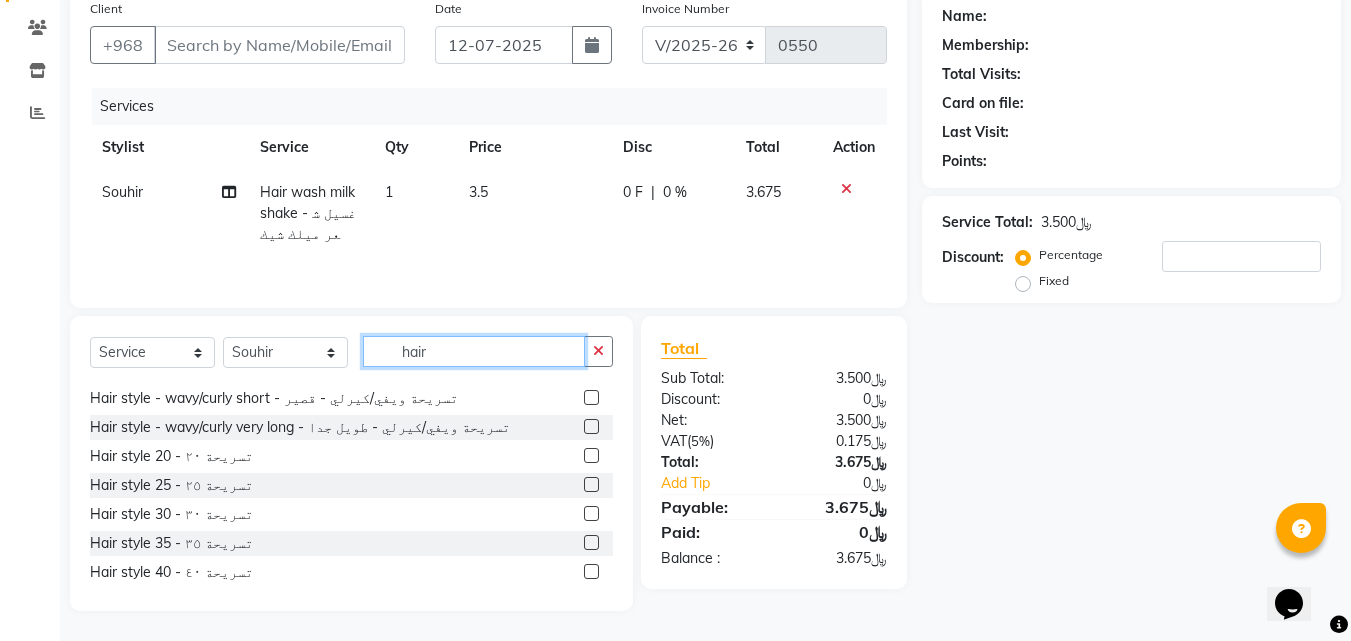 type on "hair" 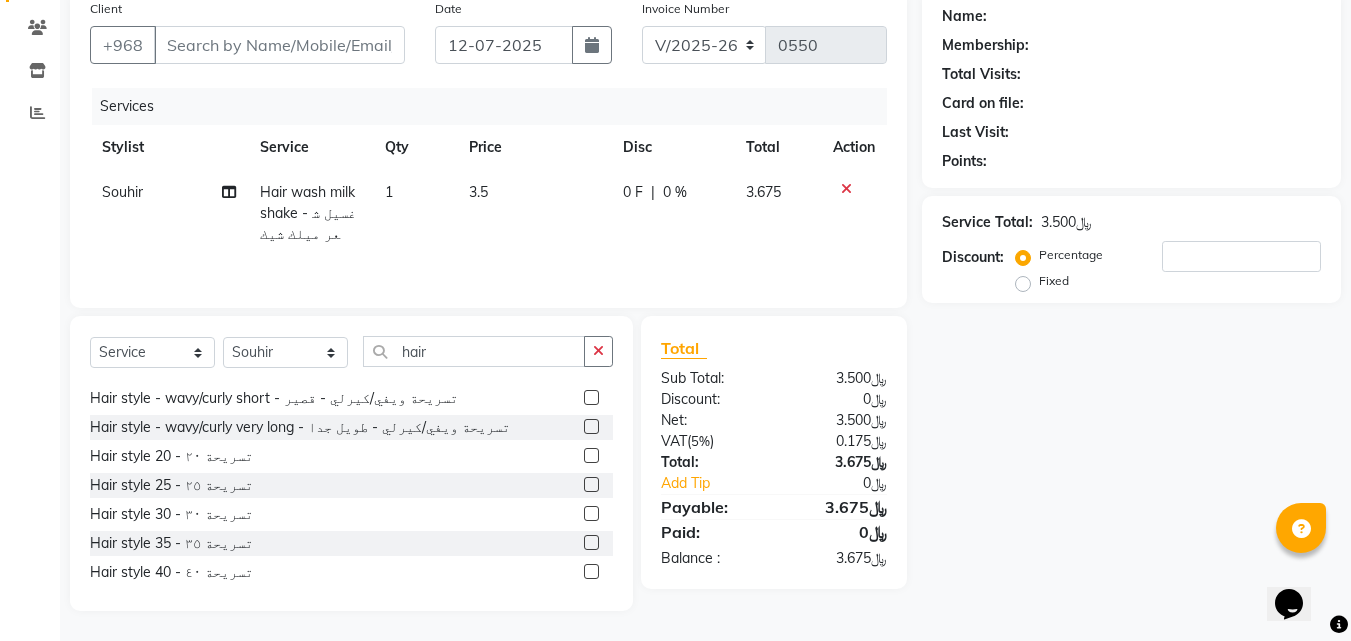 click 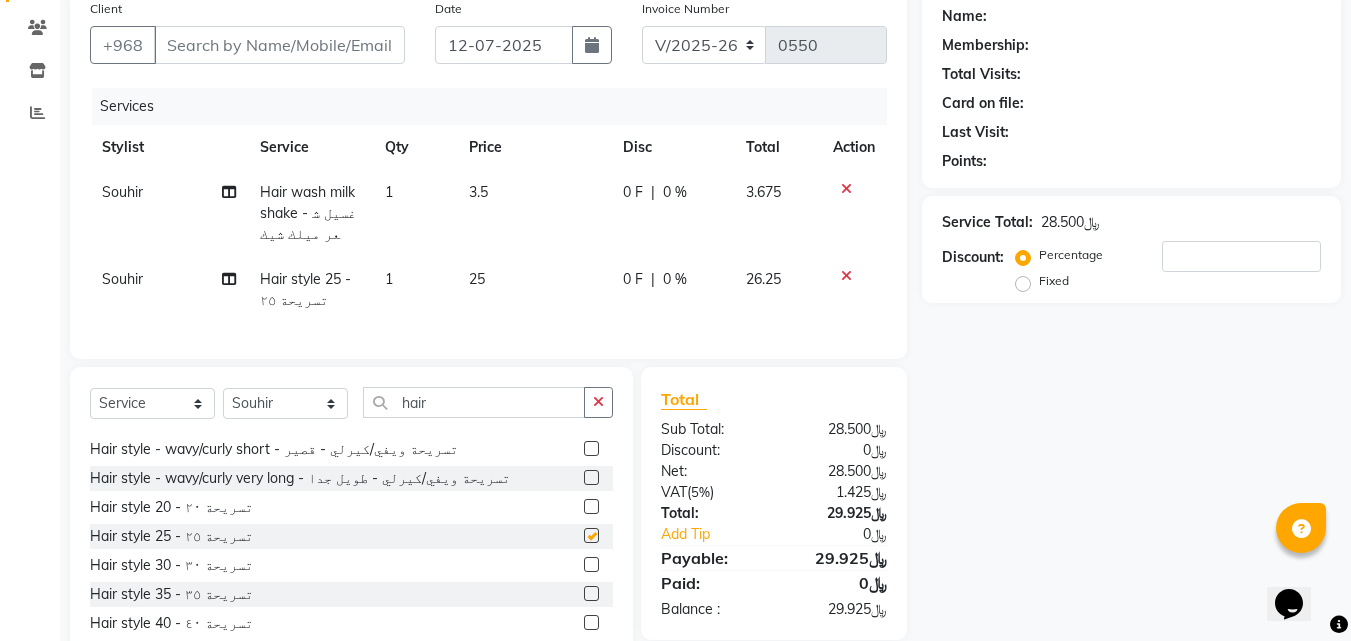 checkbox on "false" 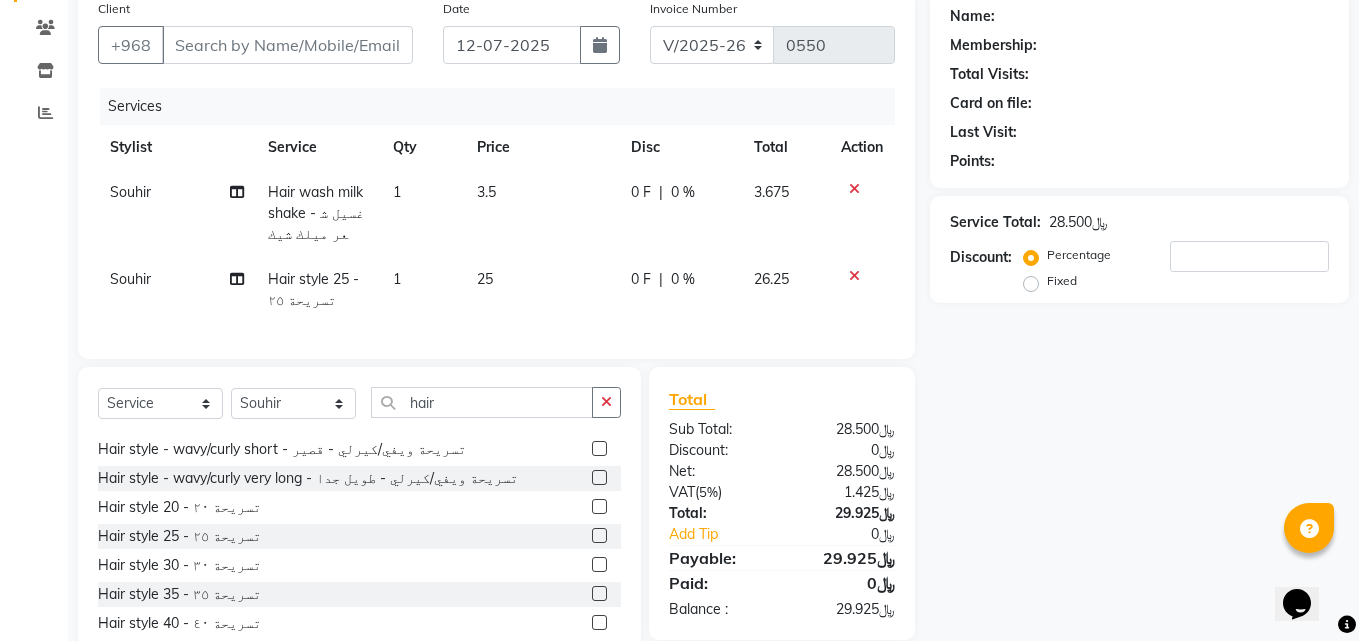 scroll, scrollTop: 0, scrollLeft: 0, axis: both 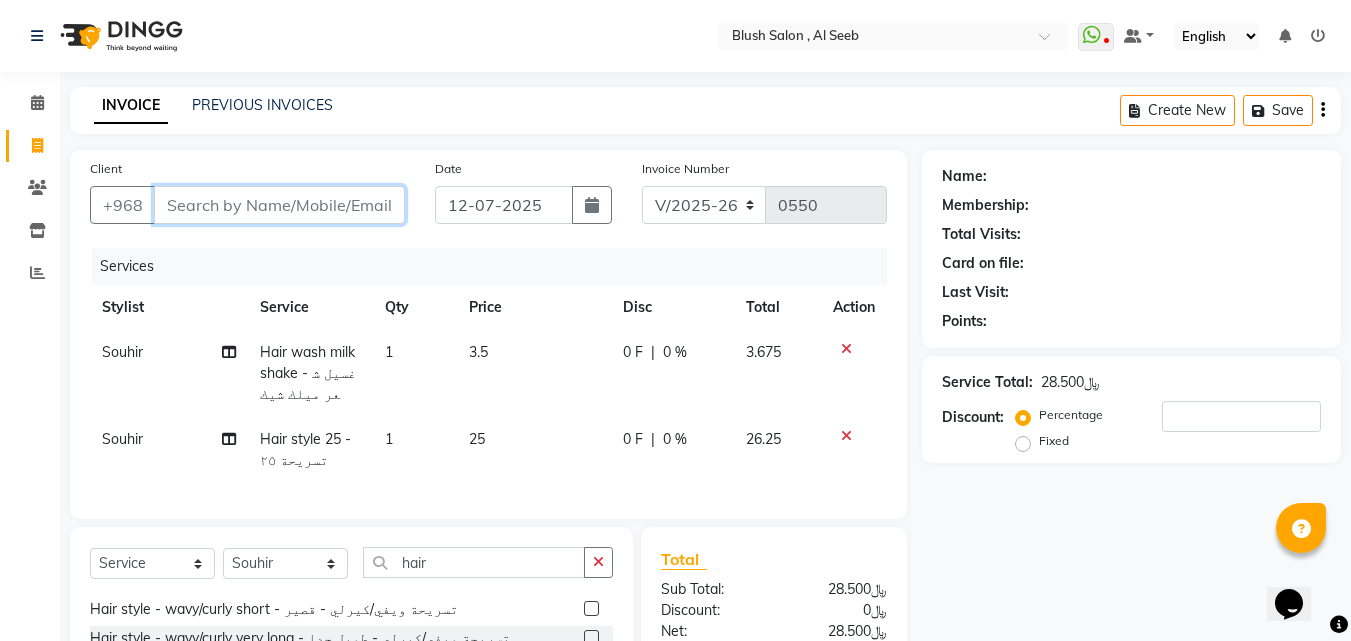 click on "Client" at bounding box center (279, 205) 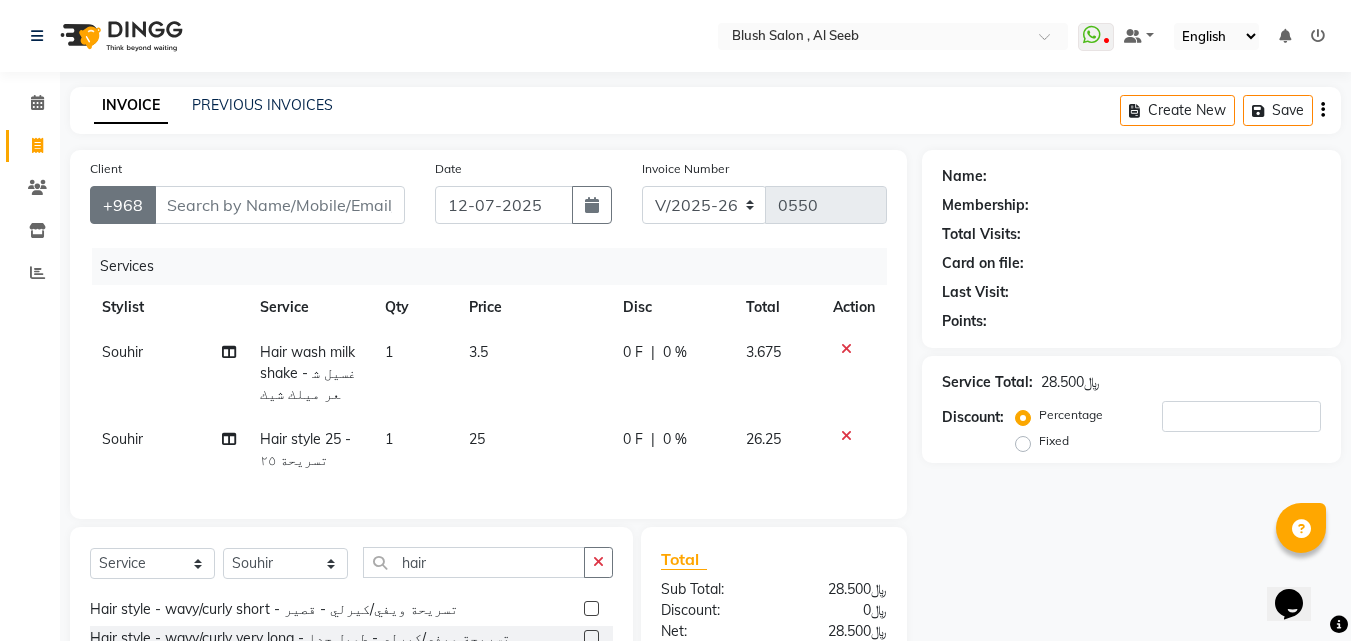 click on "+968" 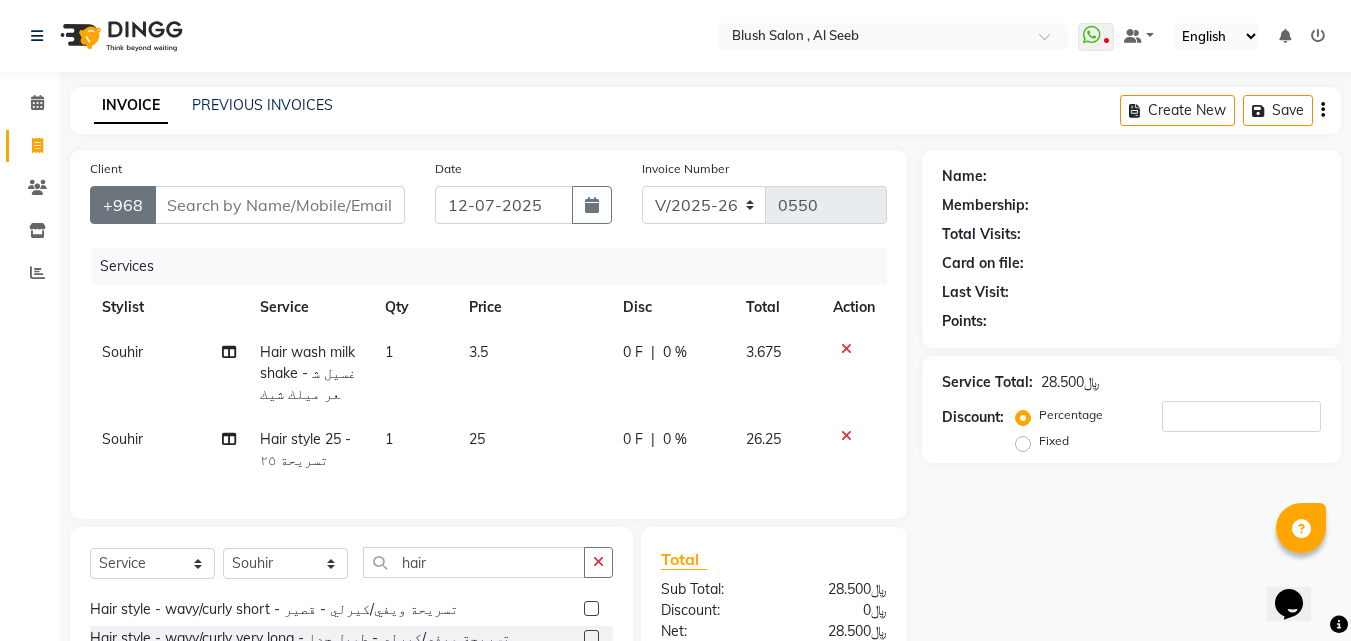 click on "+968" 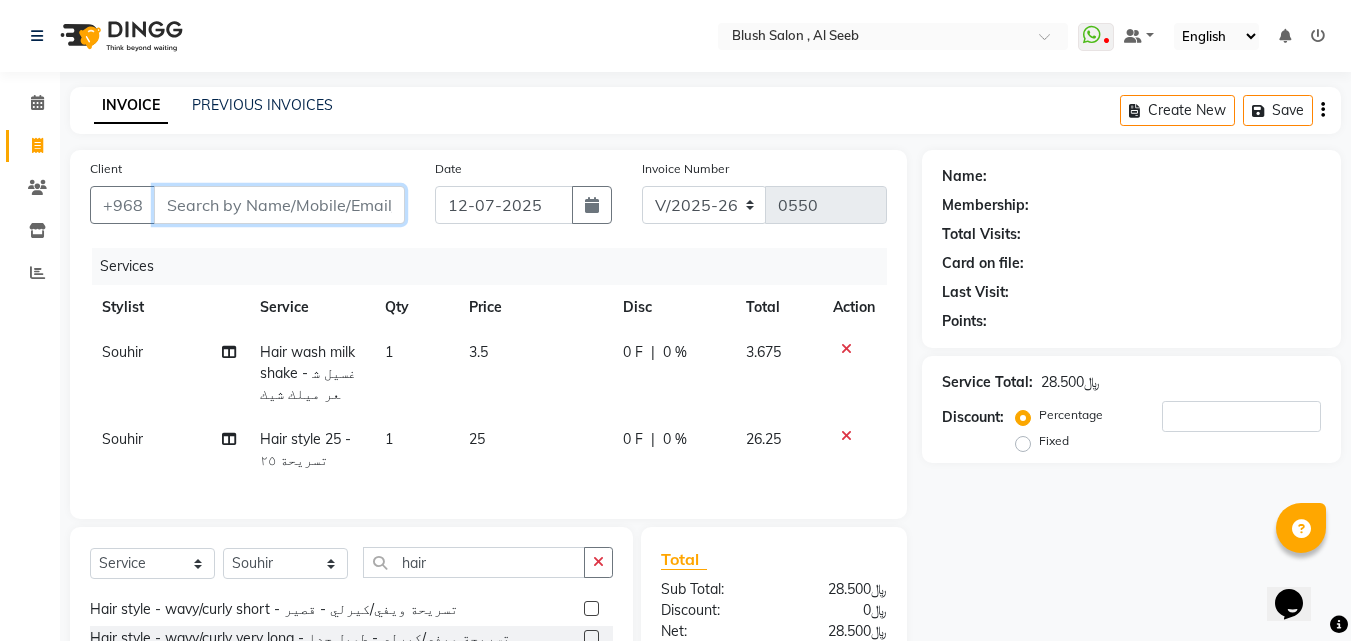 click on "Client" at bounding box center [279, 205] 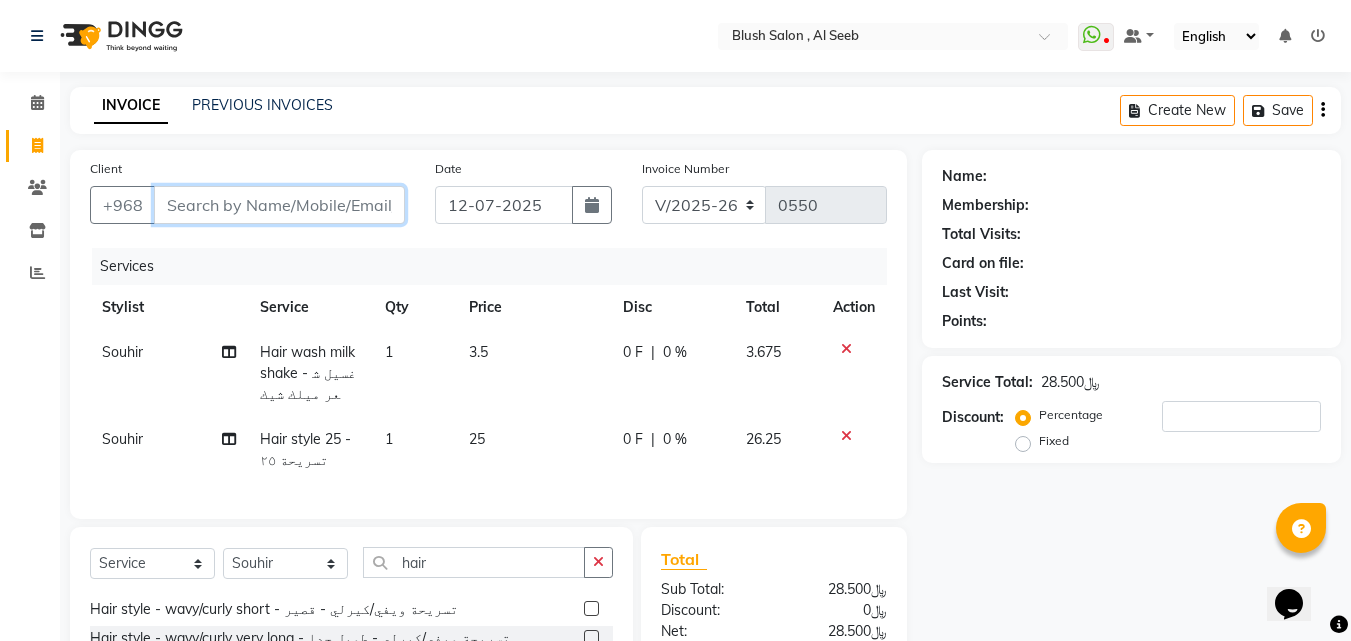 type on "0" 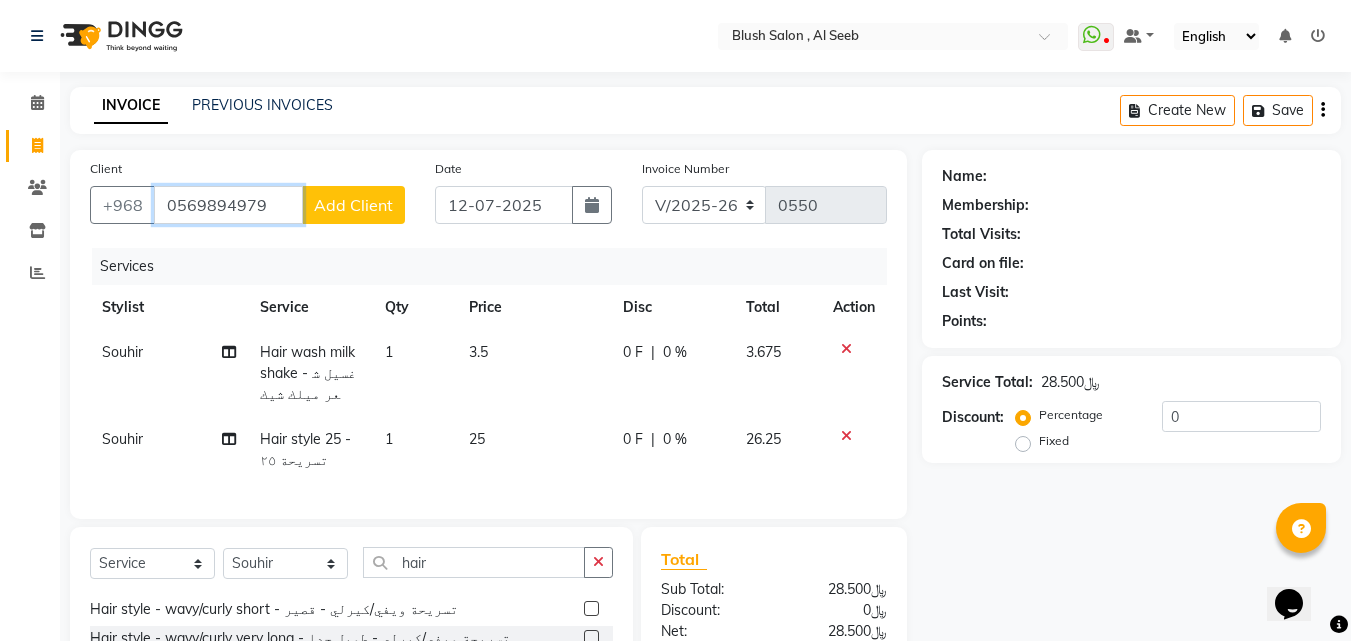 type on "0569894979" 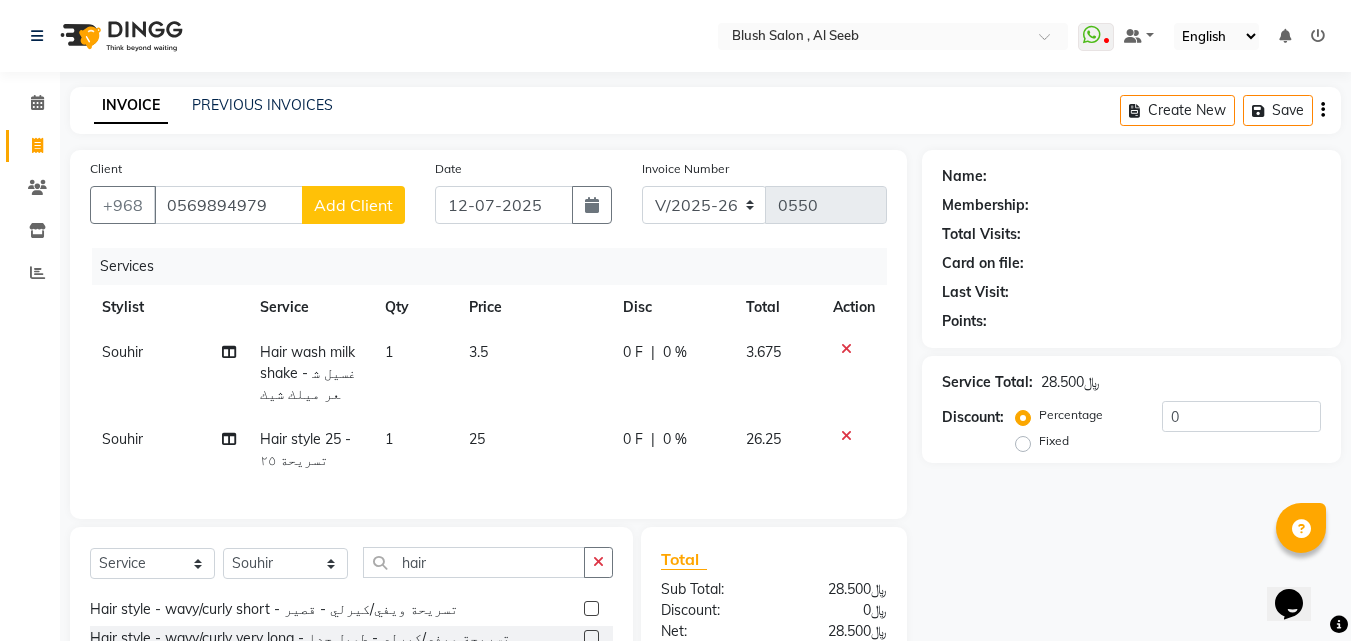 click on "Add Client" 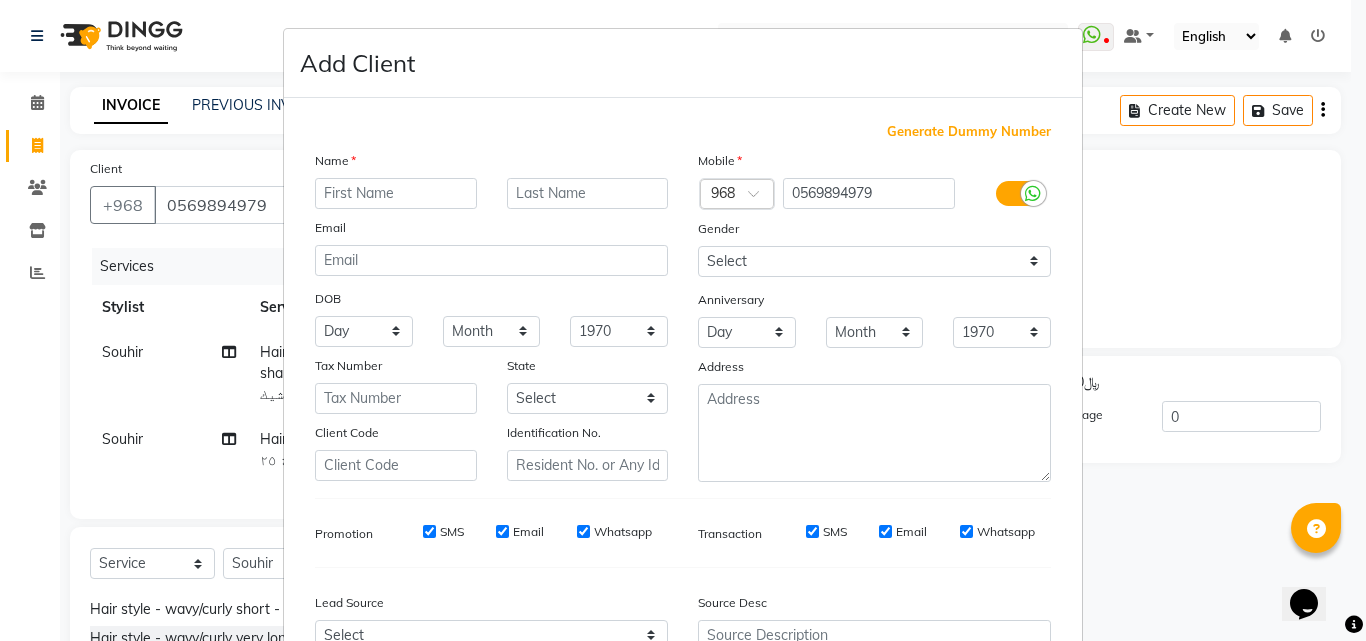 click at bounding box center (396, 193) 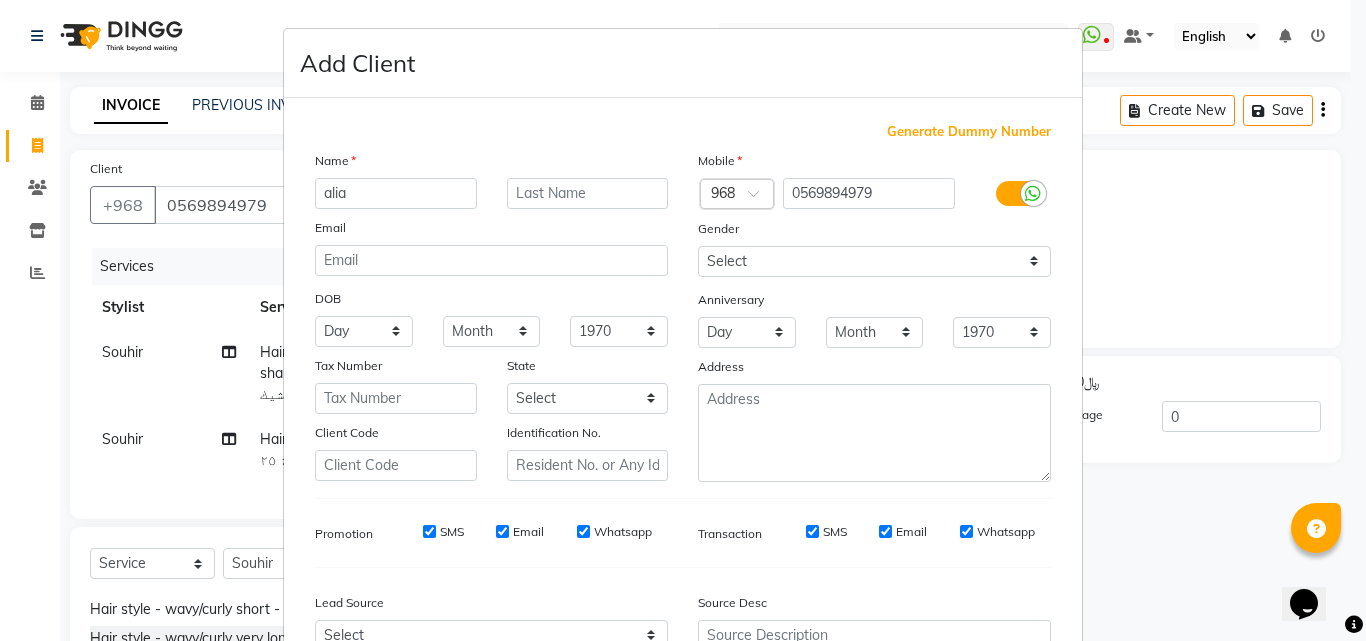 type on "alia" 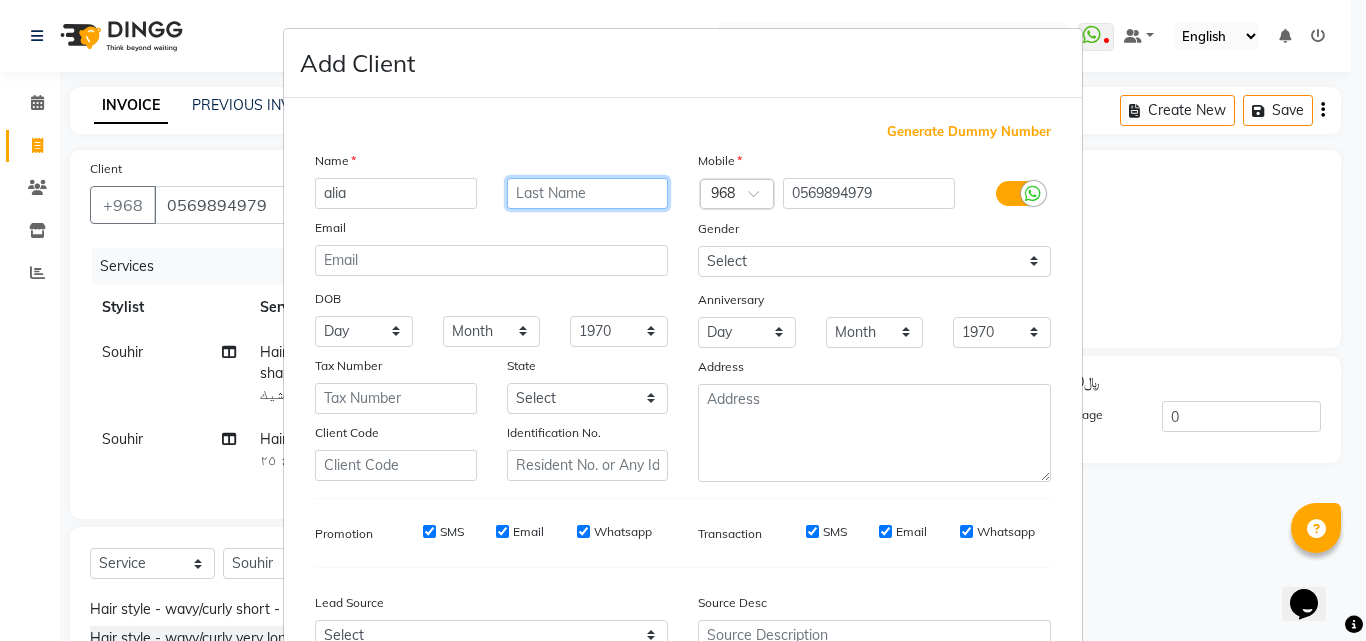 click at bounding box center (588, 193) 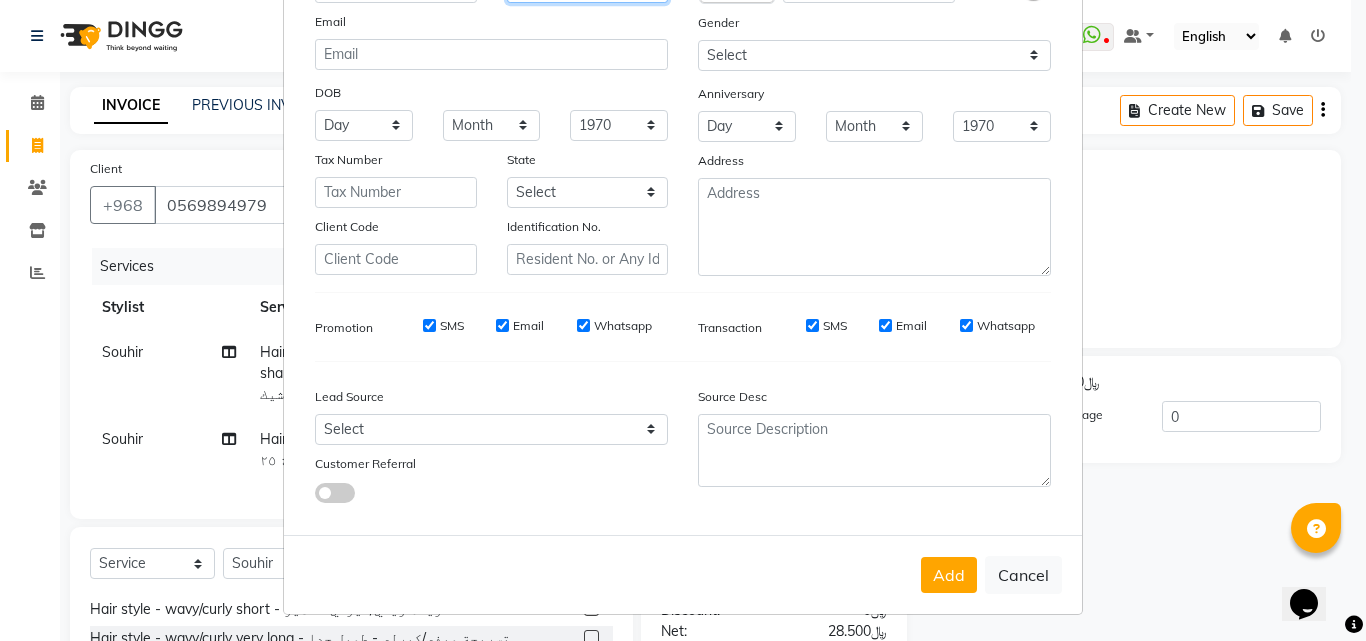 scroll, scrollTop: 208, scrollLeft: 0, axis: vertical 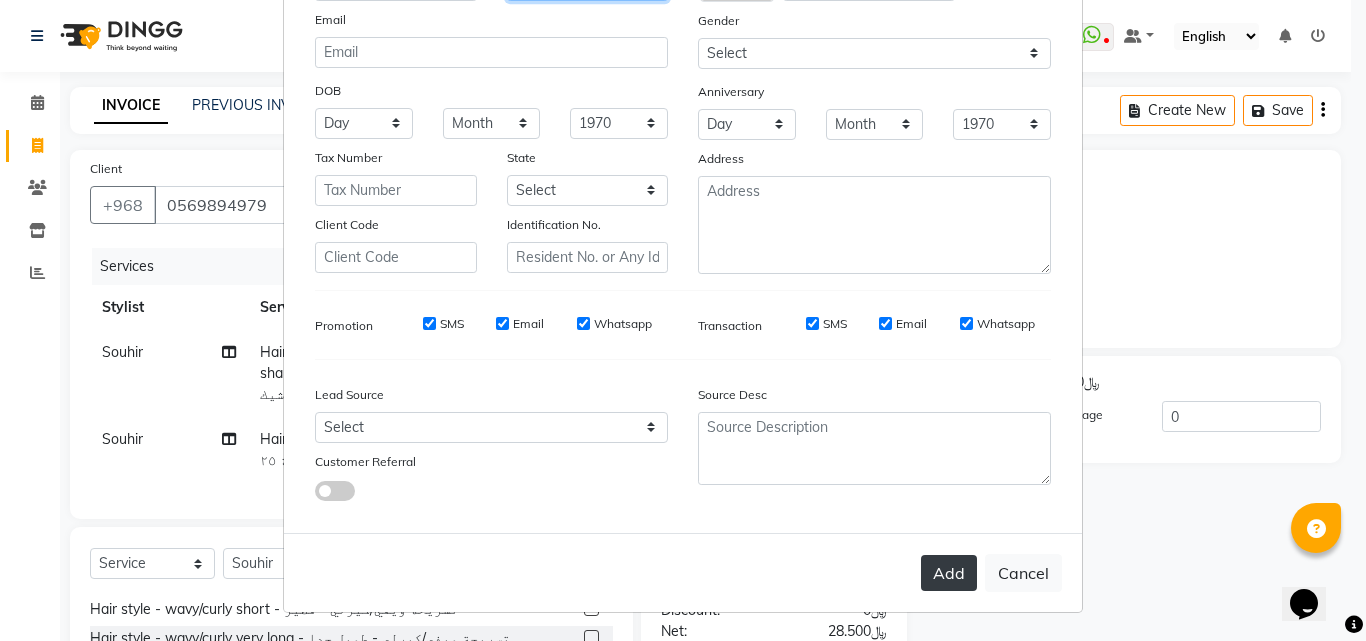 type on "brahim" 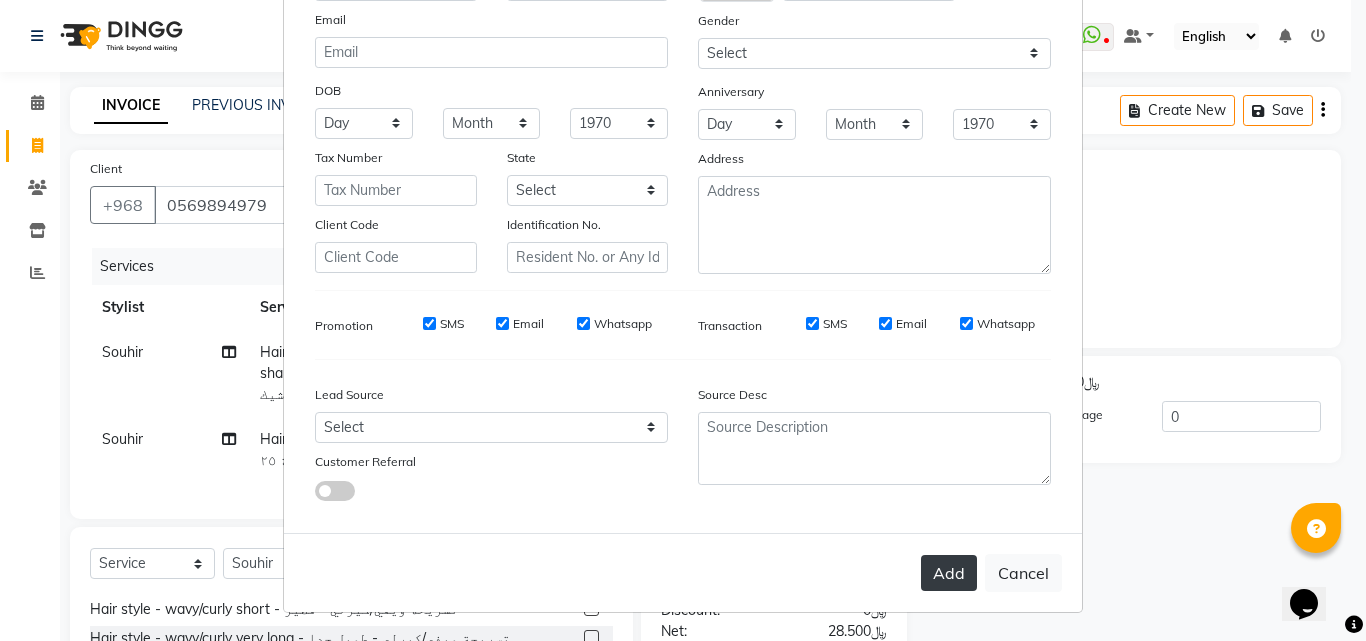 click on "Add" at bounding box center (949, 573) 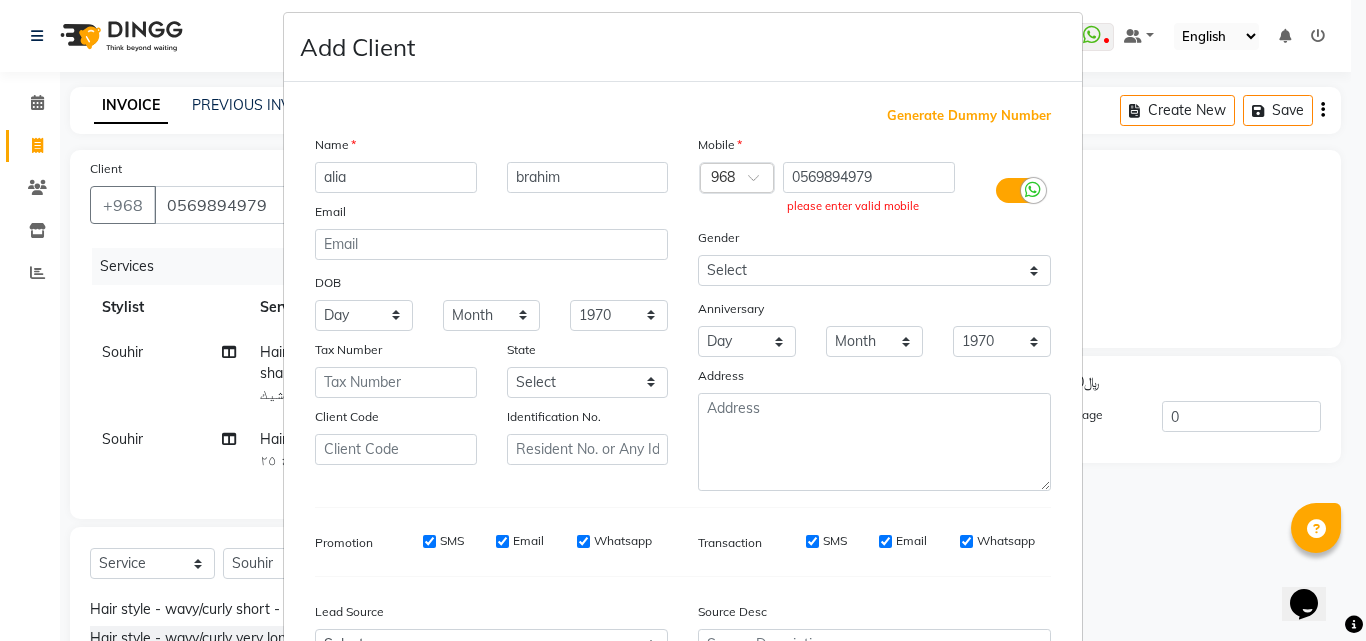 scroll, scrollTop: 8, scrollLeft: 0, axis: vertical 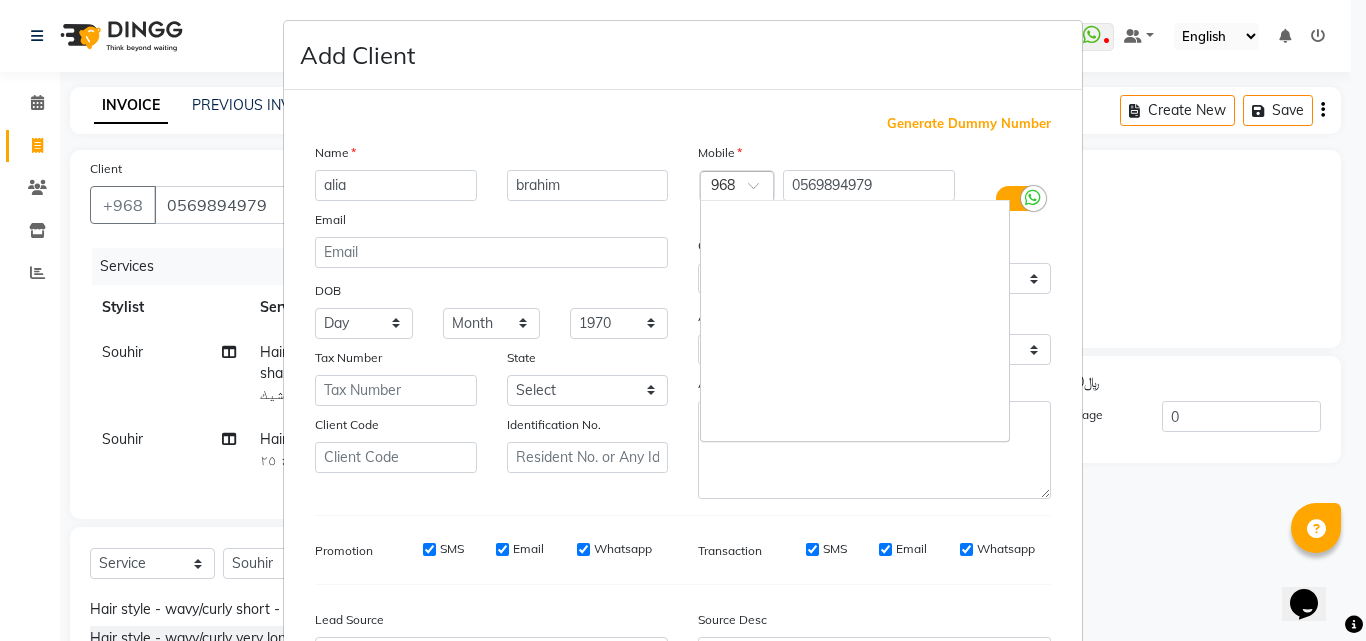 click at bounding box center (760, 191) 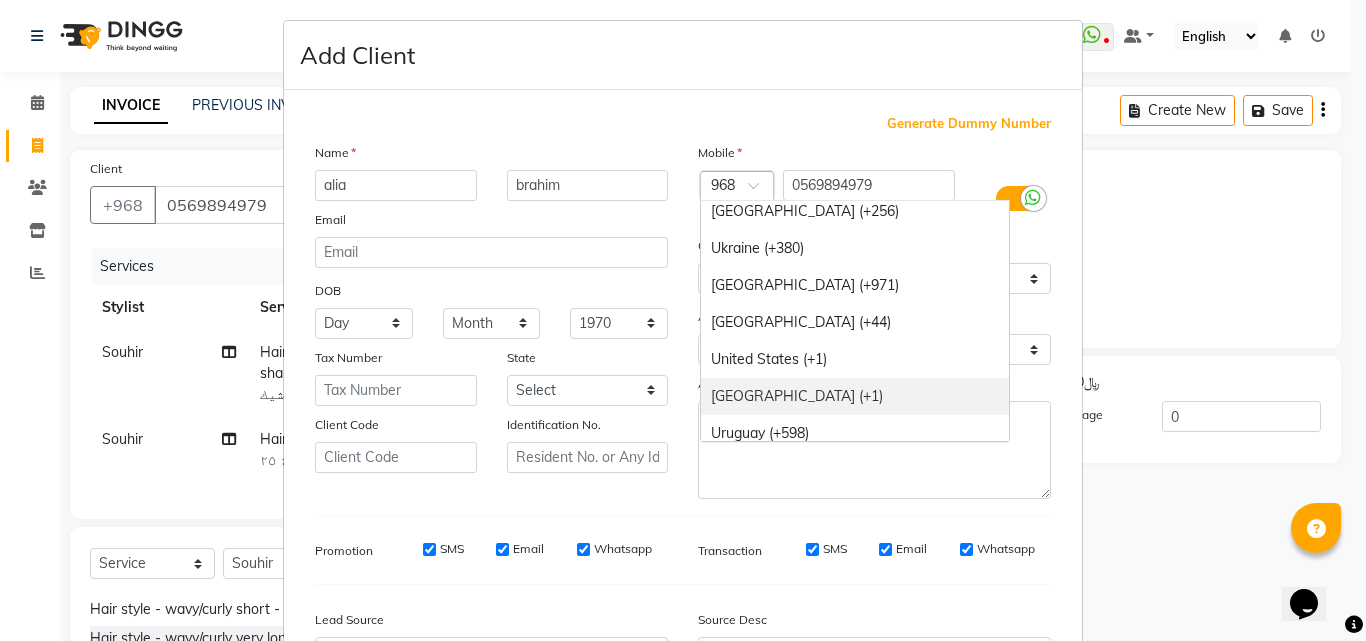 scroll, scrollTop: 8220, scrollLeft: 0, axis: vertical 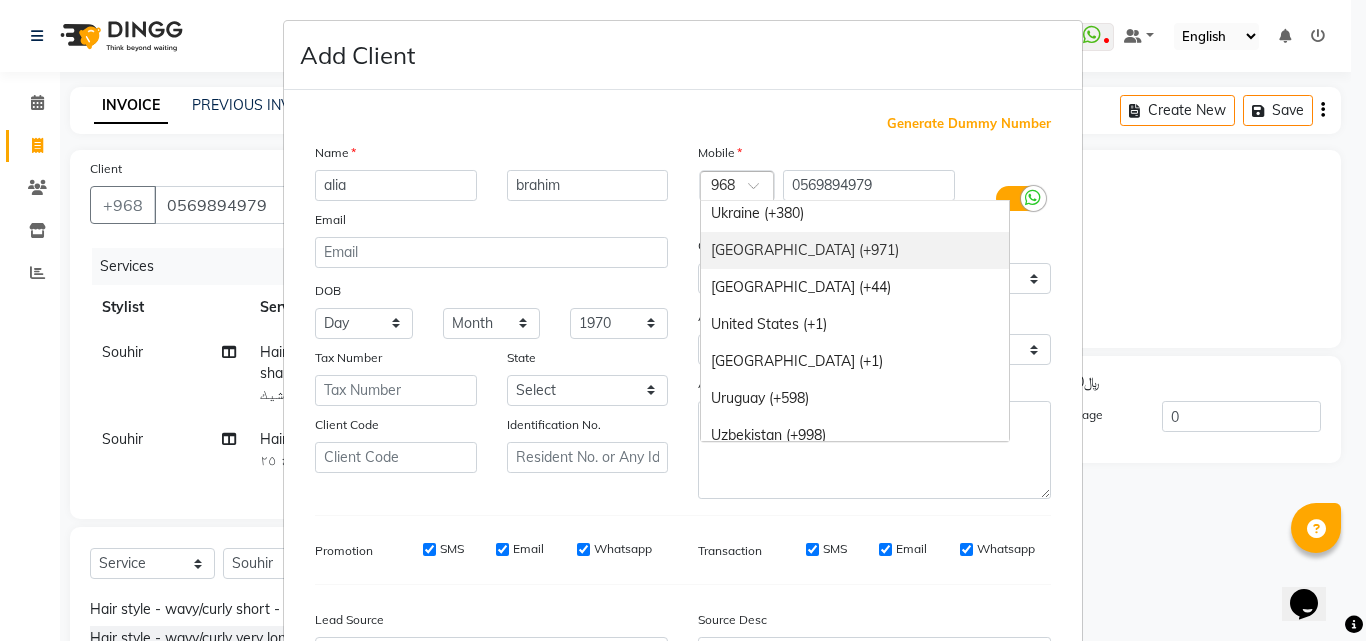 click on "[GEOGRAPHIC_DATA] (+971)" at bounding box center (855, 250) 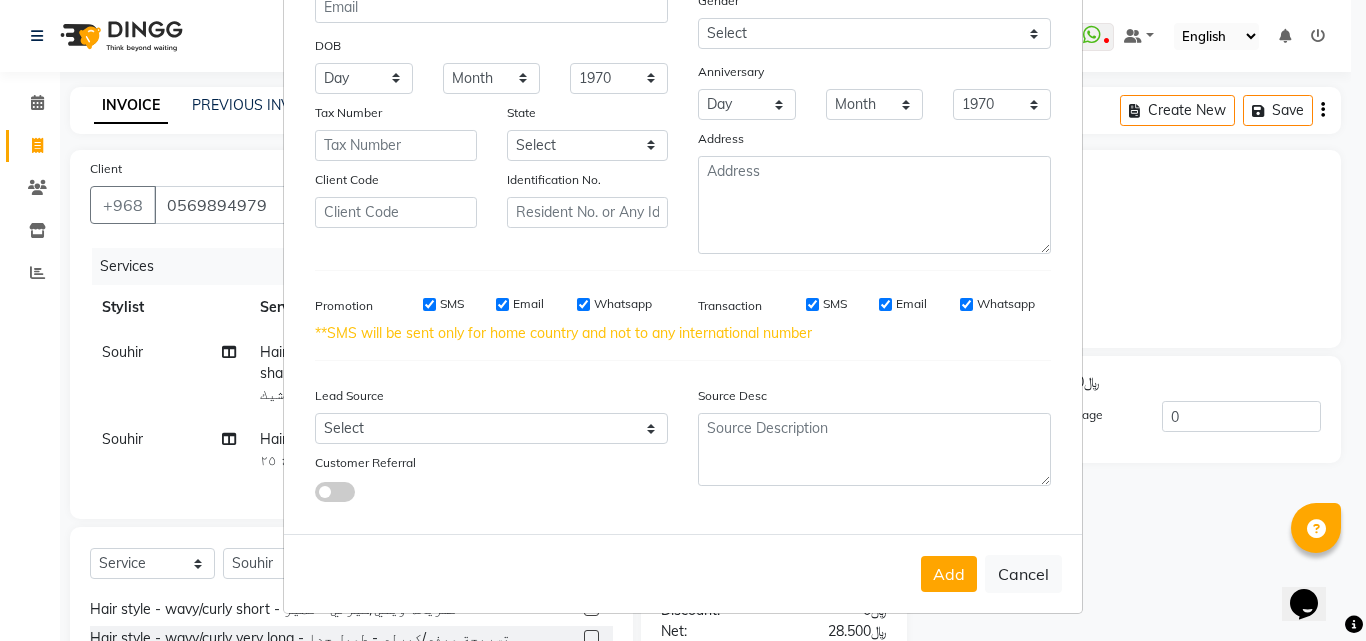 scroll, scrollTop: 254, scrollLeft: 0, axis: vertical 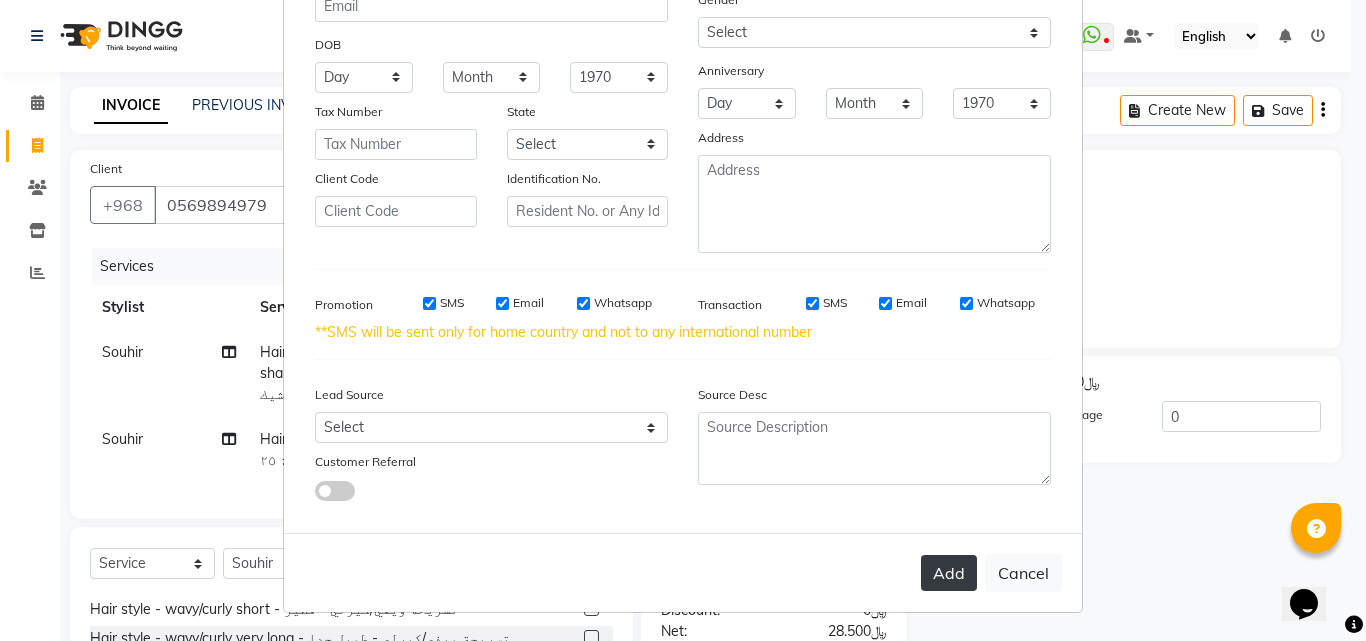 click on "Add" at bounding box center [949, 573] 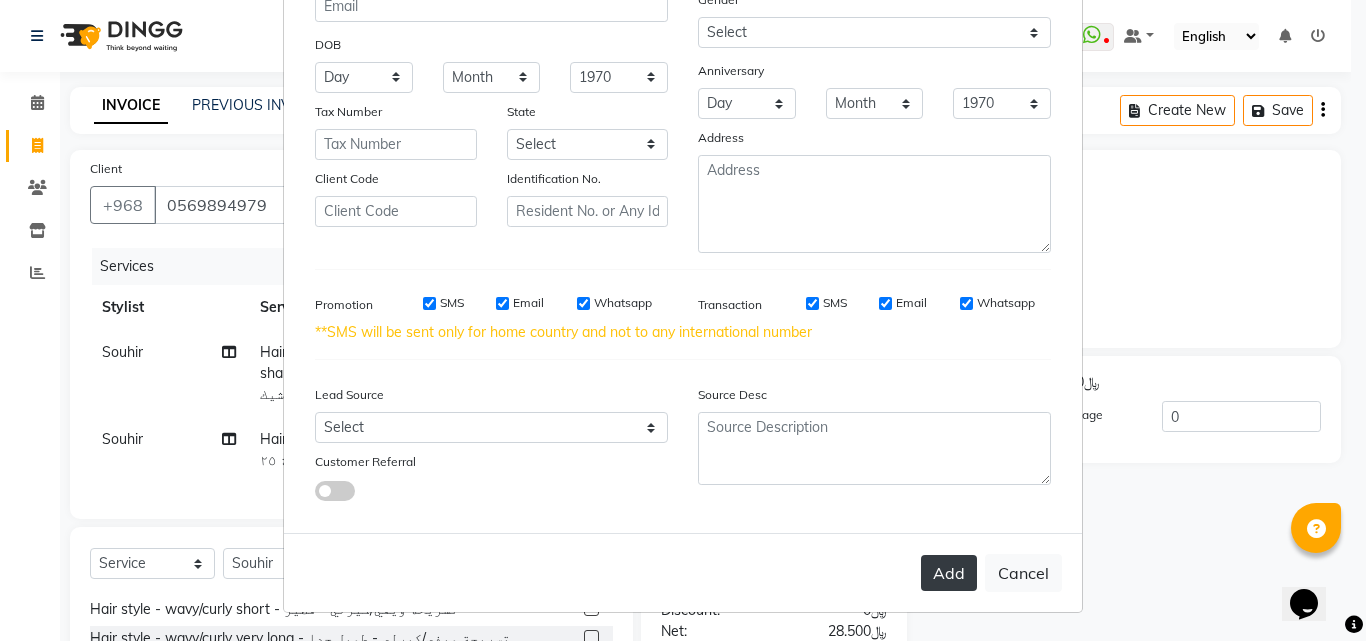 click on "Add" at bounding box center (949, 573) 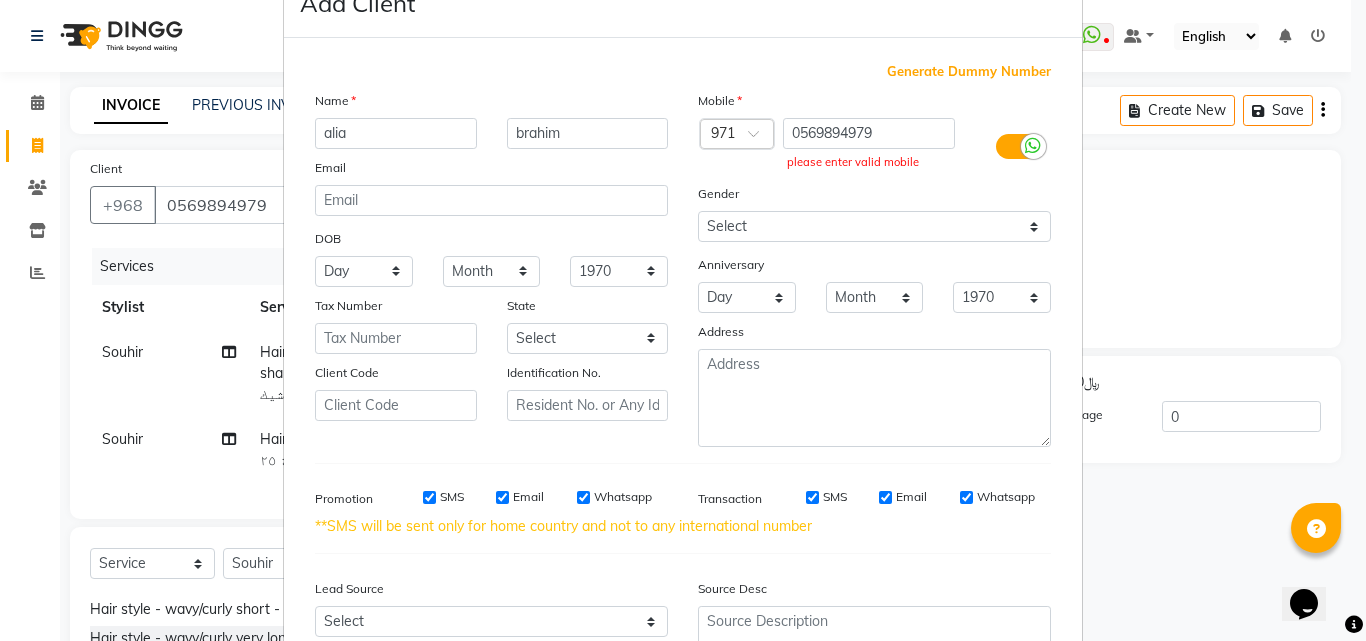 scroll, scrollTop: 54, scrollLeft: 0, axis: vertical 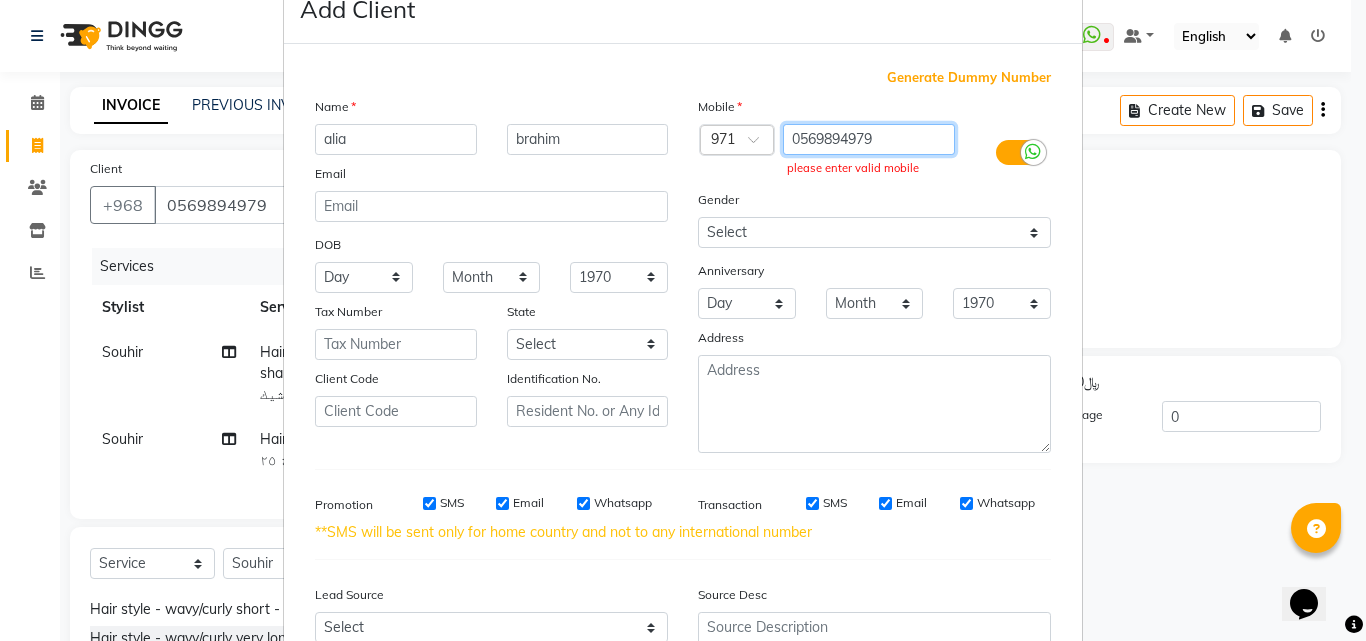 click on "0569894979" at bounding box center [869, 139] 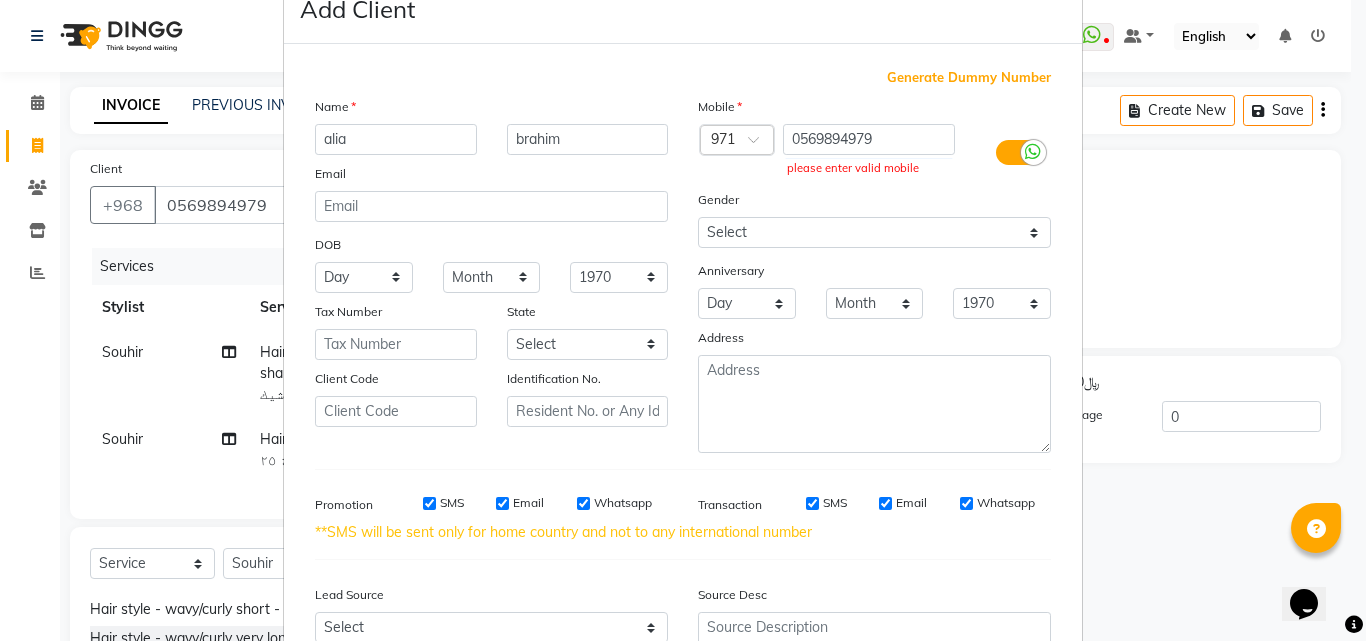 click on "please enter valid mobile" at bounding box center [869, 168] 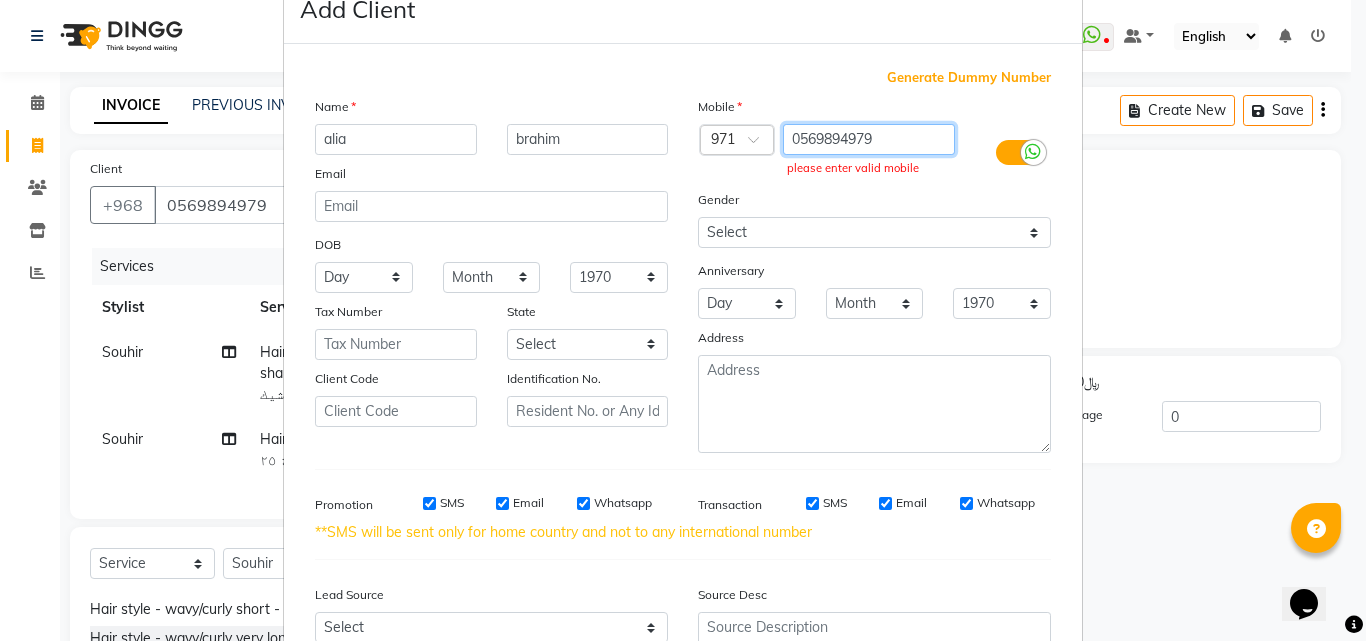 click on "0569894979" at bounding box center (869, 139) 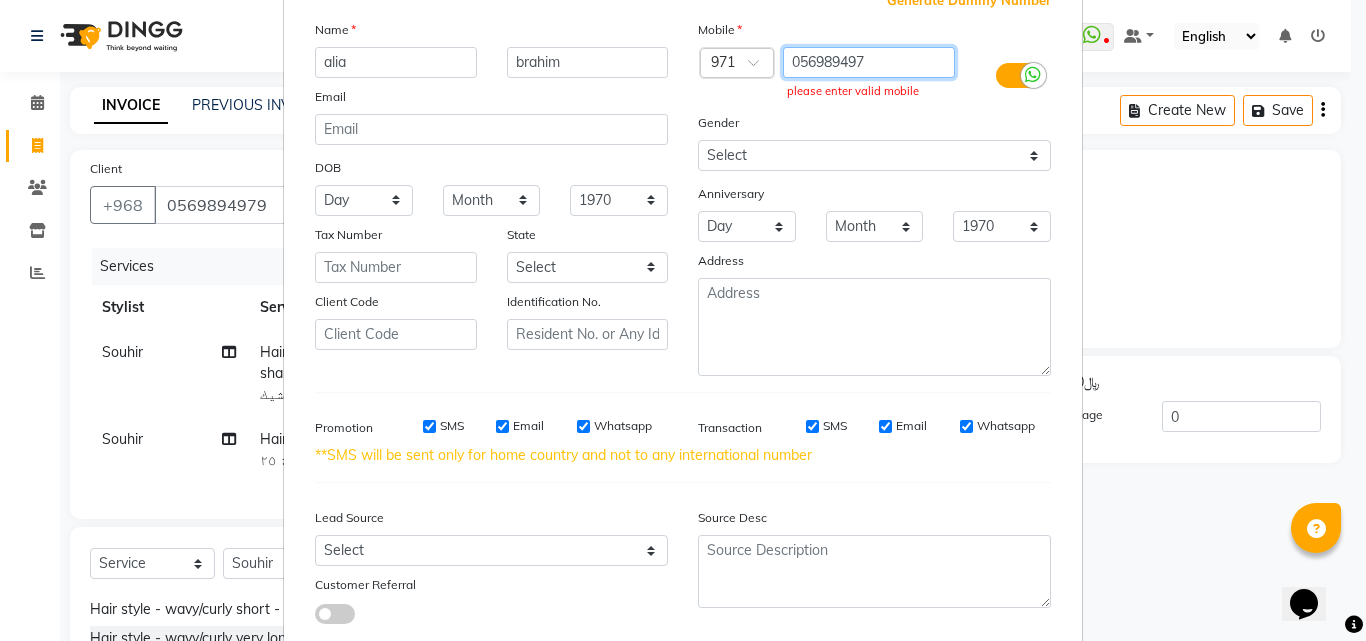 scroll, scrollTop: 254, scrollLeft: 0, axis: vertical 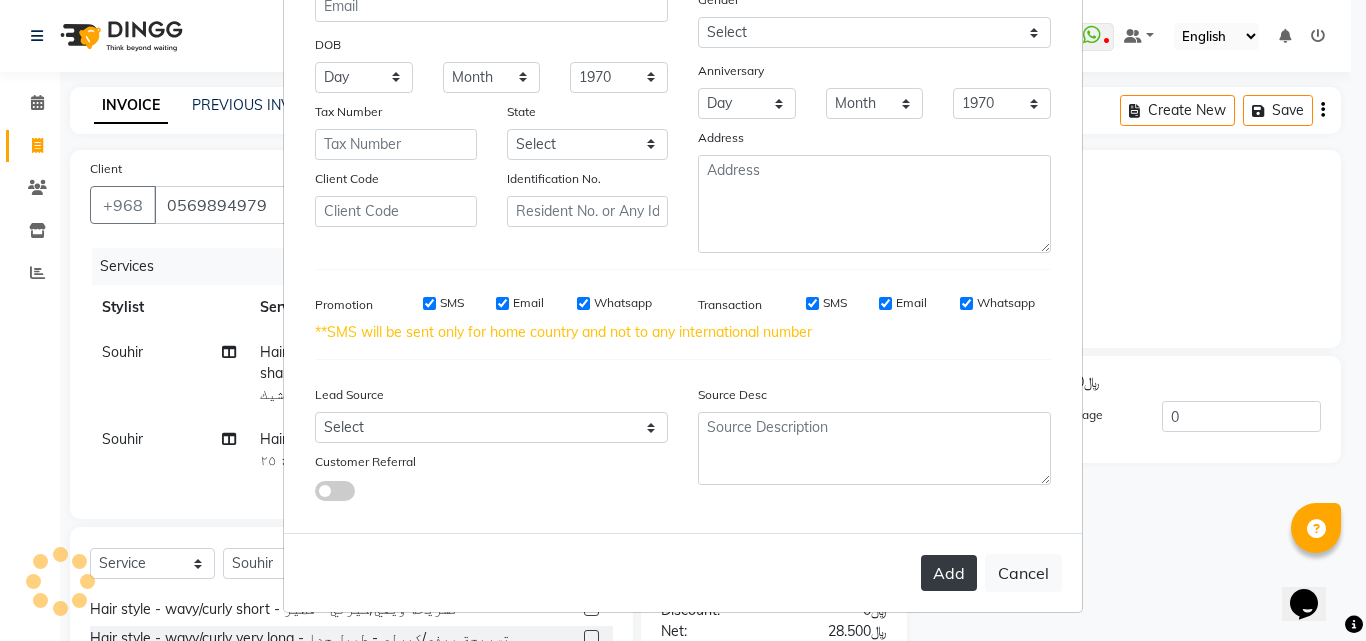 click on "Add" at bounding box center (949, 573) 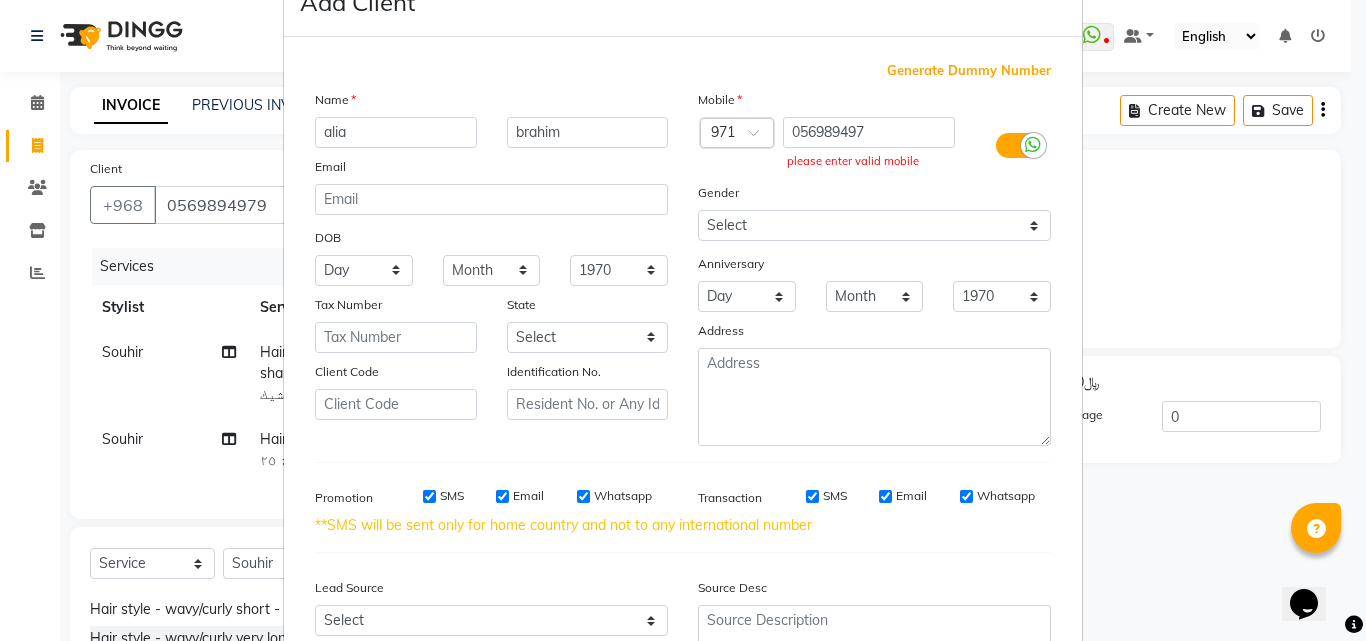 scroll, scrollTop: 0, scrollLeft: 0, axis: both 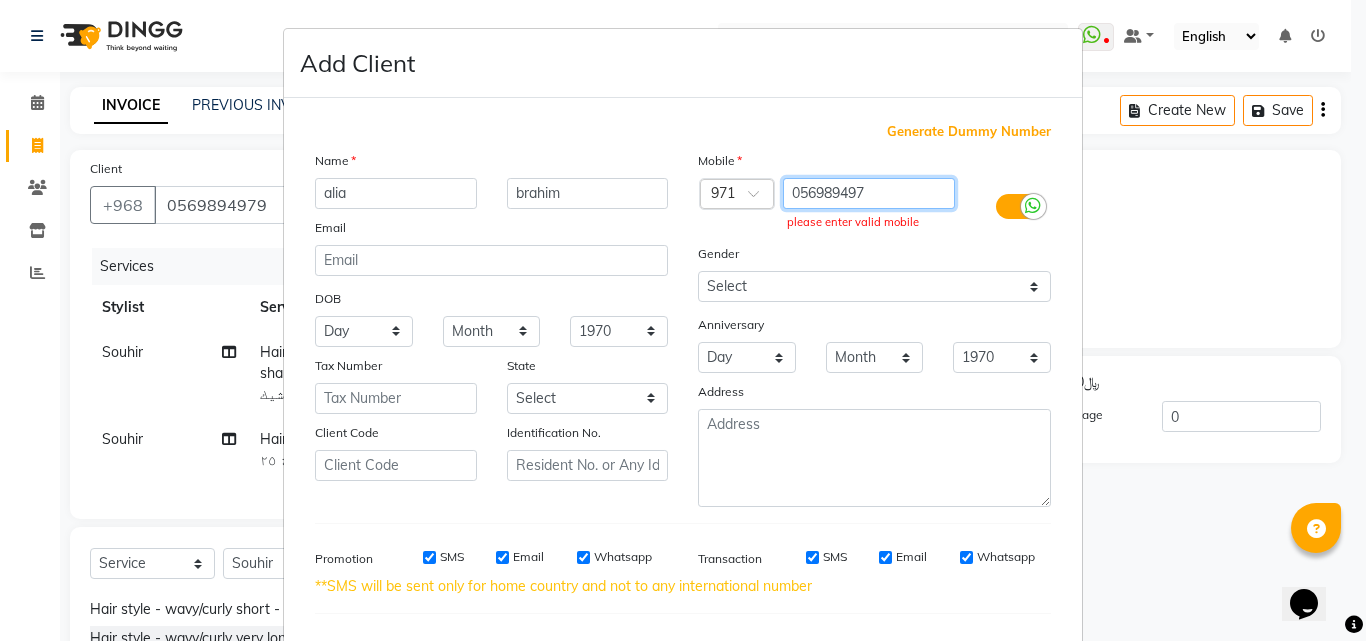 click on "056989497" at bounding box center (869, 193) 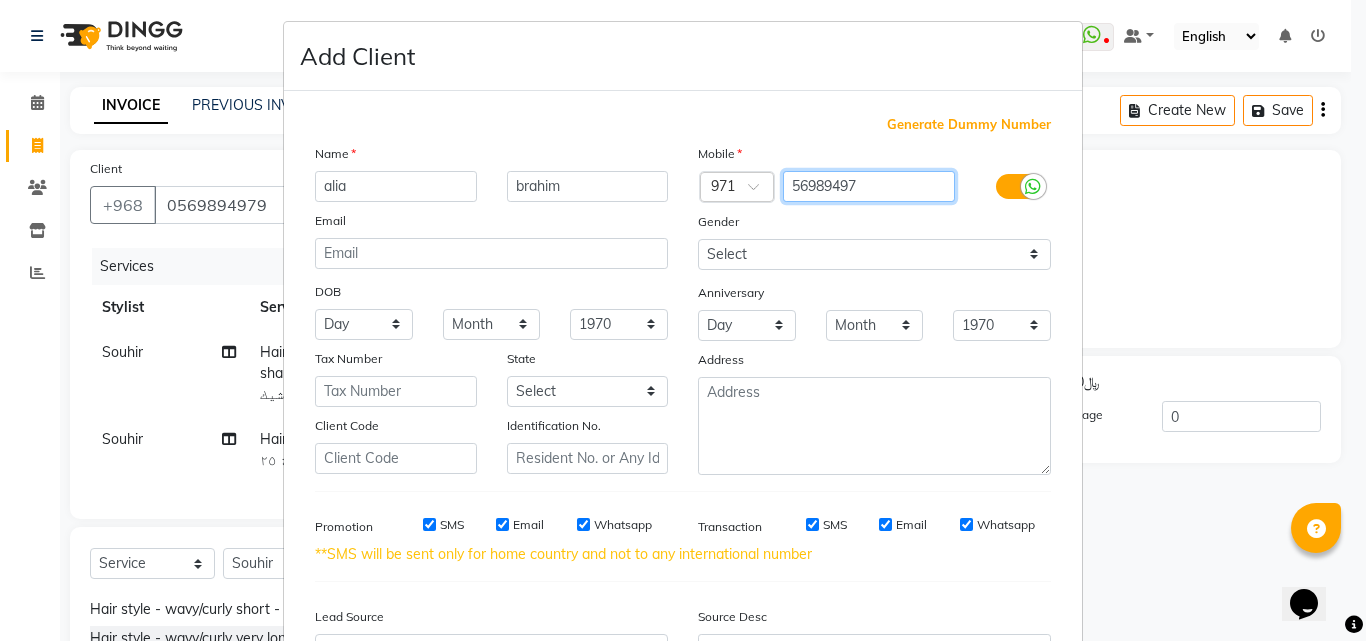 scroll, scrollTop: 0, scrollLeft: 0, axis: both 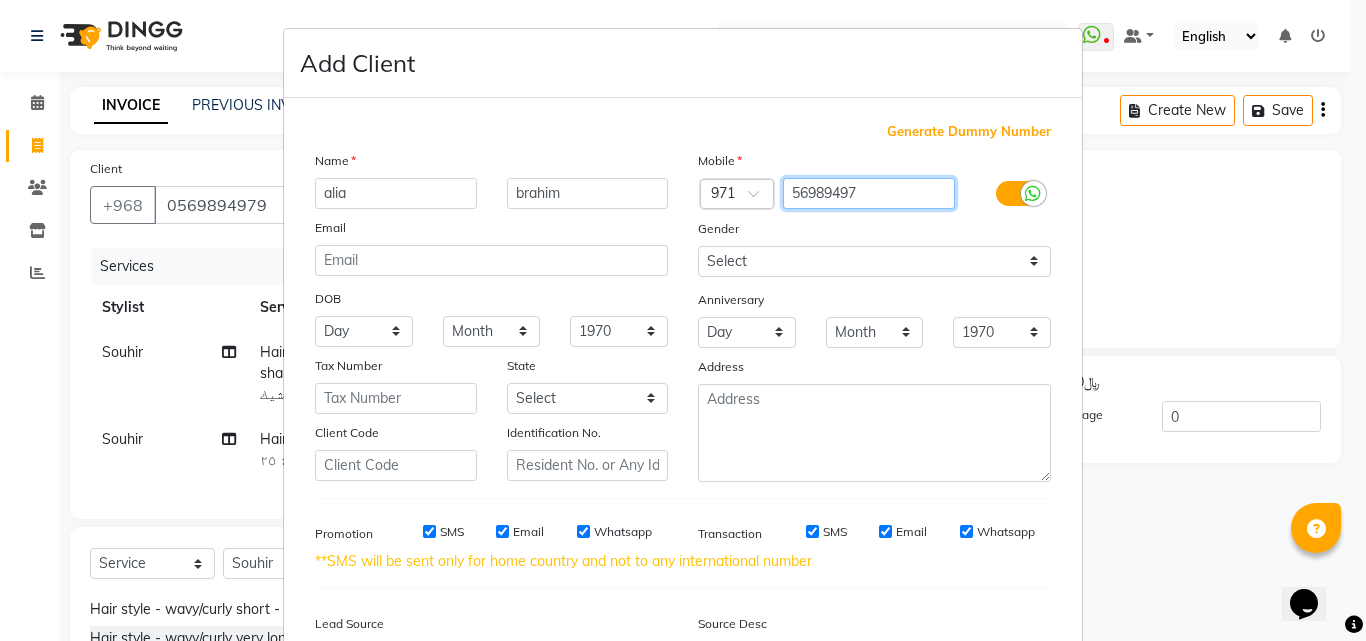 click on "56989497" at bounding box center (869, 193) 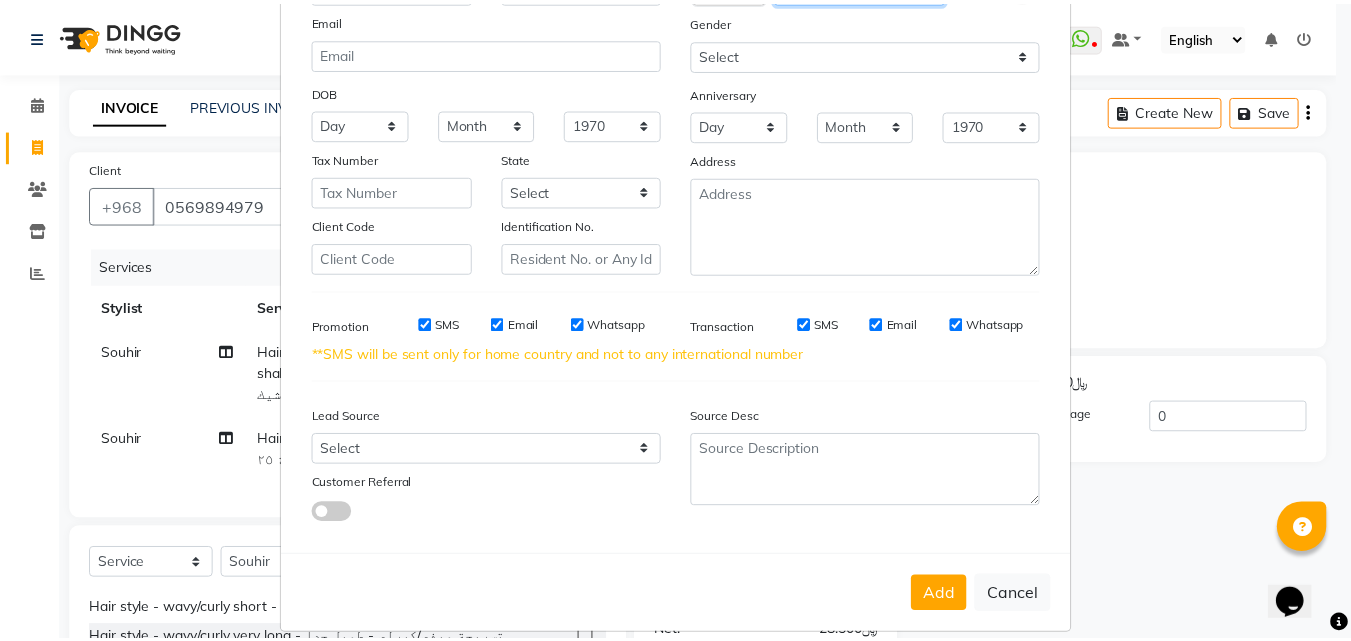 scroll, scrollTop: 229, scrollLeft: 0, axis: vertical 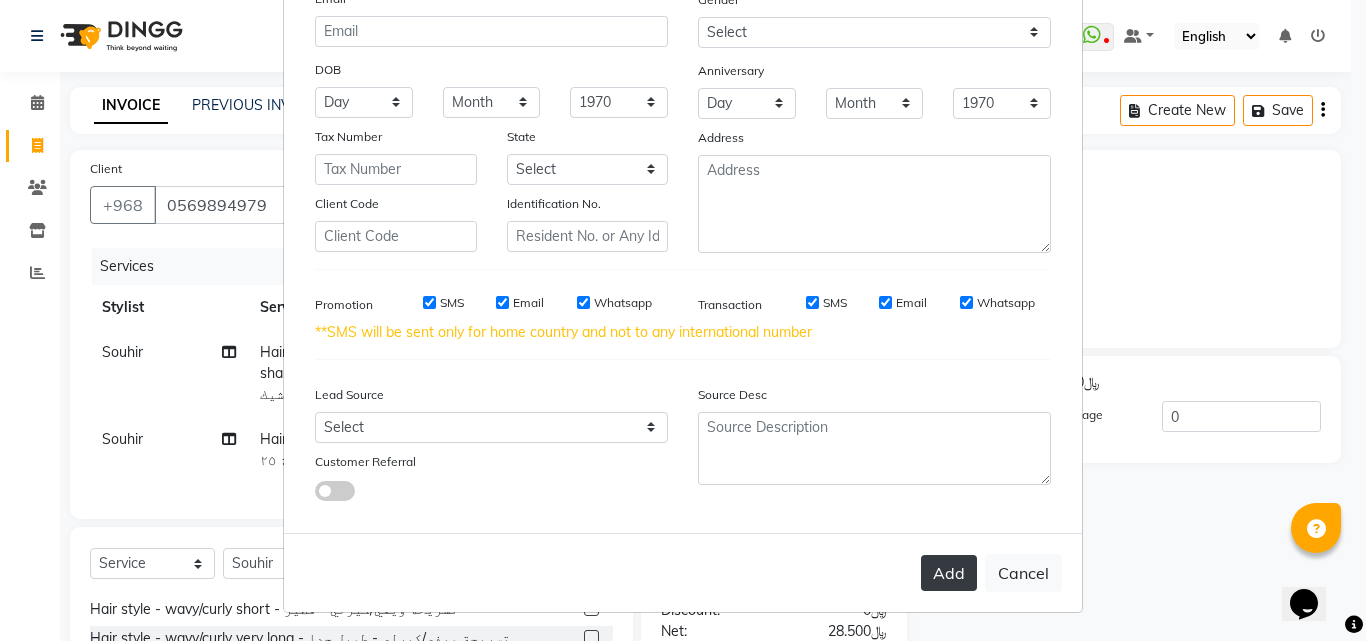 type on "5698949" 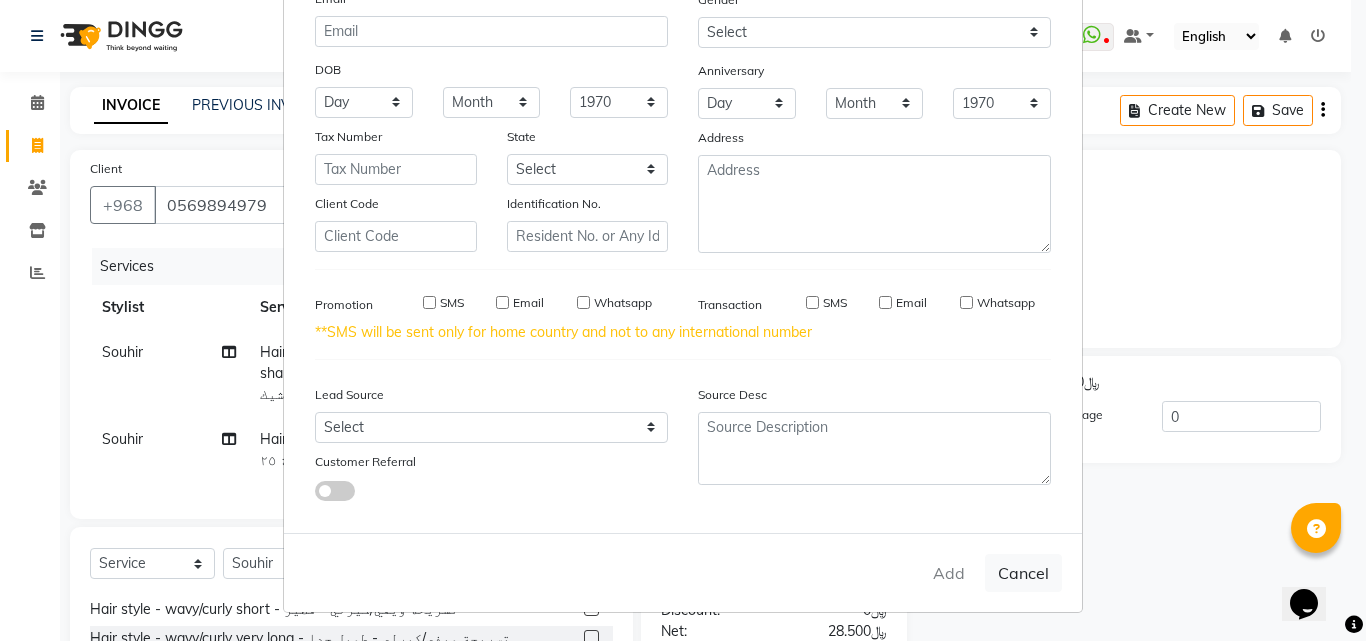 type on "56***49" 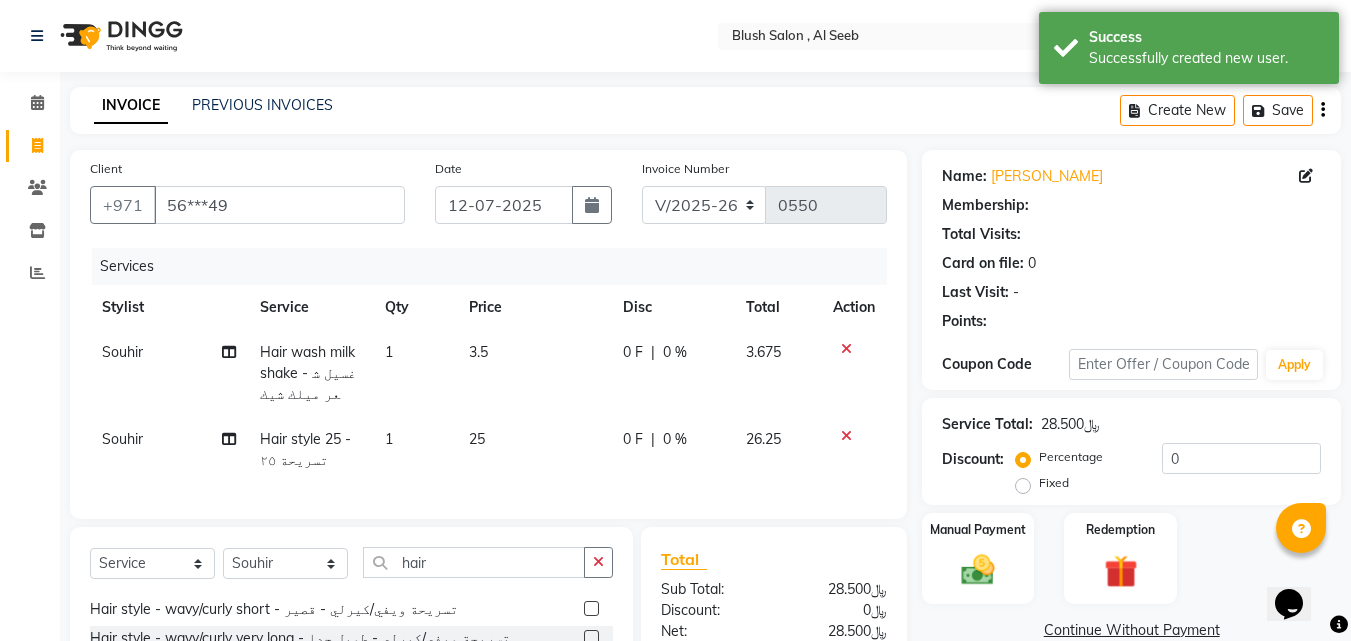 select on "1: Object" 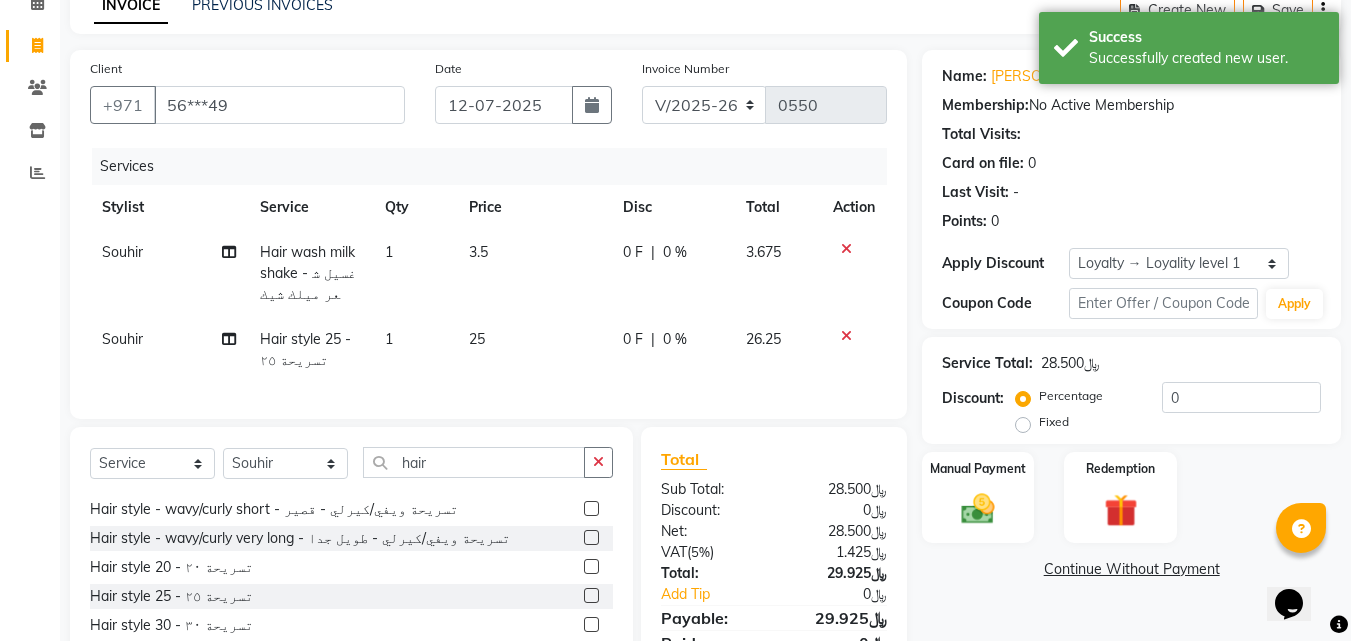 scroll, scrollTop: 200, scrollLeft: 0, axis: vertical 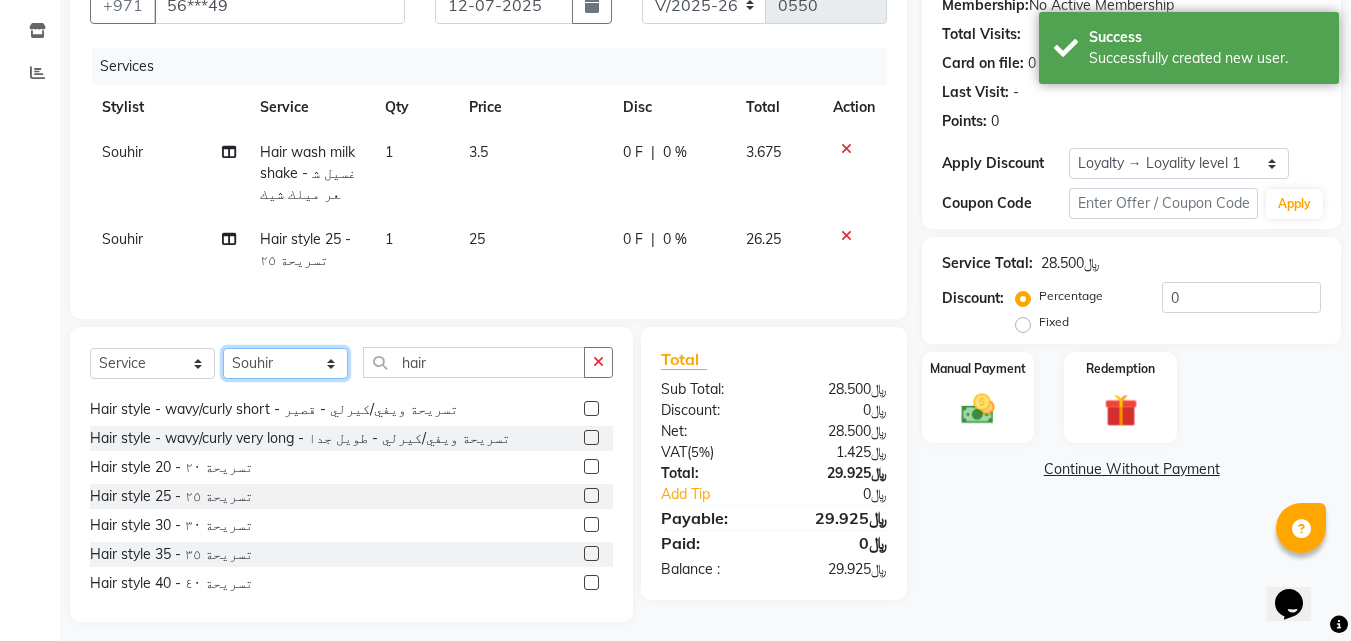 click on "Select Stylist Arwa Faten [PERSON_NAME] [PERSON_NAME] [PERSON_NAME] Souhir" 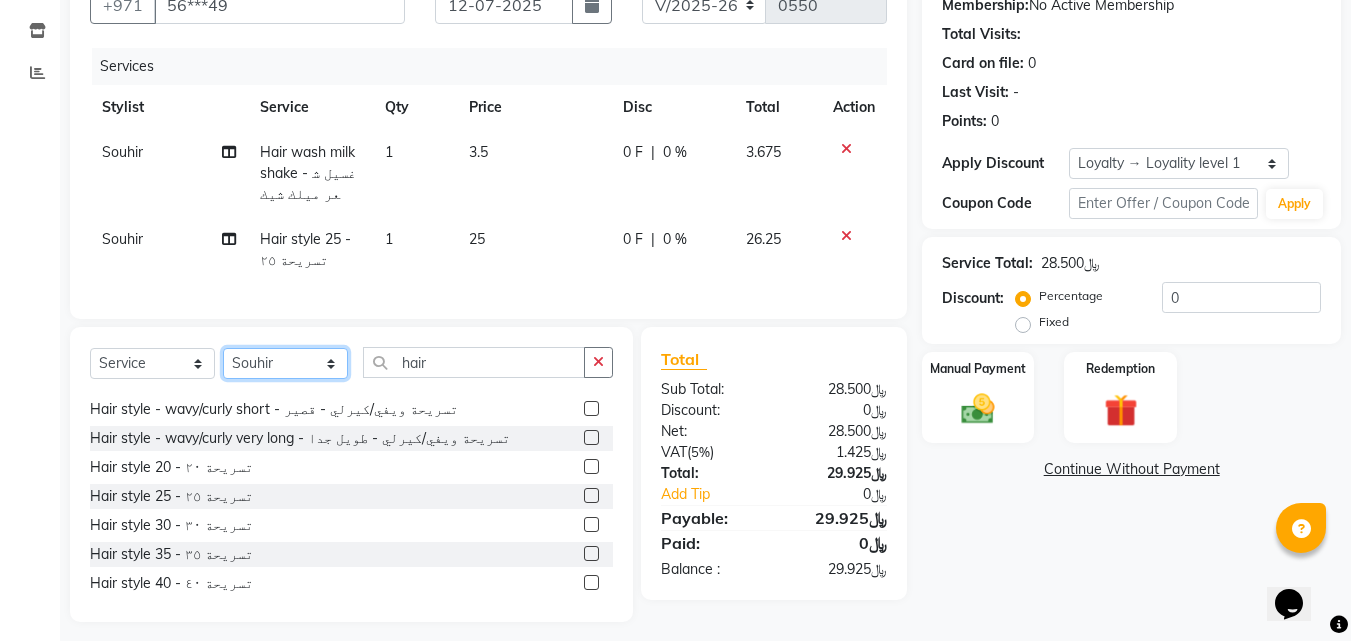 select on "38038" 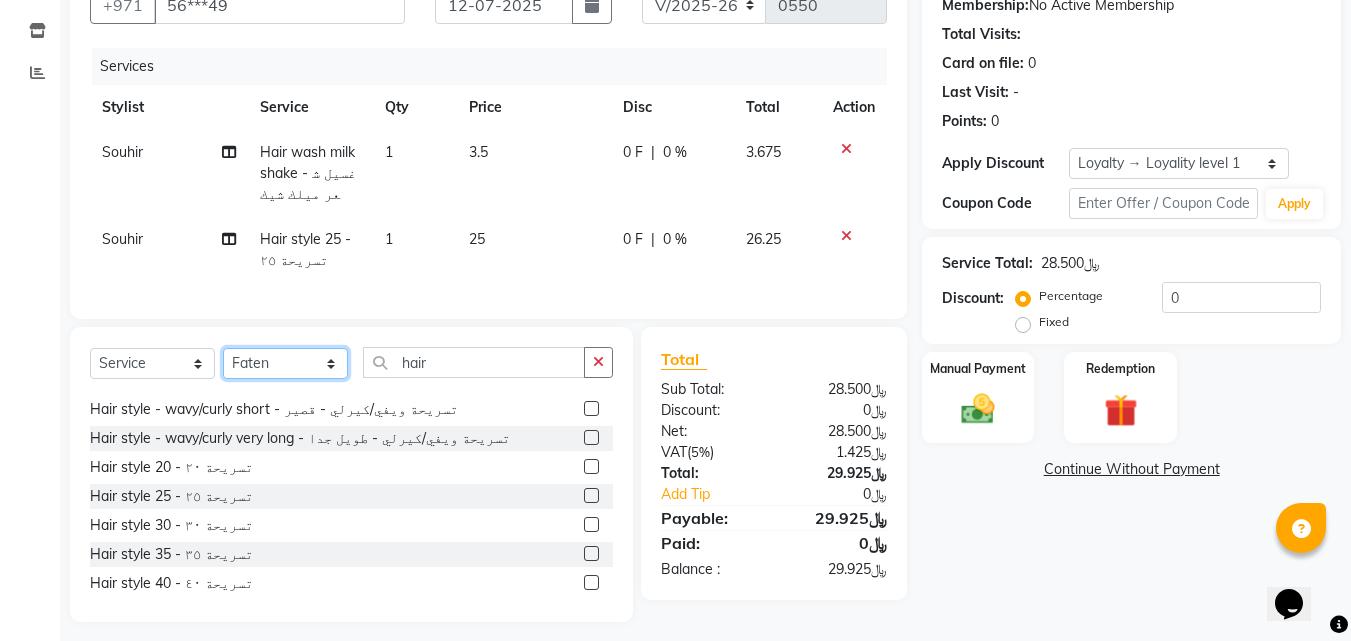click on "Select Stylist Arwa Faten [PERSON_NAME] [PERSON_NAME] [PERSON_NAME] Souhir" 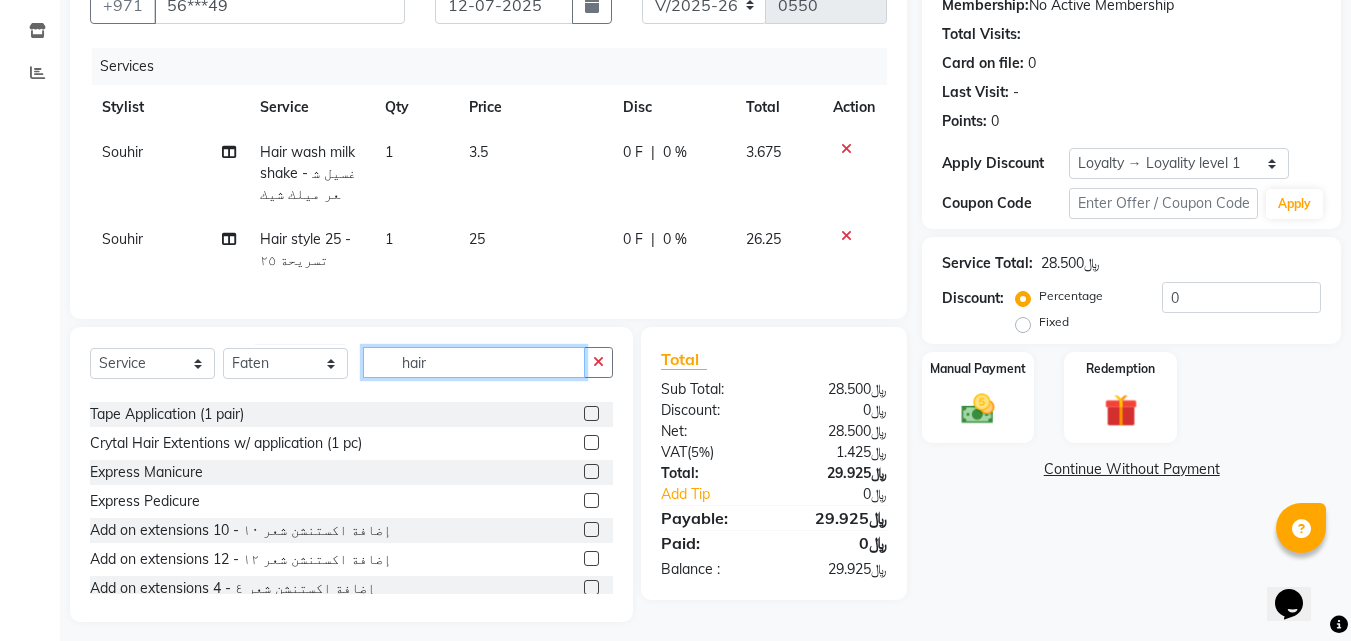 click on "hair" 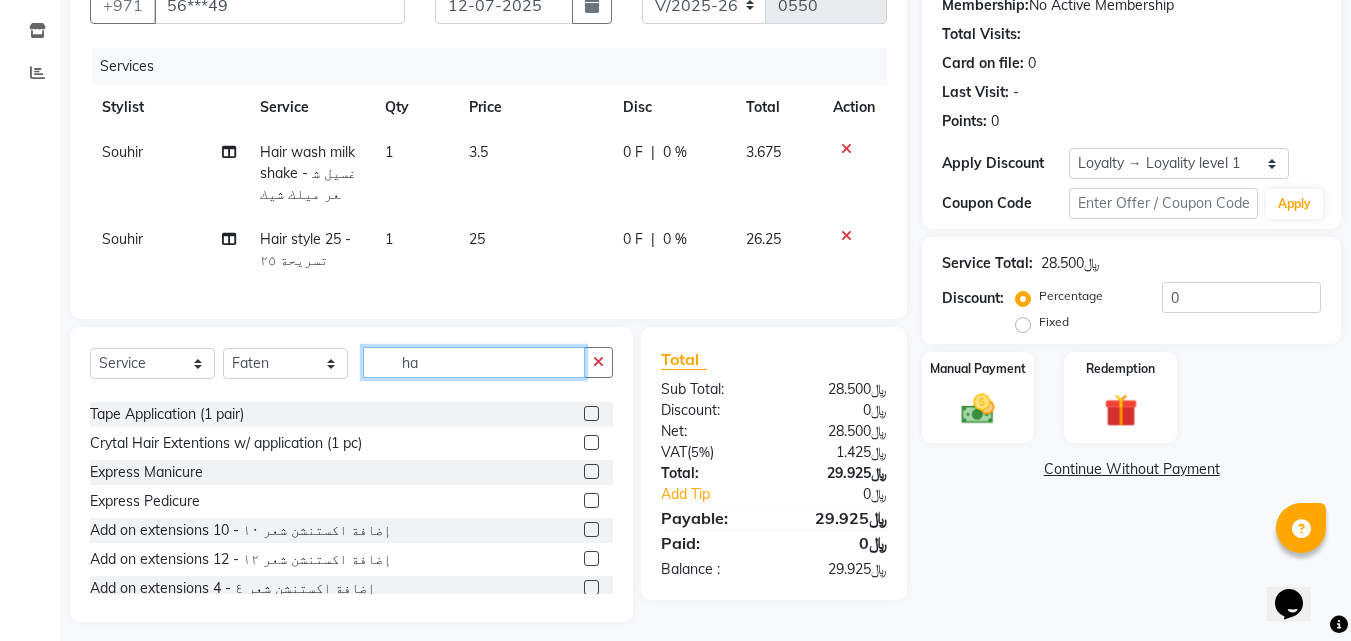type on "h" 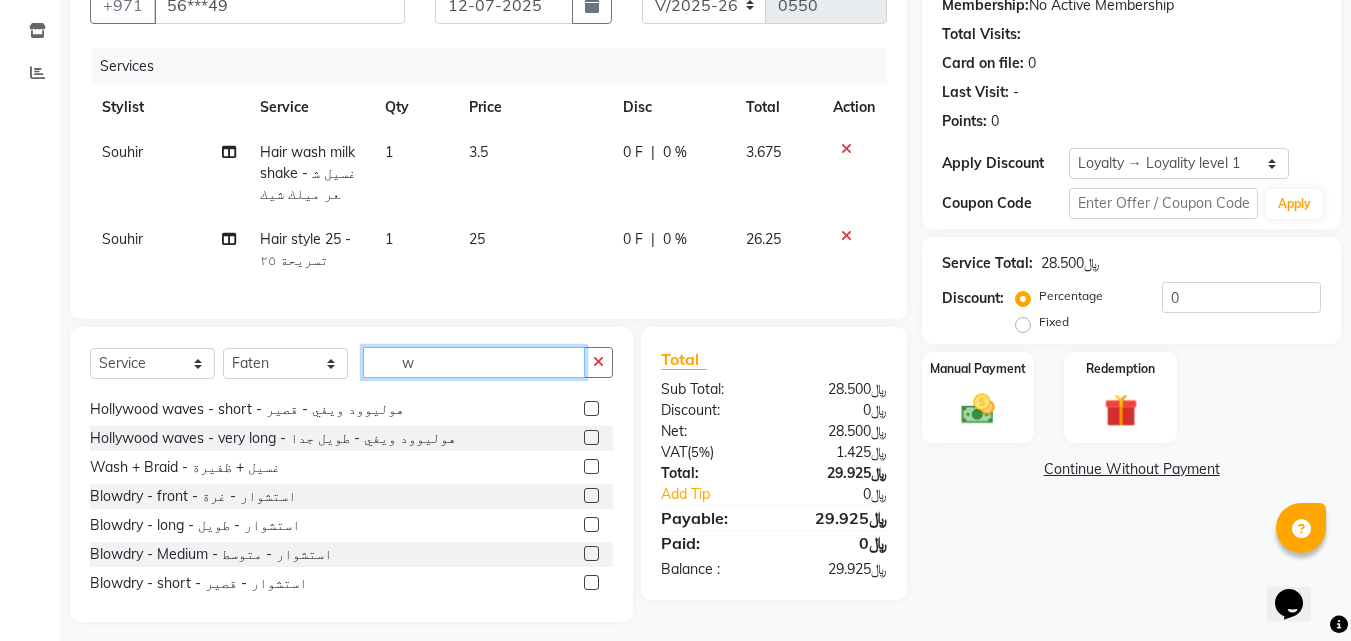scroll, scrollTop: 0, scrollLeft: 0, axis: both 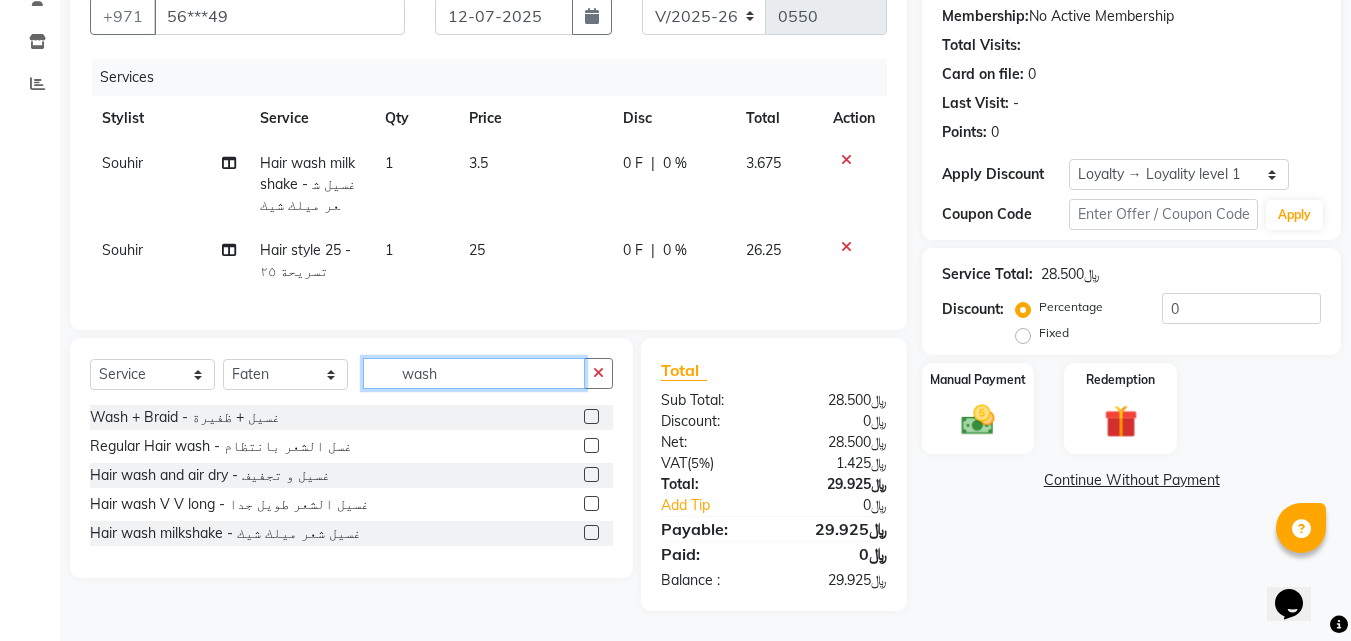 type on "wash" 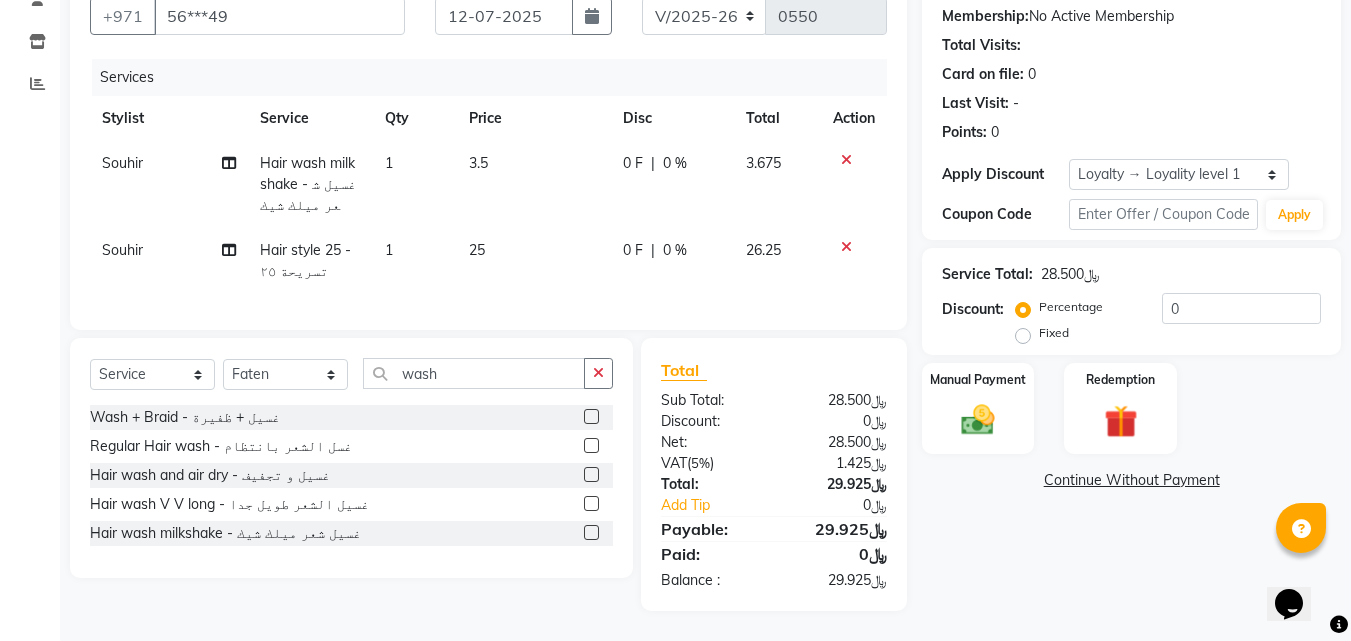 click 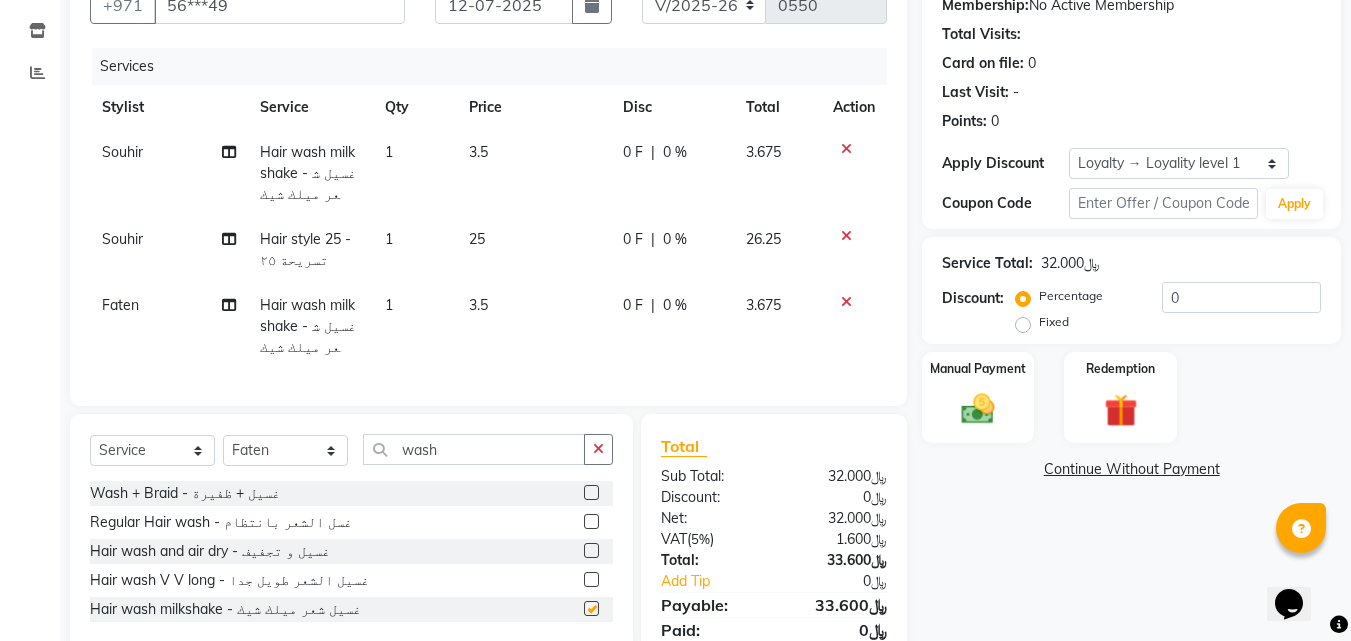 checkbox on "false" 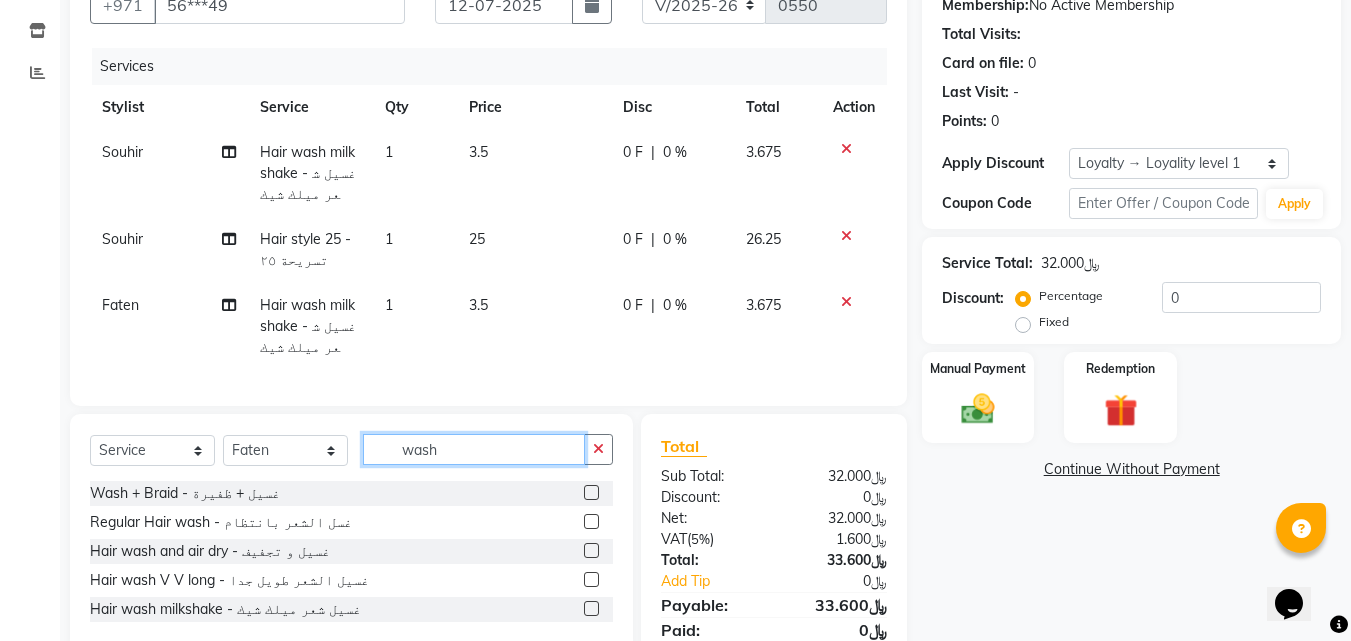 click on "wash" 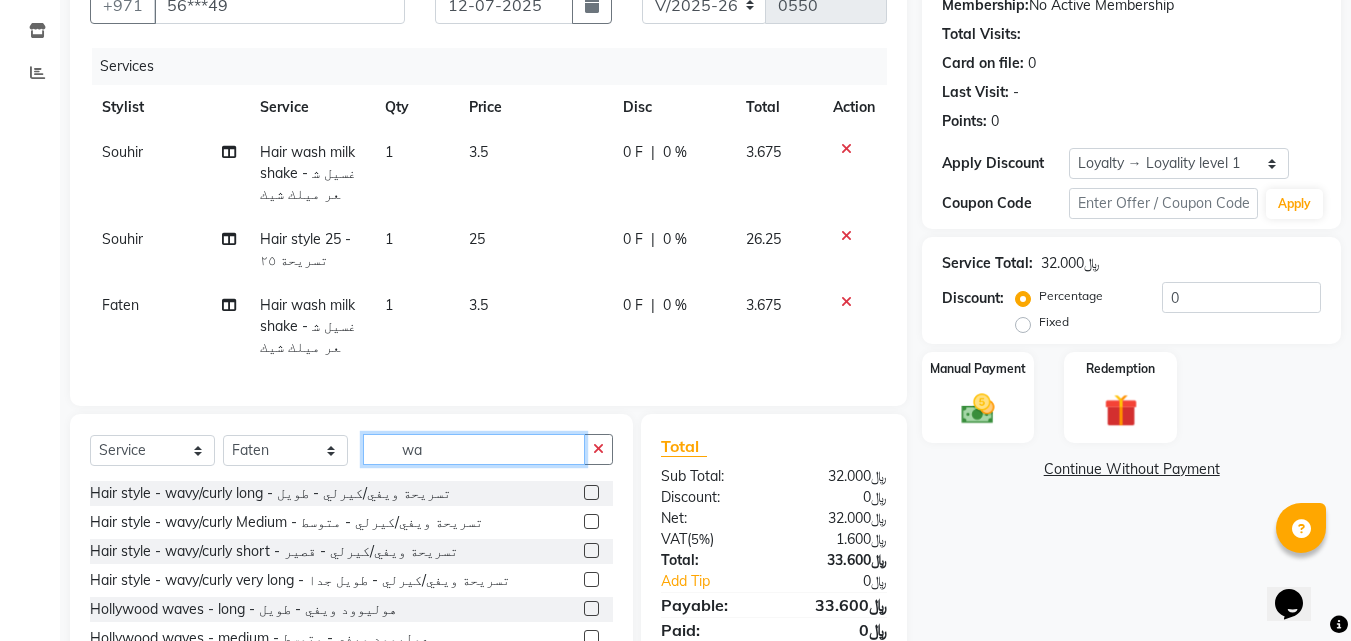 type on "w" 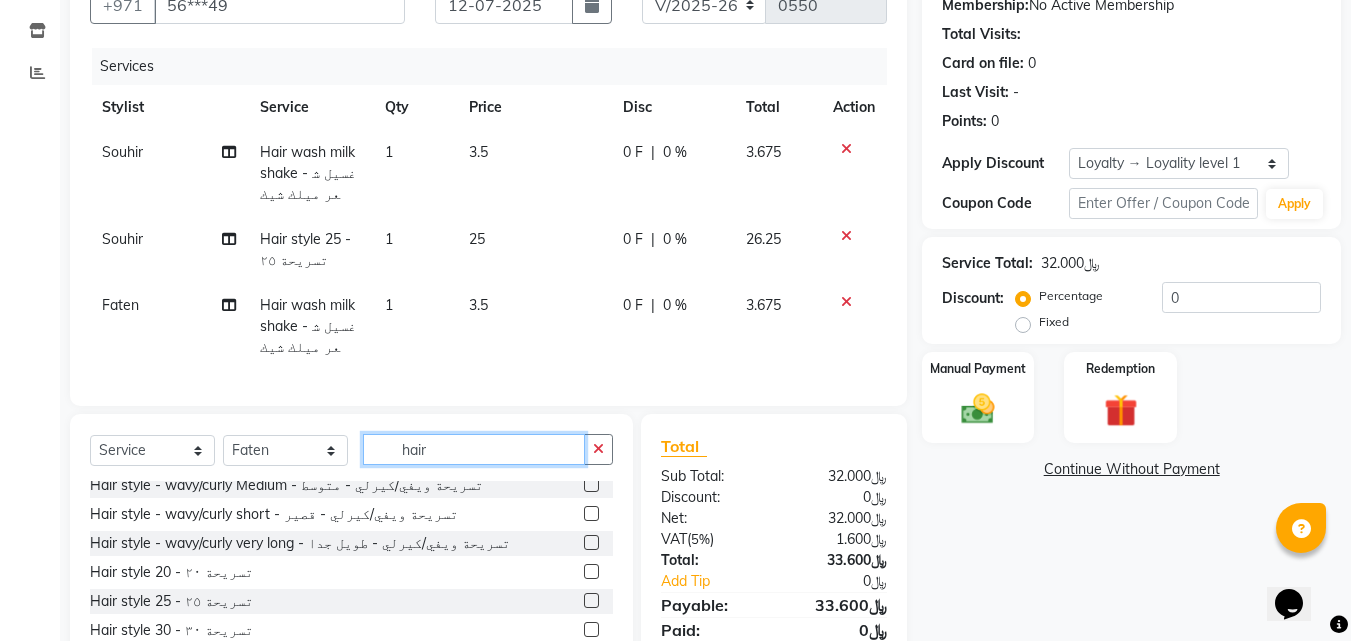scroll, scrollTop: 200, scrollLeft: 0, axis: vertical 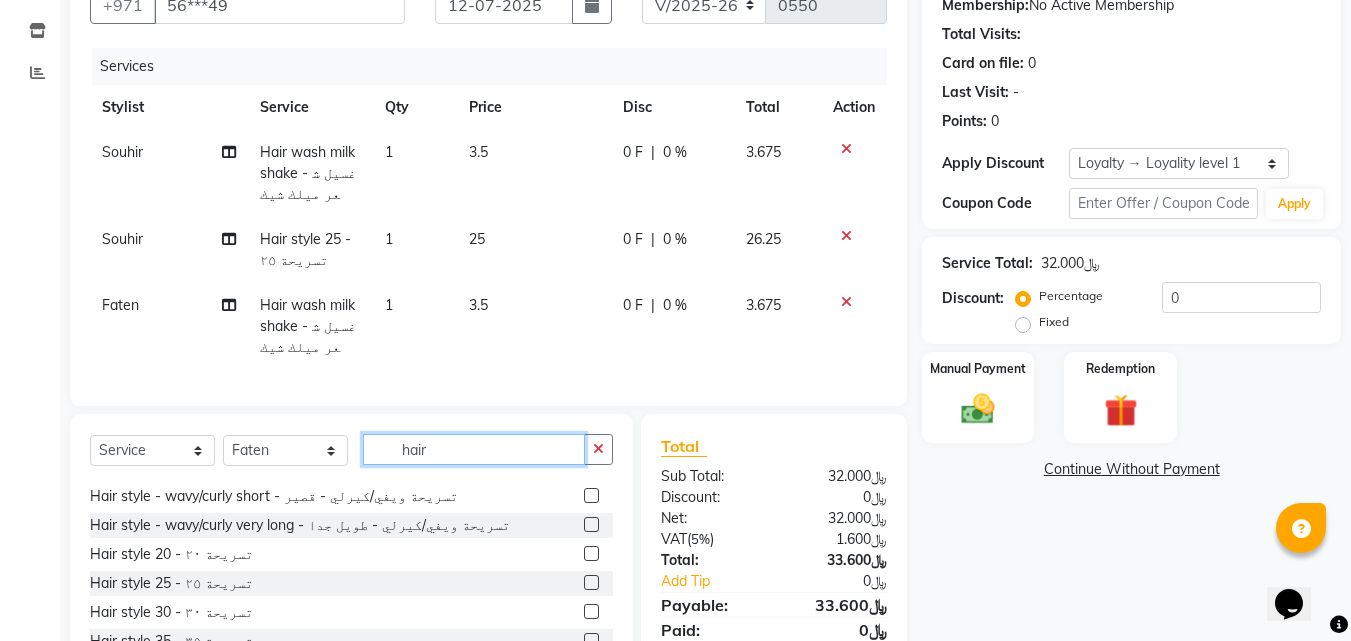 type on "hair" 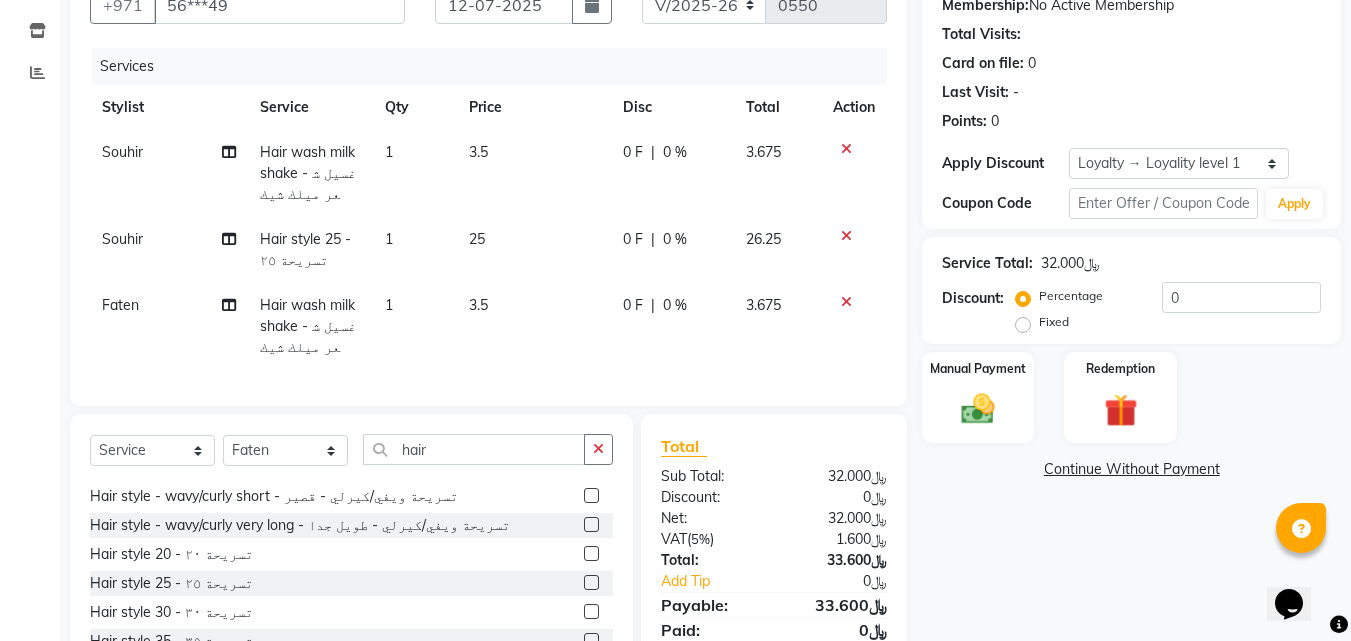 click 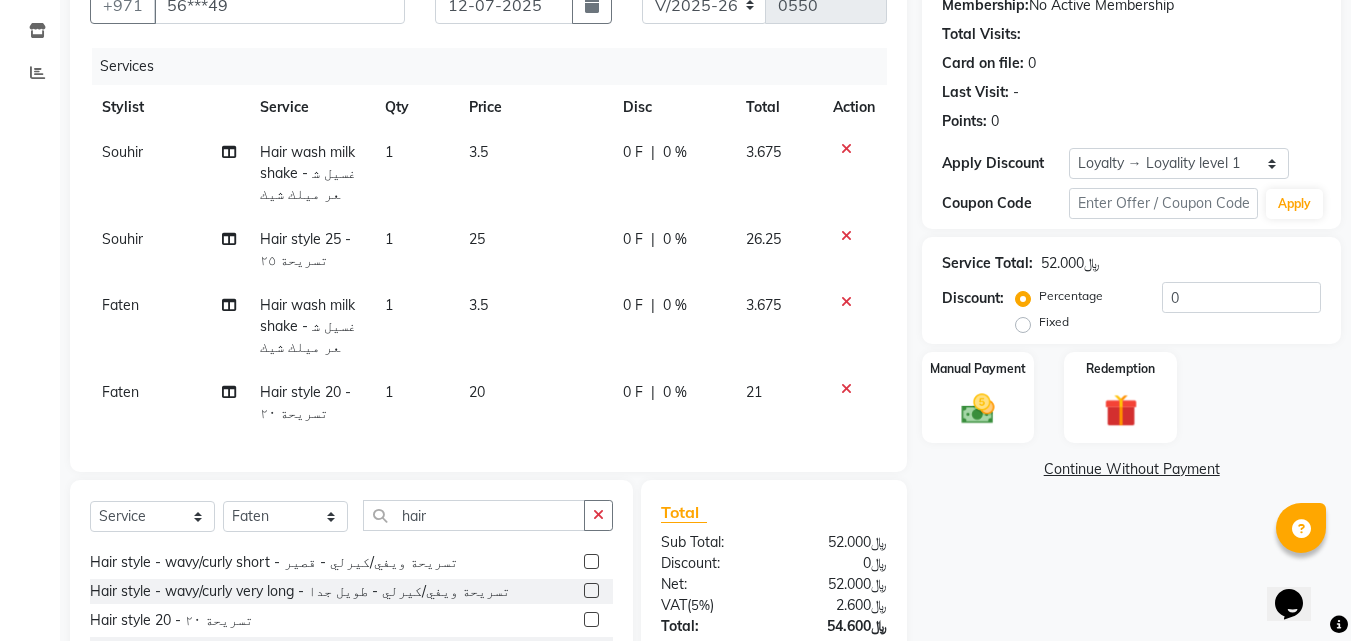 scroll, scrollTop: 300, scrollLeft: 0, axis: vertical 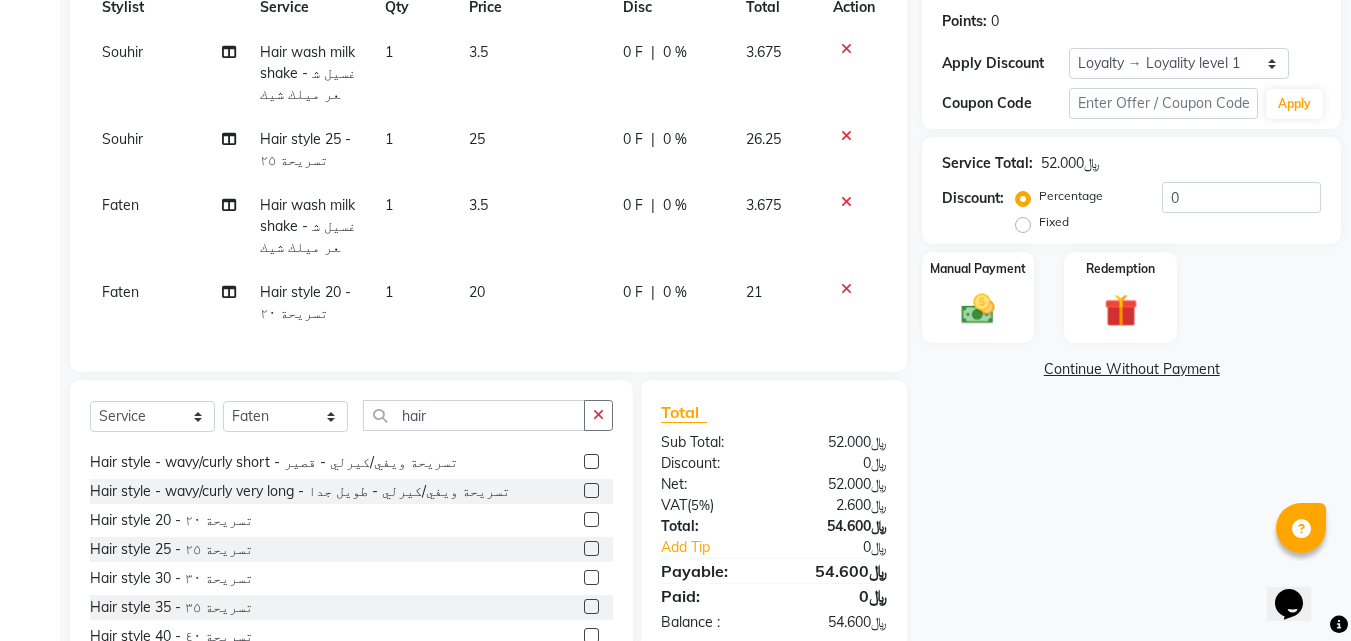 click 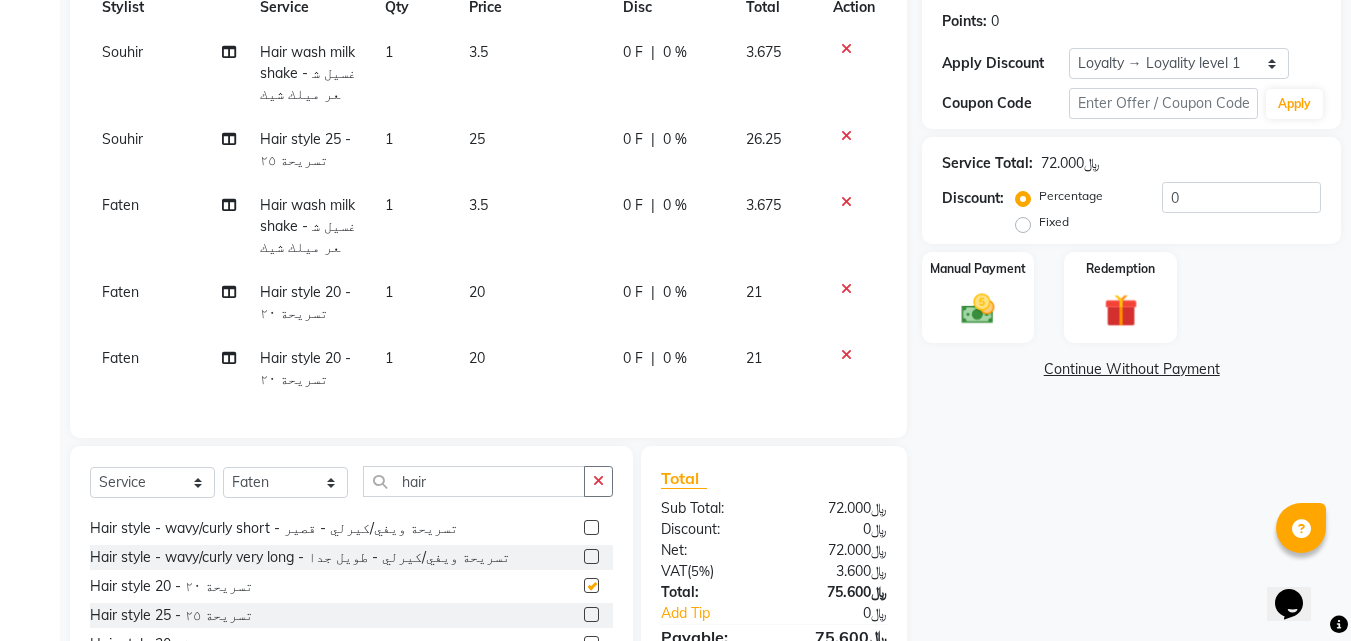 checkbox on "false" 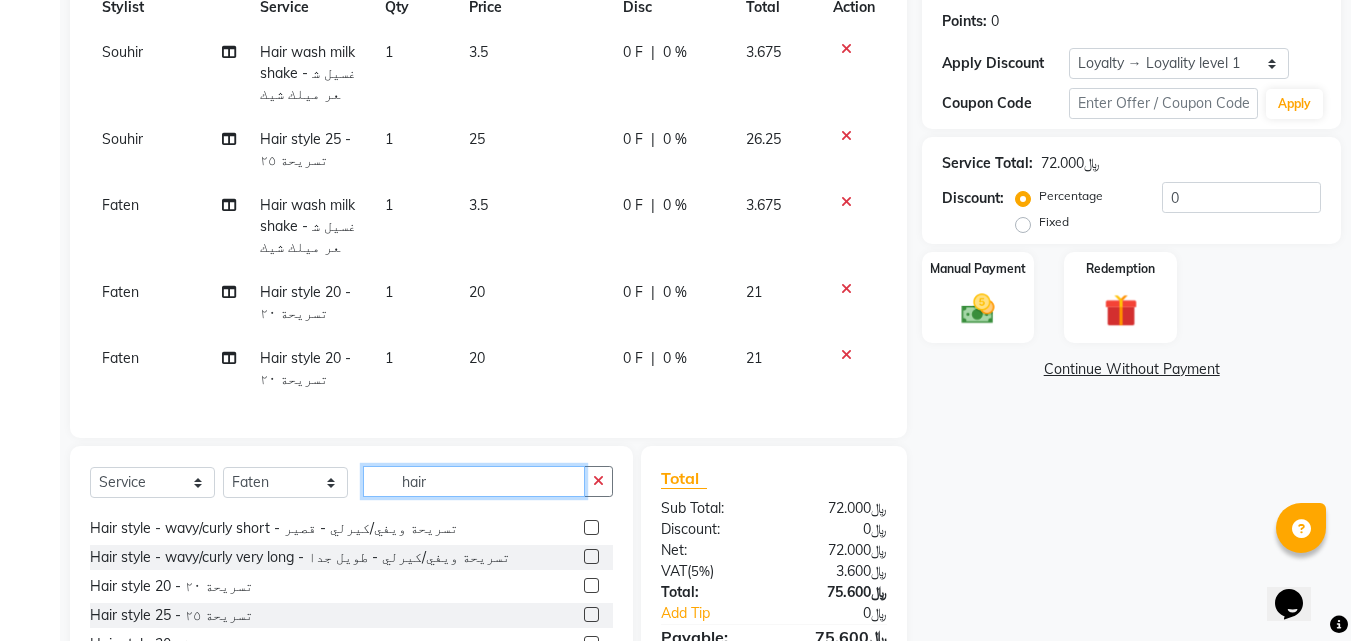 click on "hair" 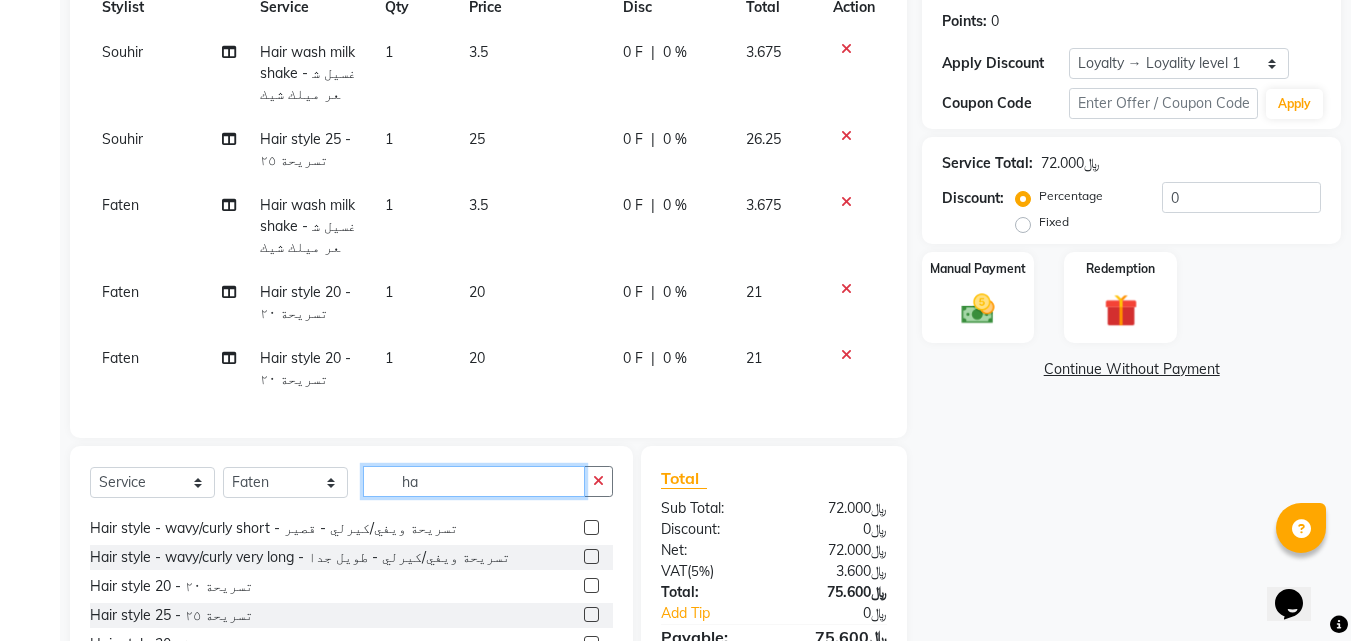 type on "h" 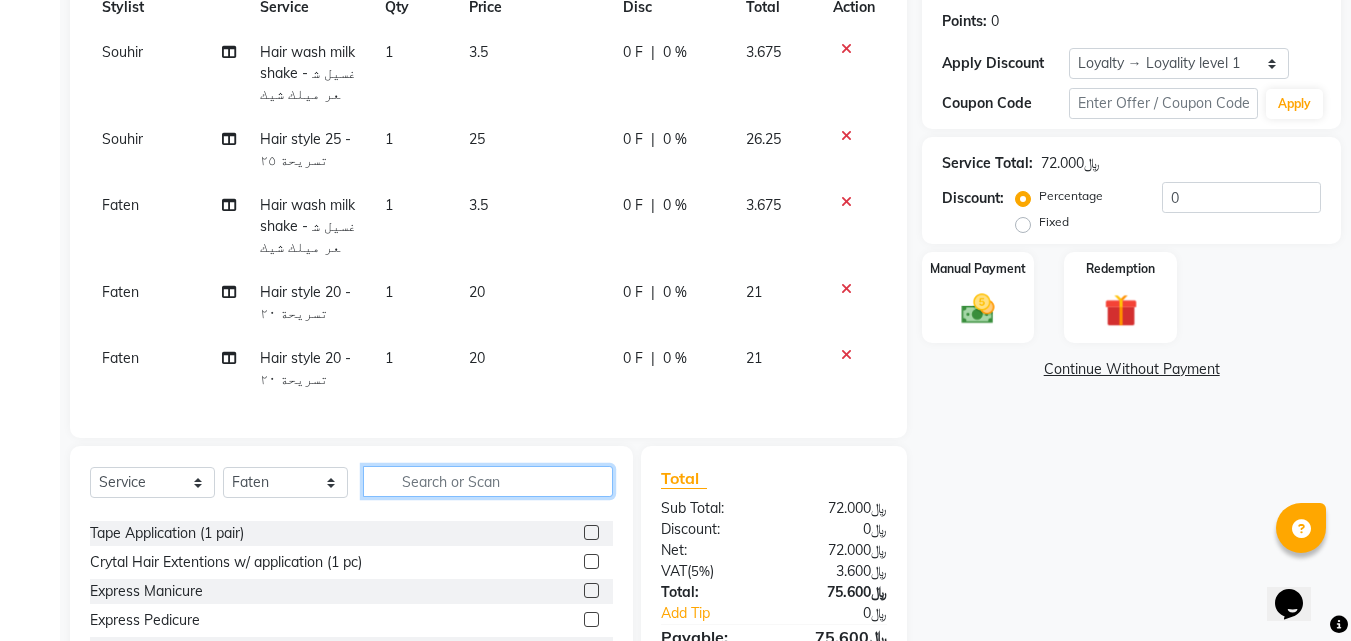 scroll, scrollTop: 727, scrollLeft: 0, axis: vertical 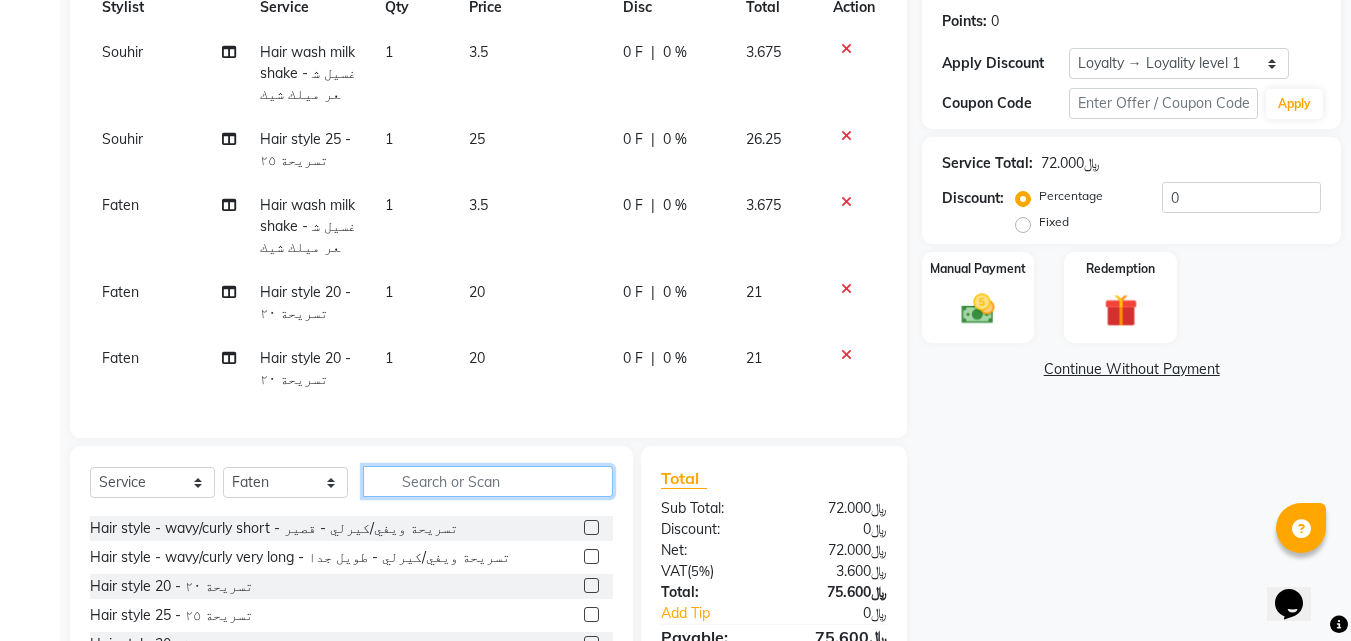 type 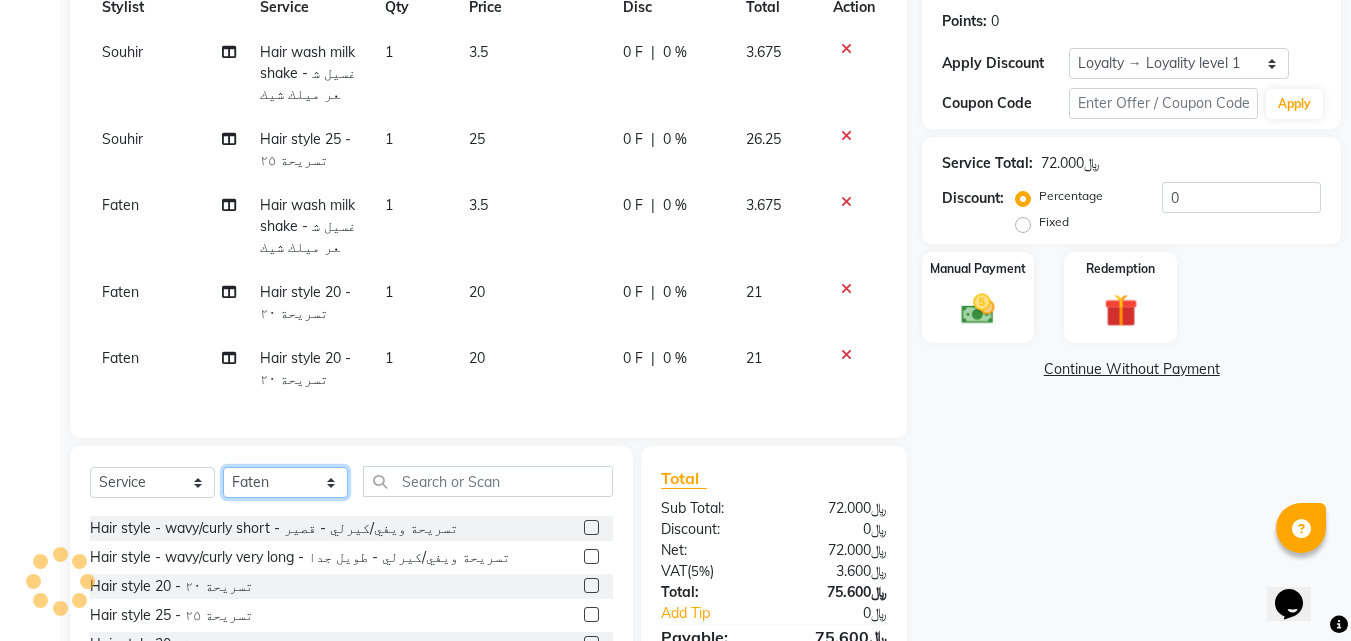 click on "Select Stylist Arwa Faten [PERSON_NAME] [PERSON_NAME] [PERSON_NAME] Souhir" 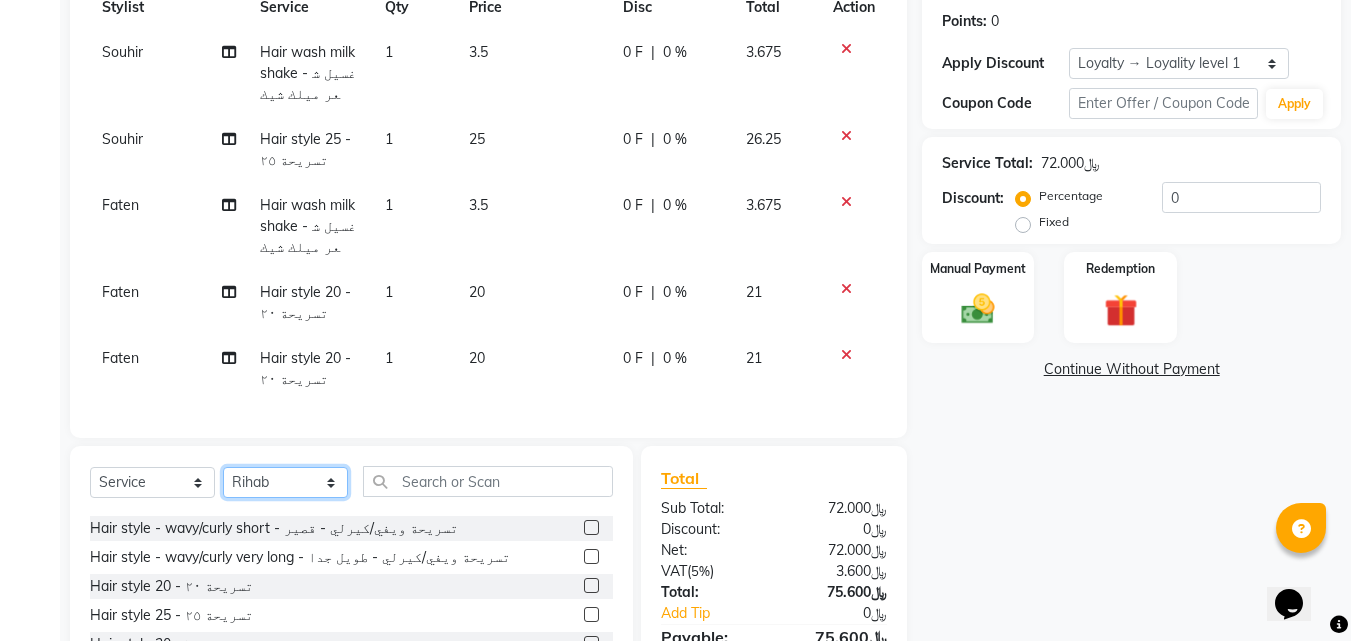 click on "Select Stylist Arwa Faten [PERSON_NAME] [PERSON_NAME] [PERSON_NAME] Souhir" 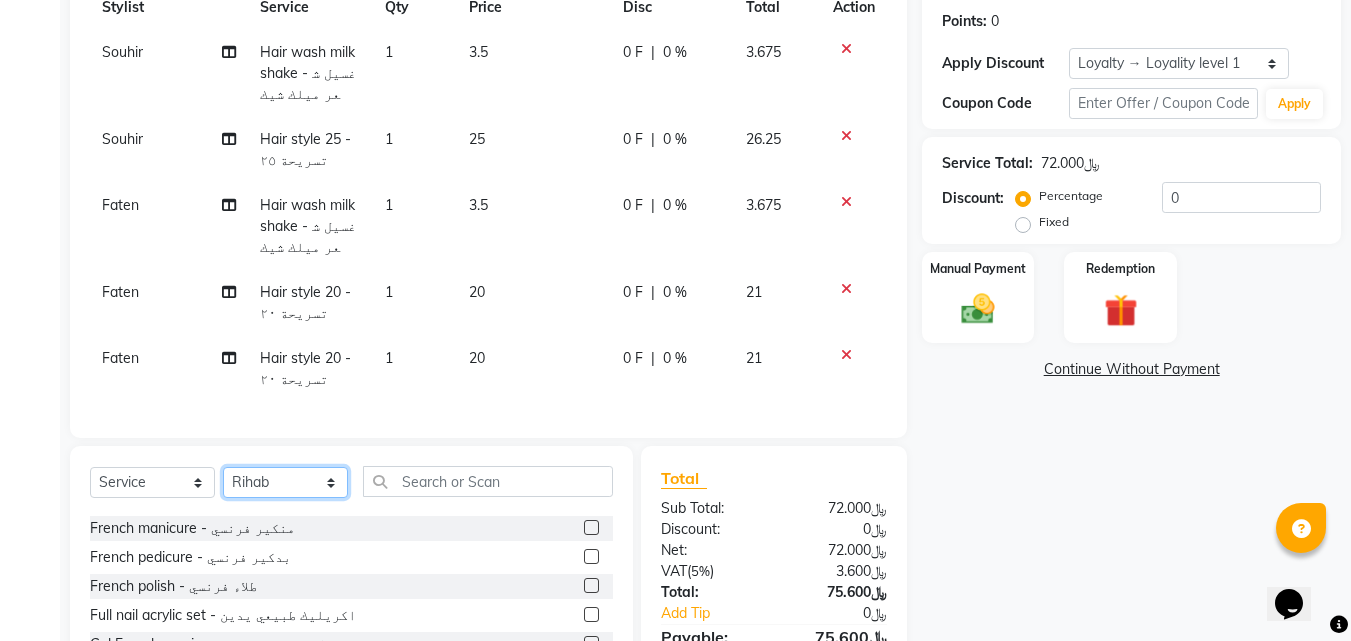 scroll, scrollTop: 445, scrollLeft: 0, axis: vertical 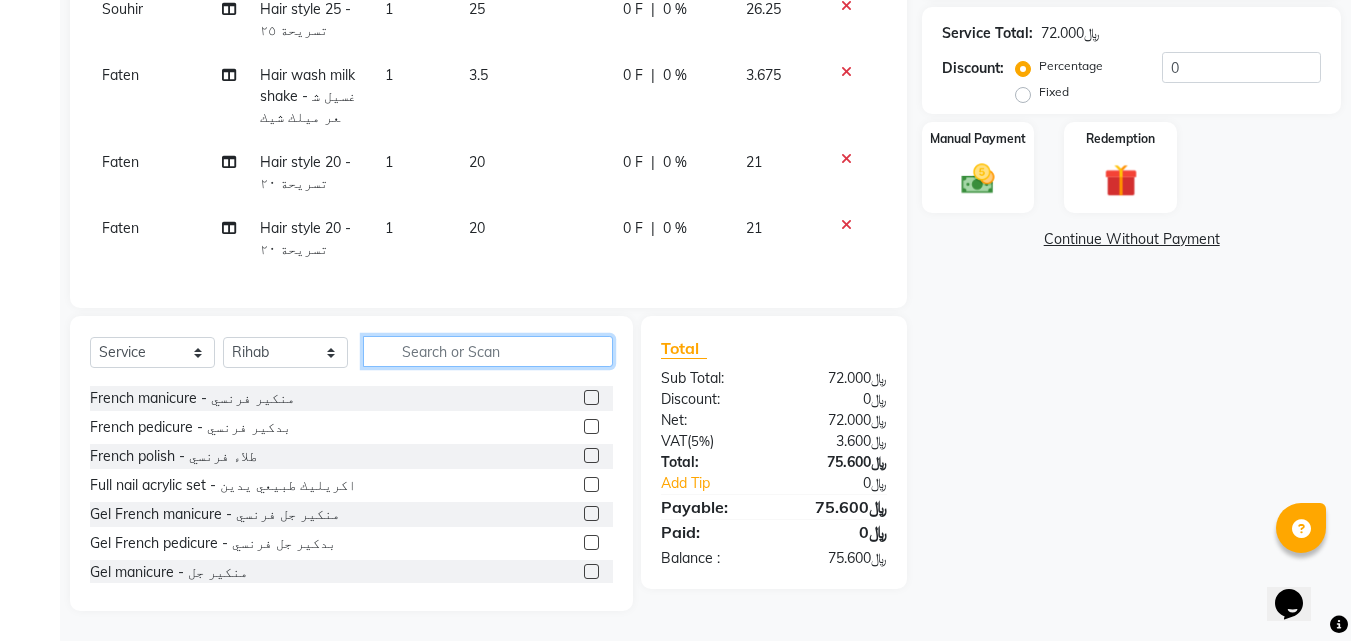click 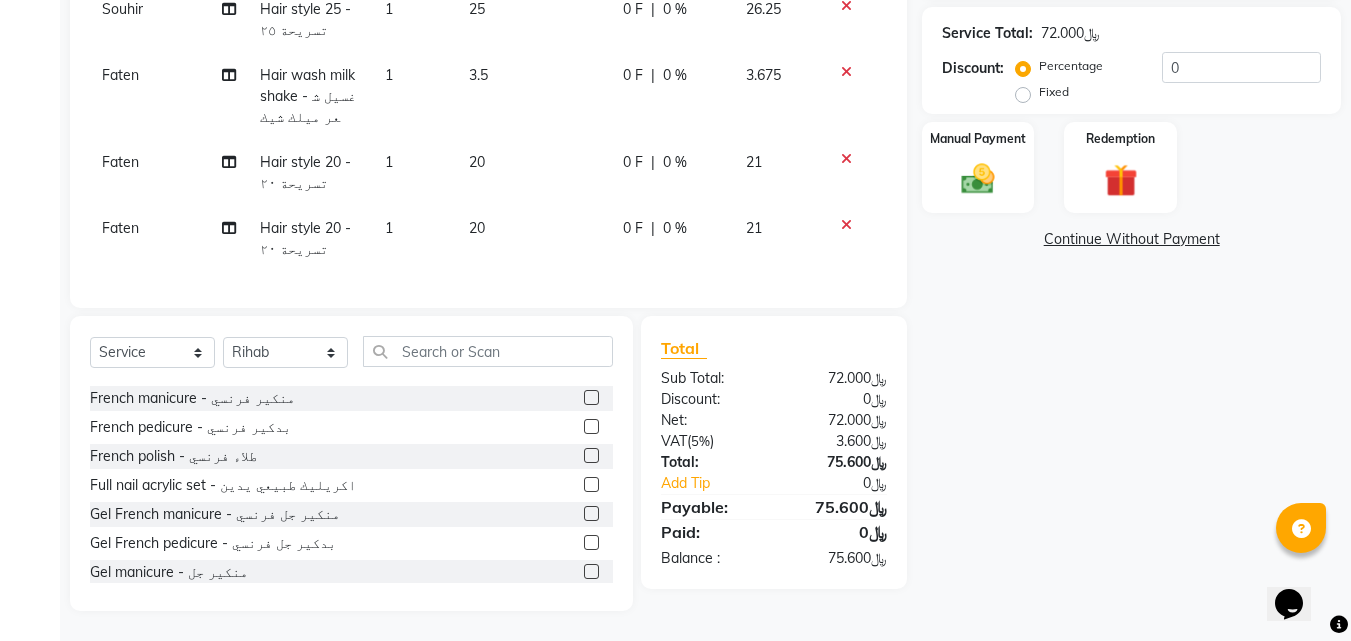 click 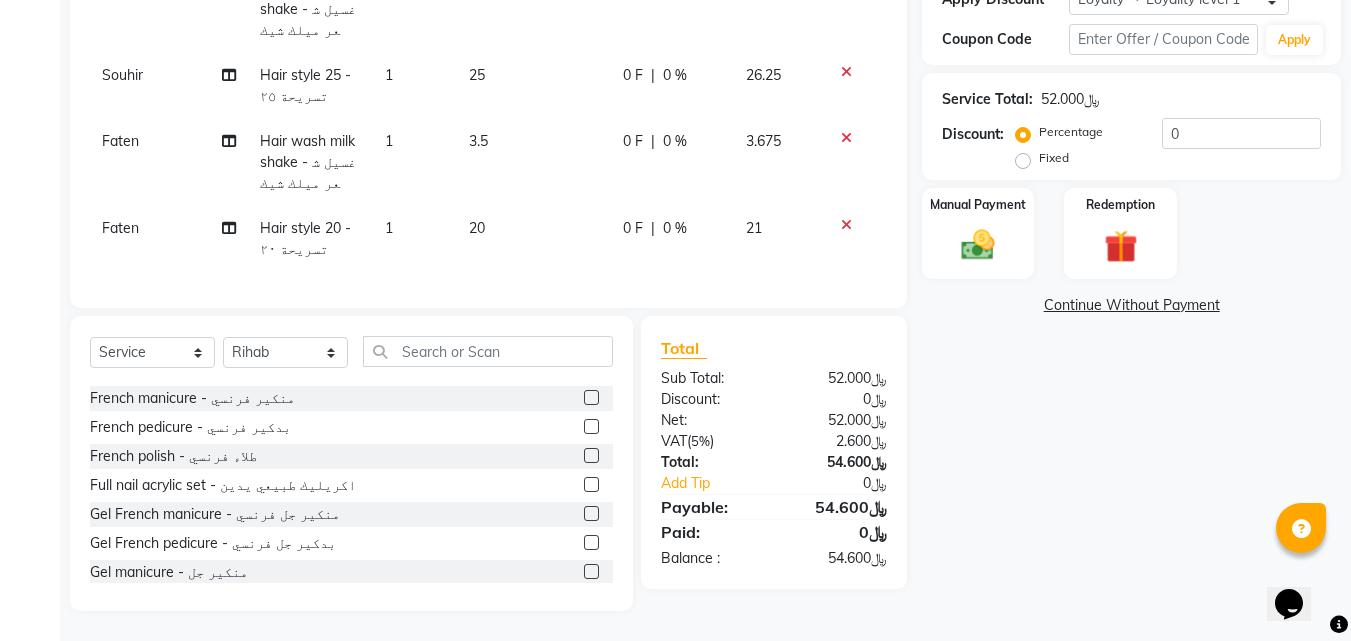 scroll, scrollTop: 379, scrollLeft: 0, axis: vertical 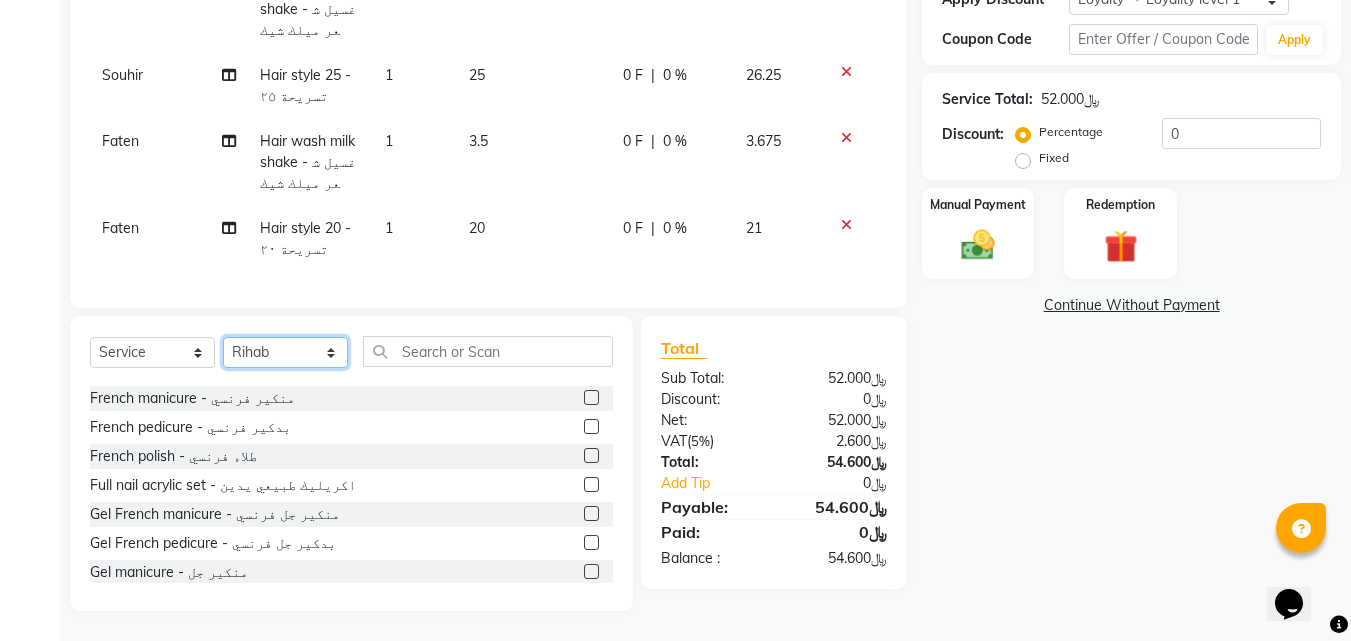 click on "Select Stylist Arwa Faten [PERSON_NAME] [PERSON_NAME] [PERSON_NAME] Souhir" 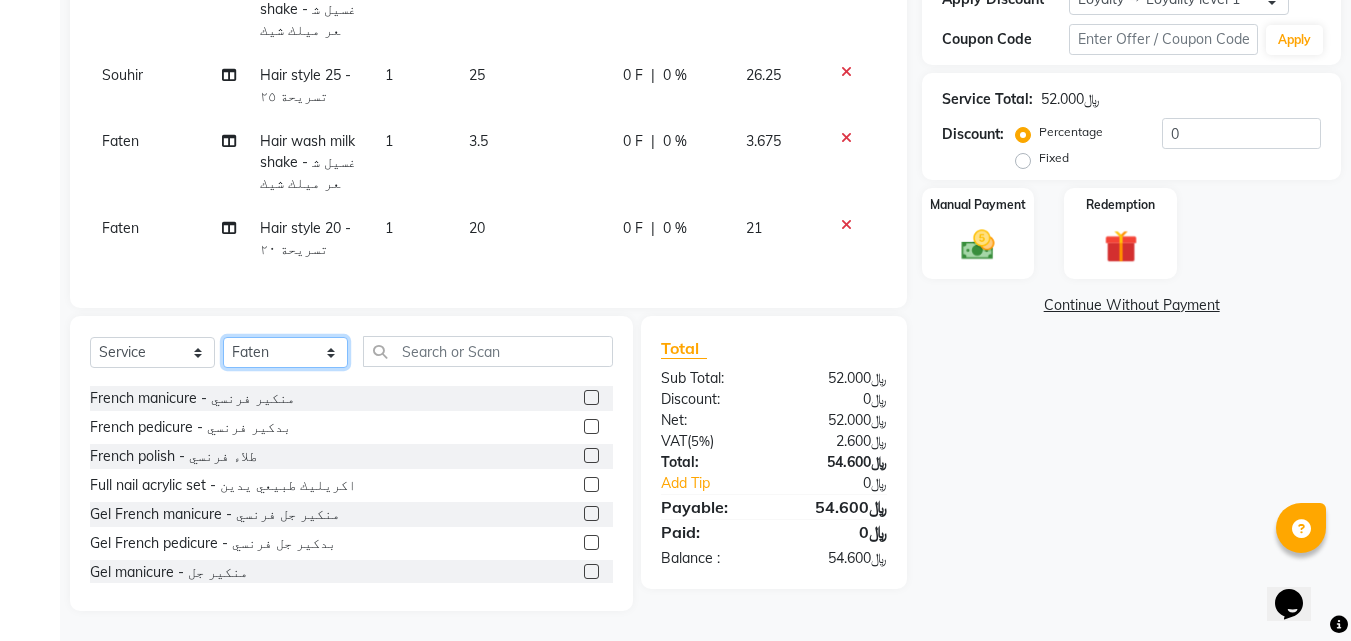 click on "Select Stylist Arwa Faten [PERSON_NAME] [PERSON_NAME] [PERSON_NAME] Souhir" 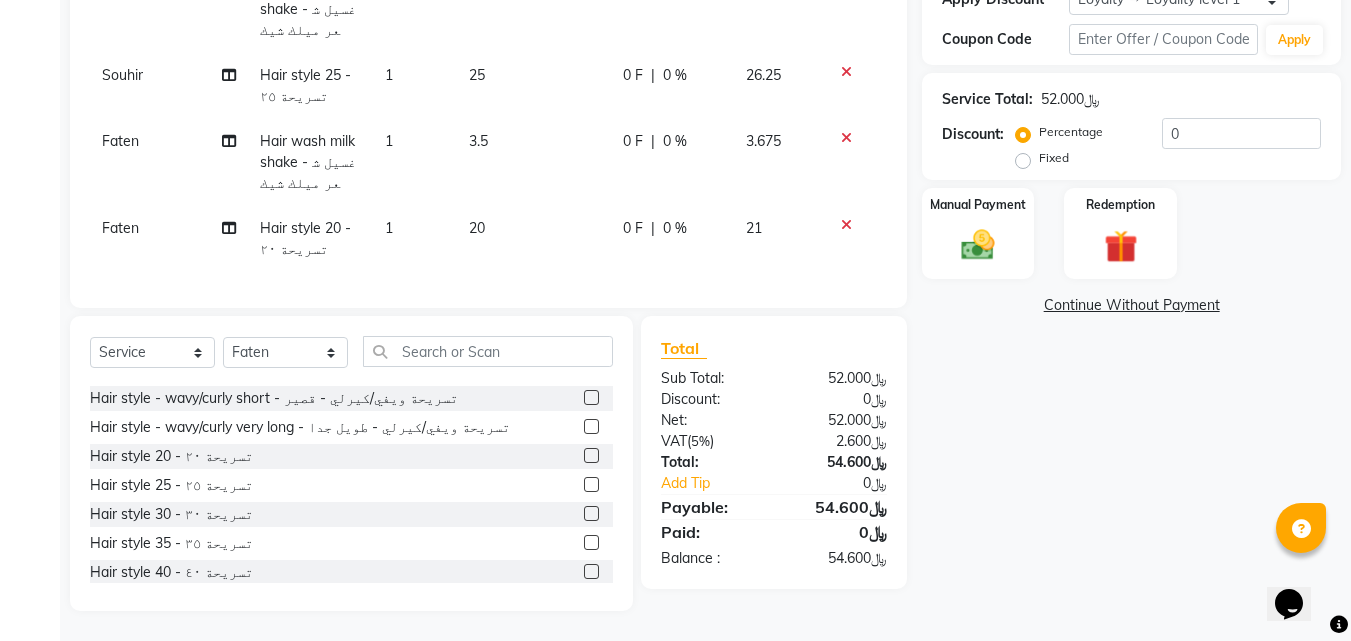 click 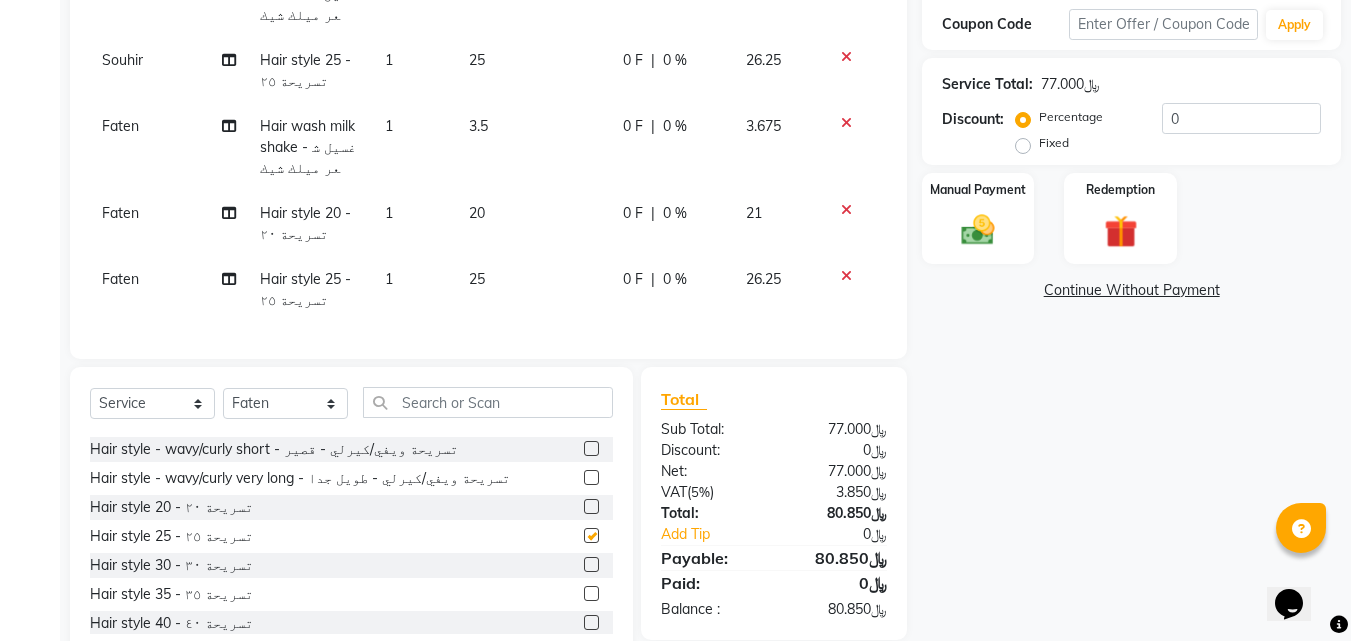 checkbox on "false" 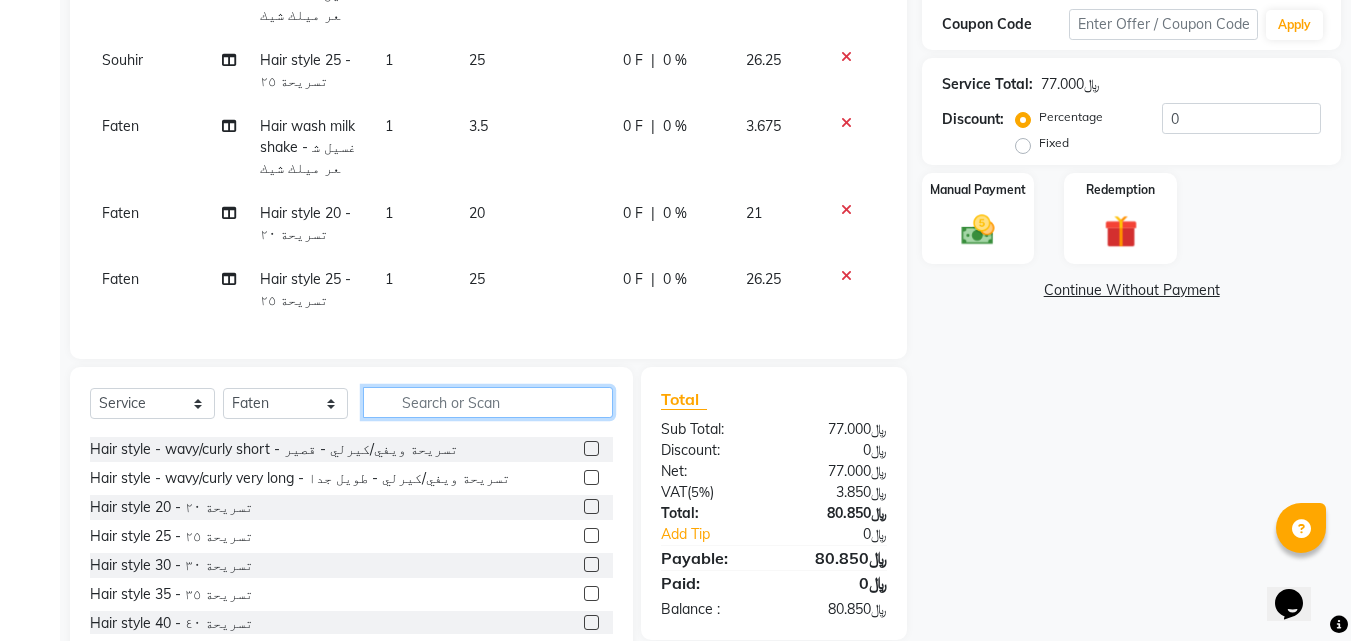 click 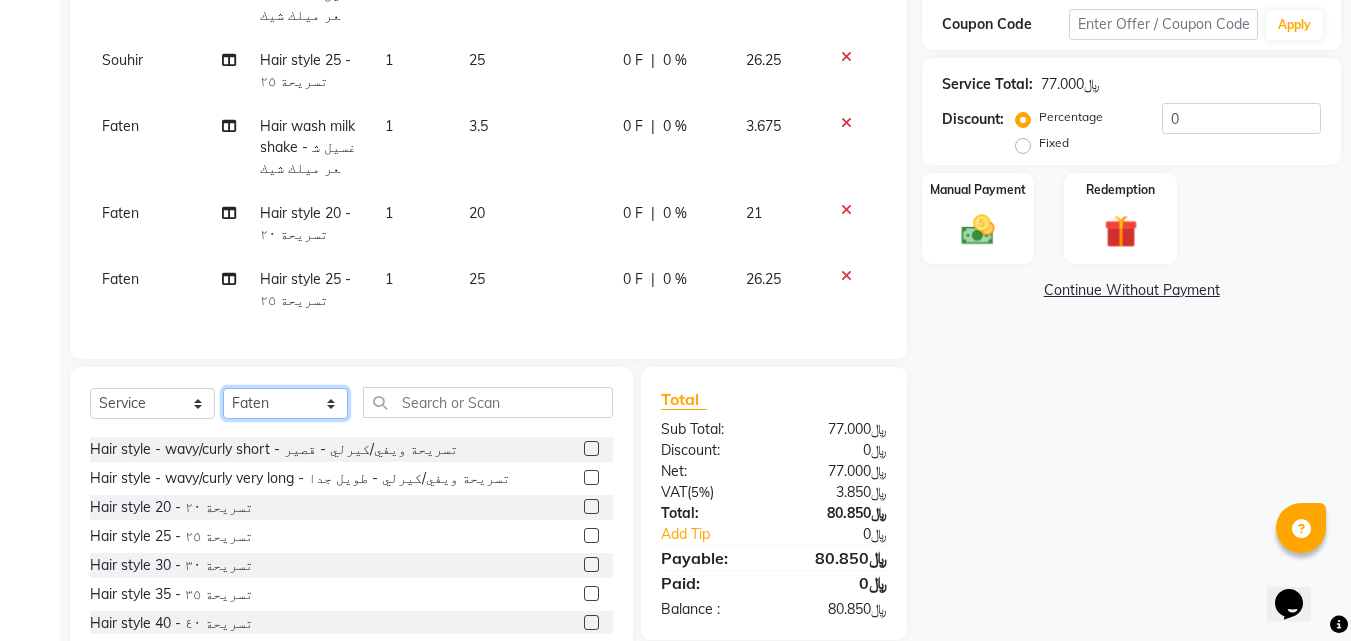 click on "Select Stylist Arwa Faten [PERSON_NAME] [PERSON_NAME] [PERSON_NAME] Souhir" 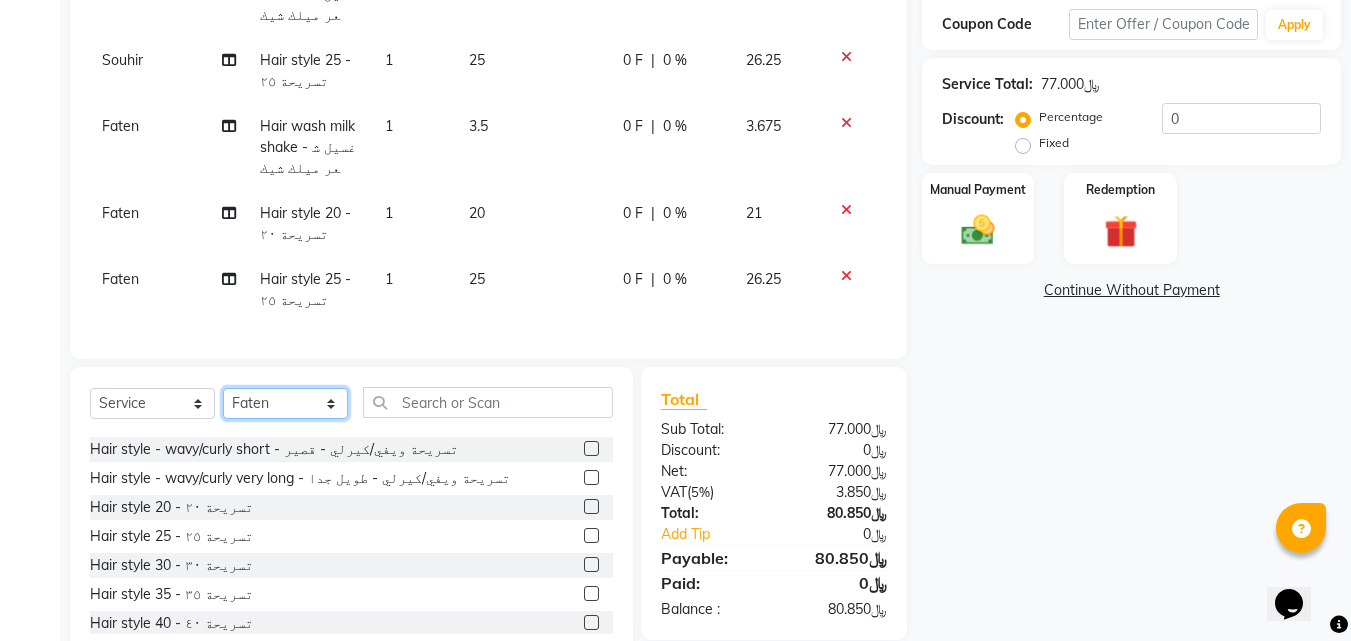 select on "38037" 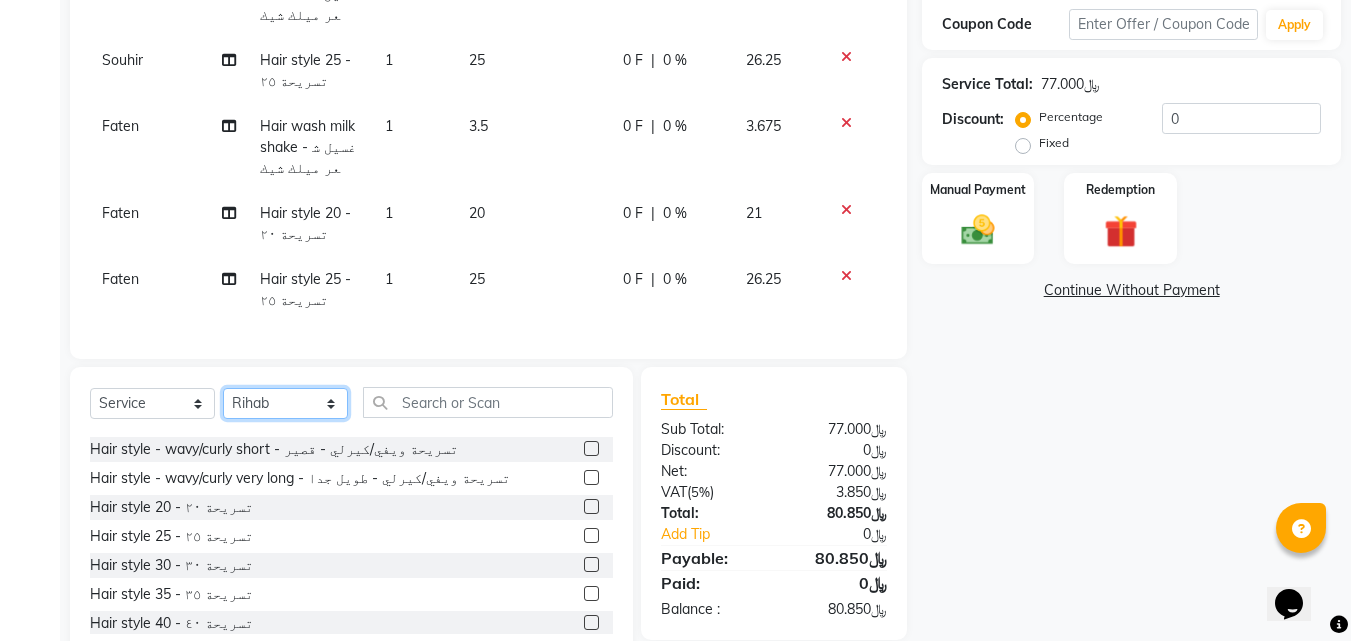 click on "Select Stylist Arwa Faten [PERSON_NAME] [PERSON_NAME] [PERSON_NAME] Souhir" 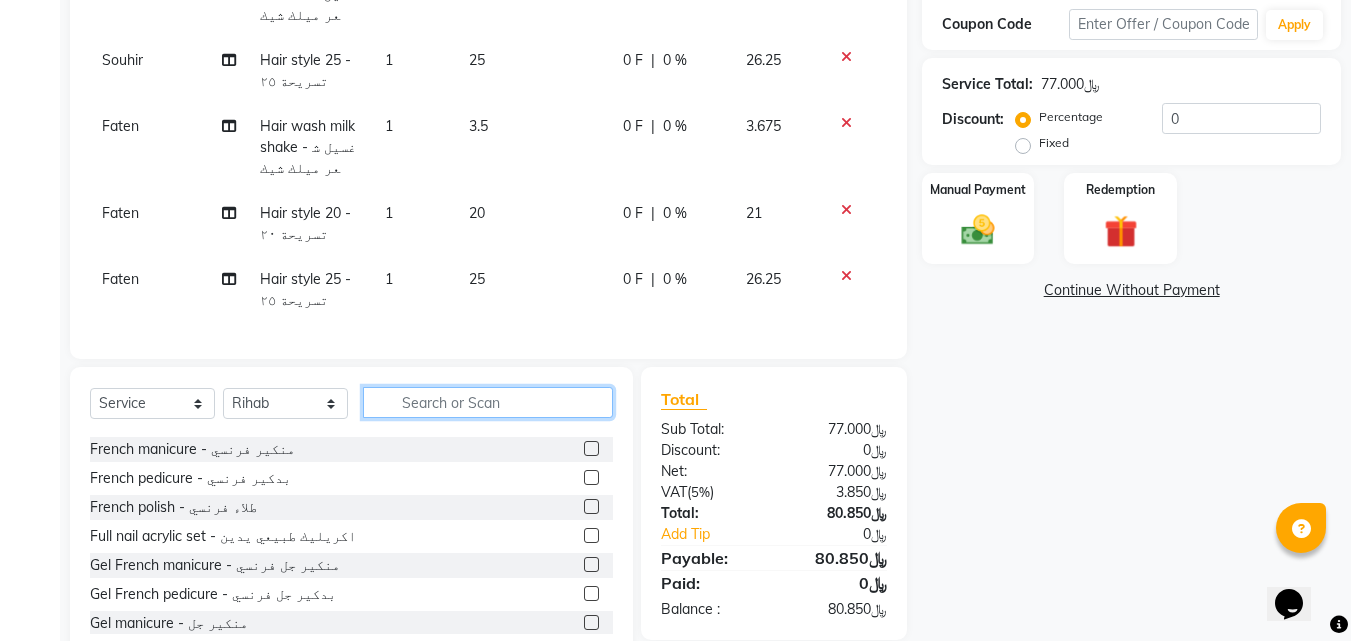 click 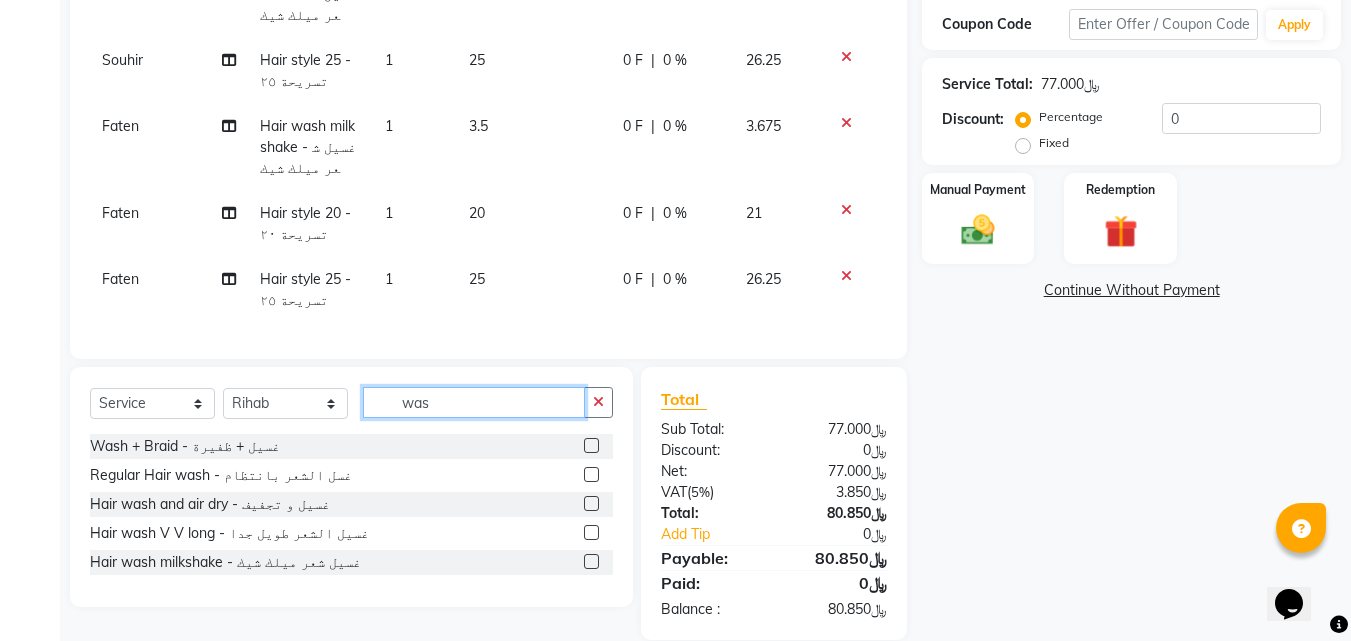 scroll, scrollTop: 0, scrollLeft: 0, axis: both 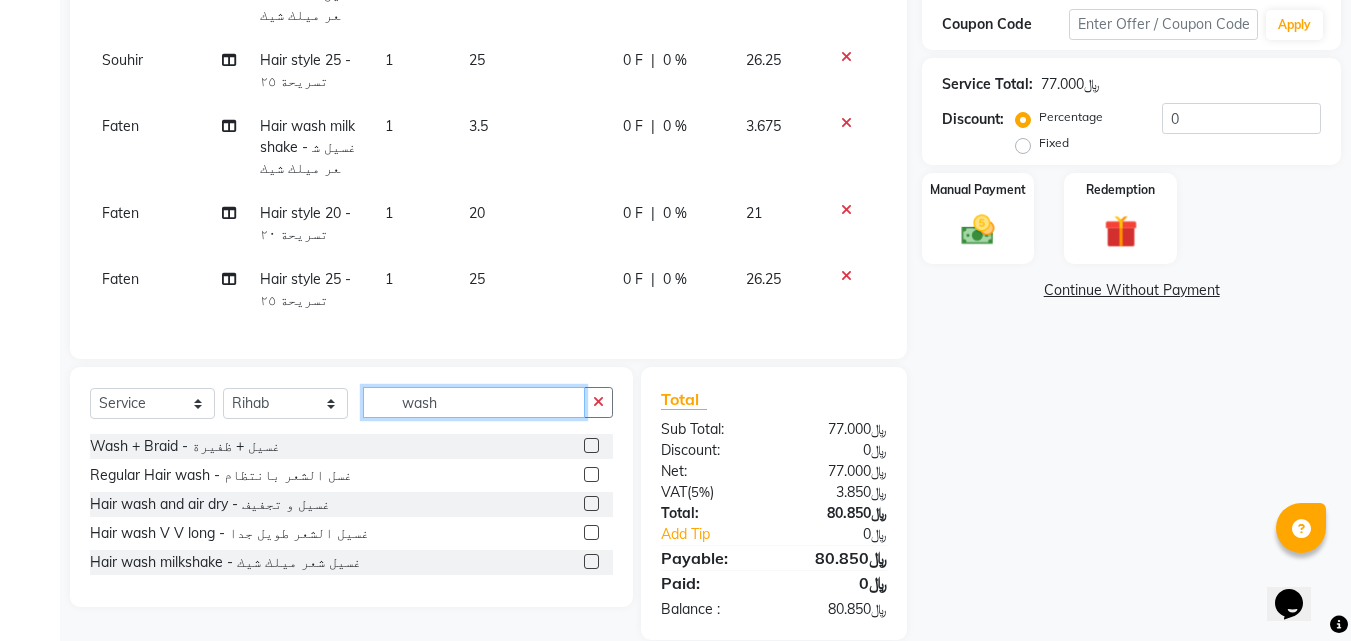 type on "wash" 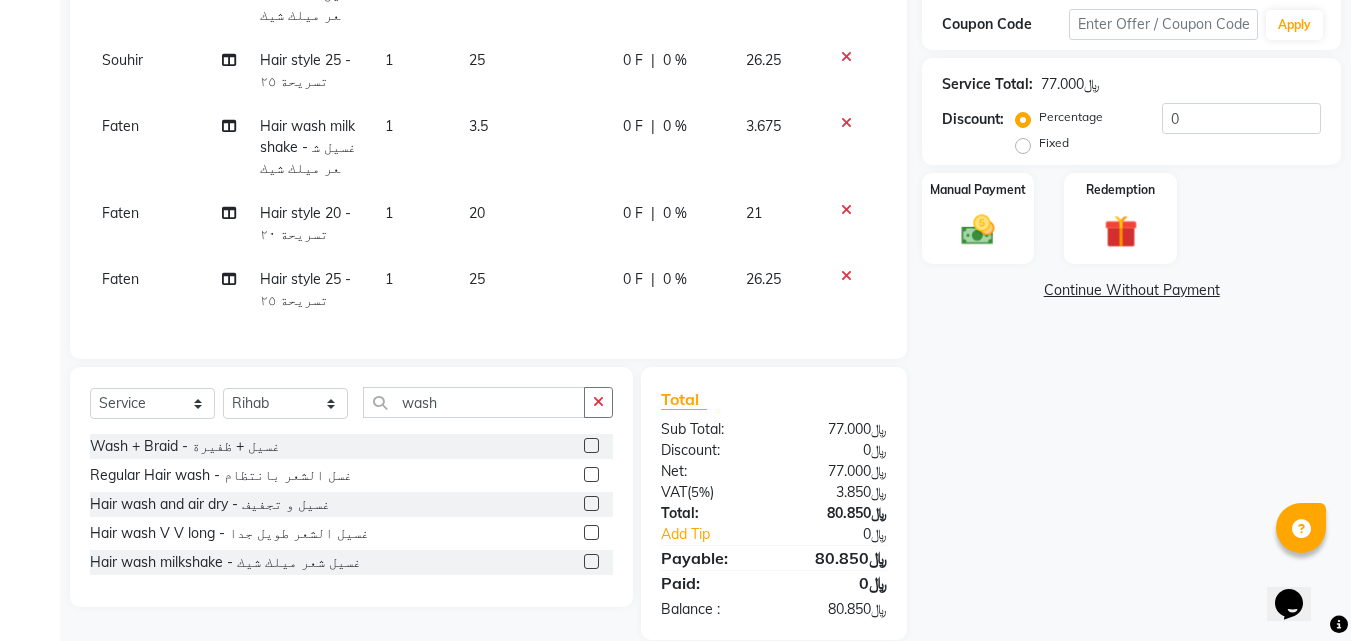 click 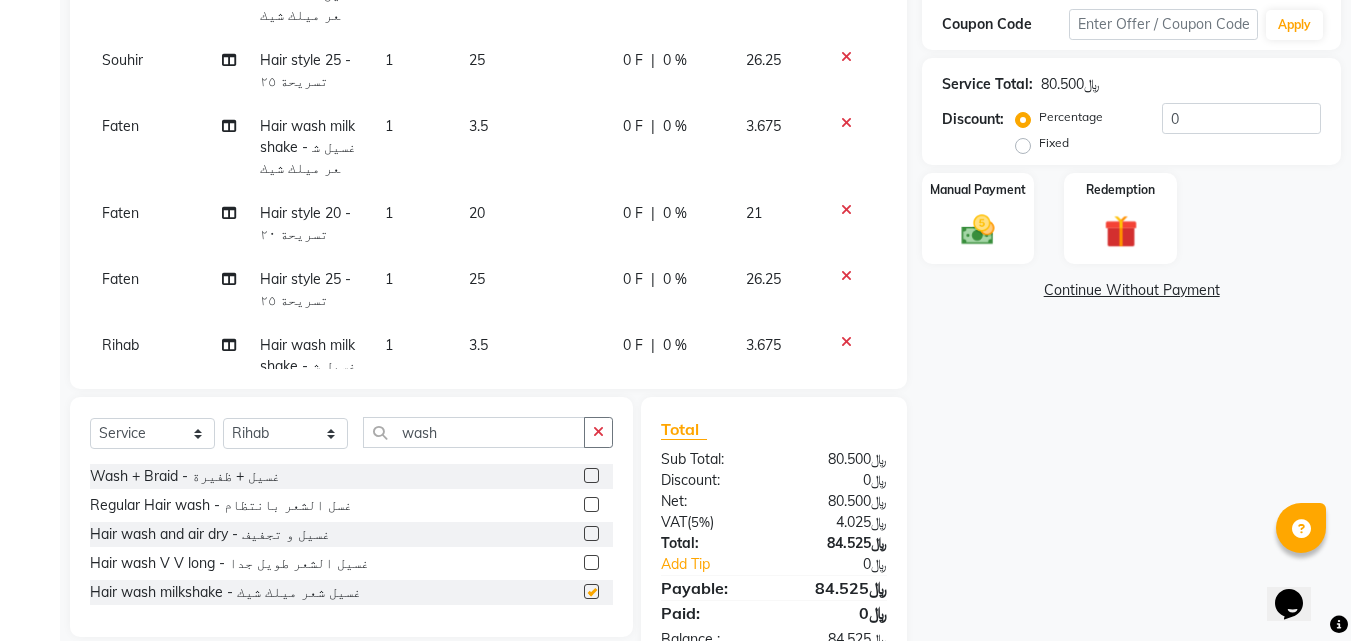 checkbox on "false" 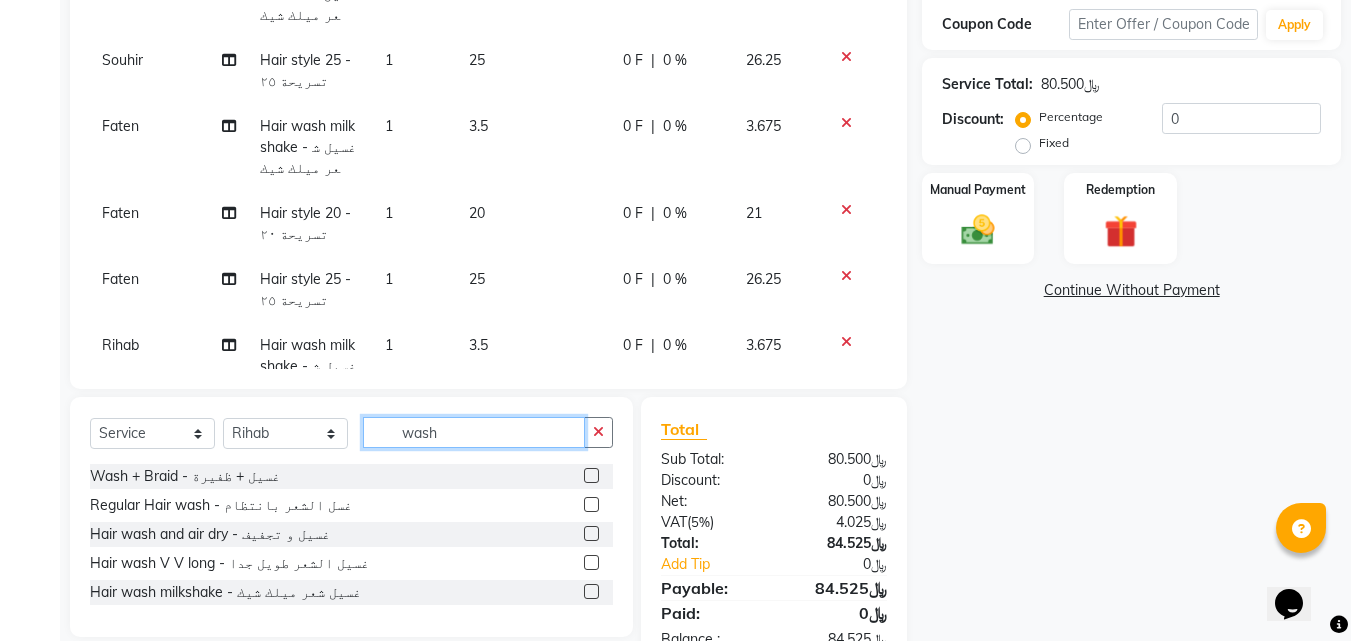 click on "wash" 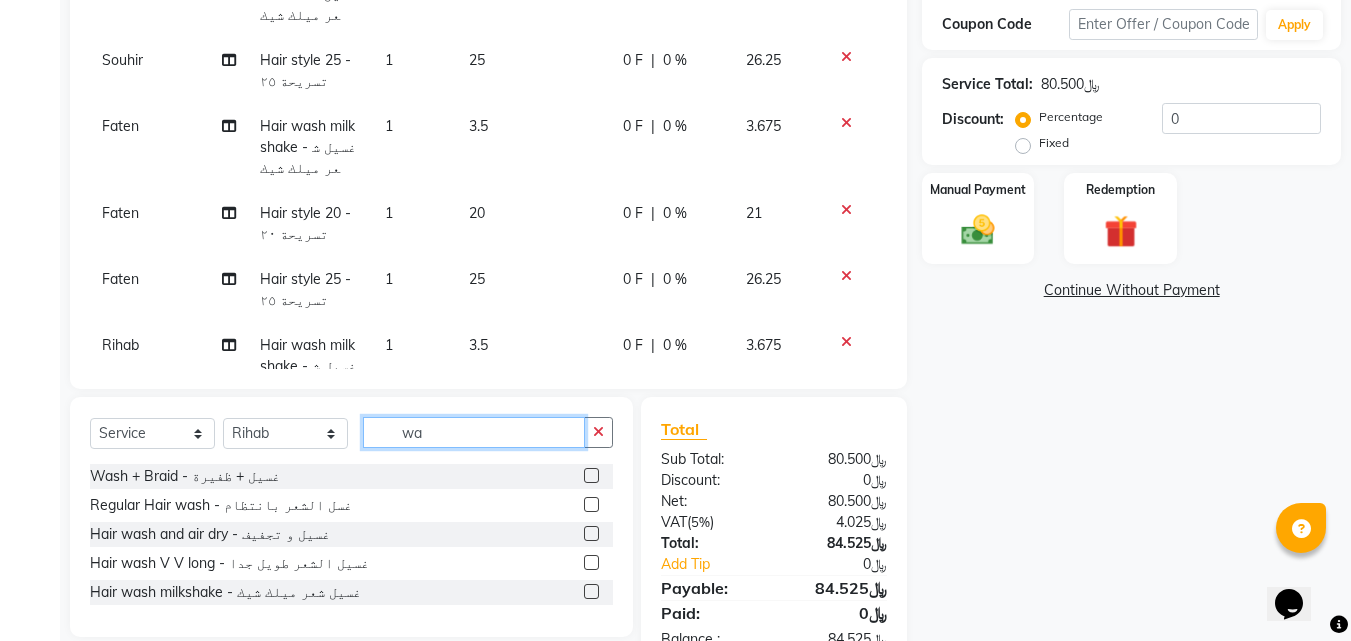 type on "w" 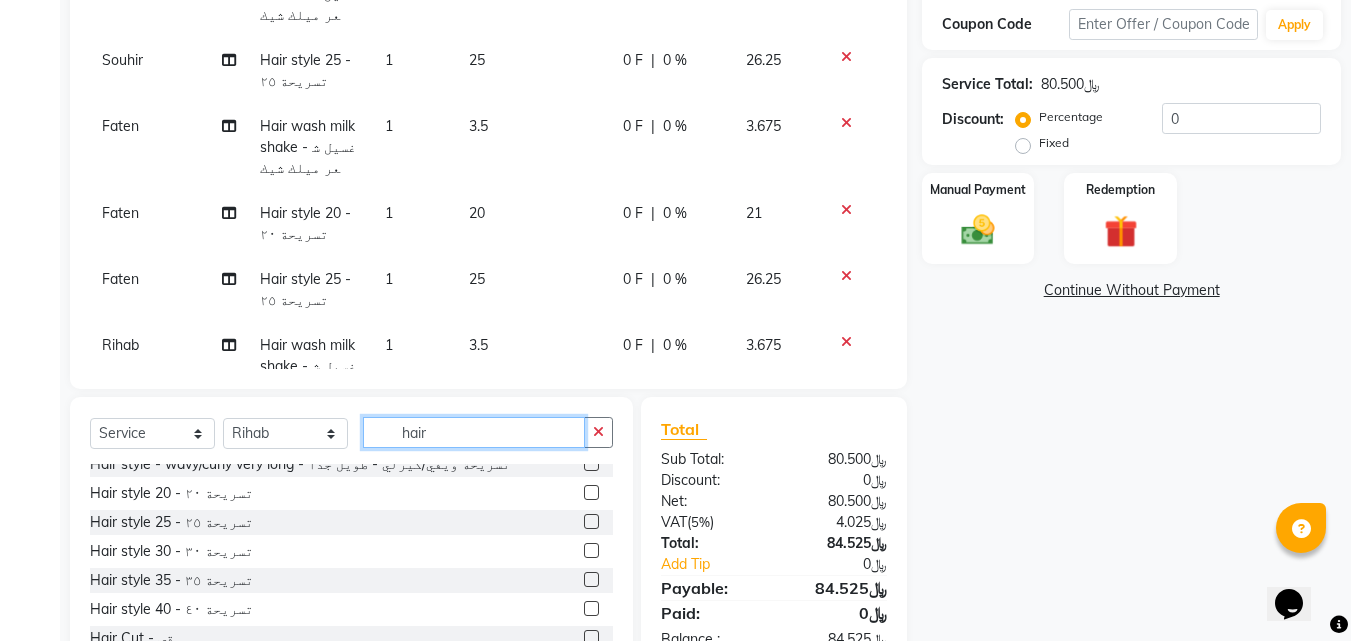 scroll, scrollTop: 200, scrollLeft: 0, axis: vertical 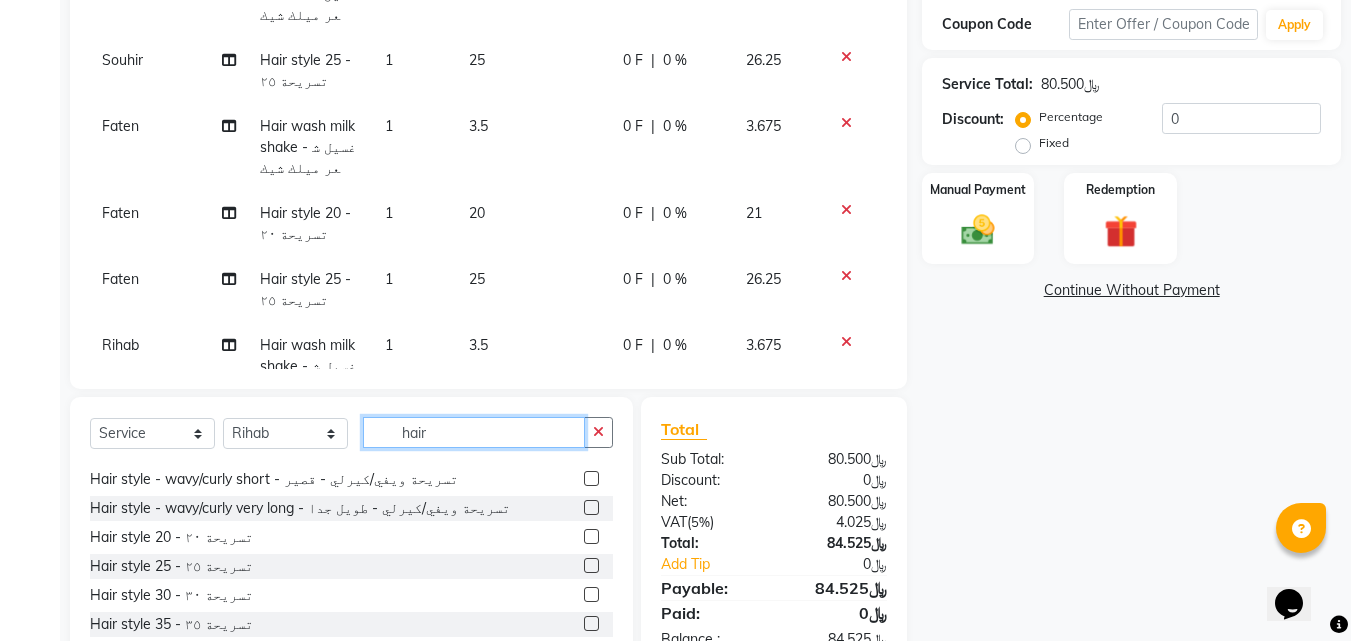 type on "hair" 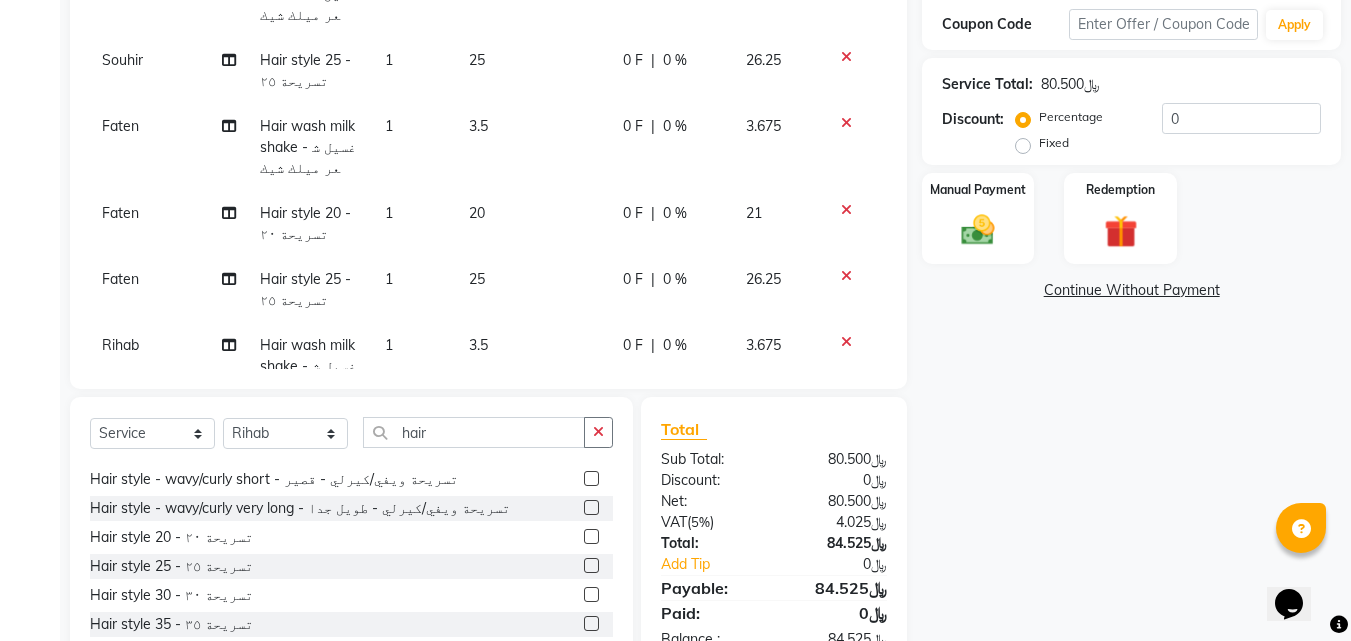 click 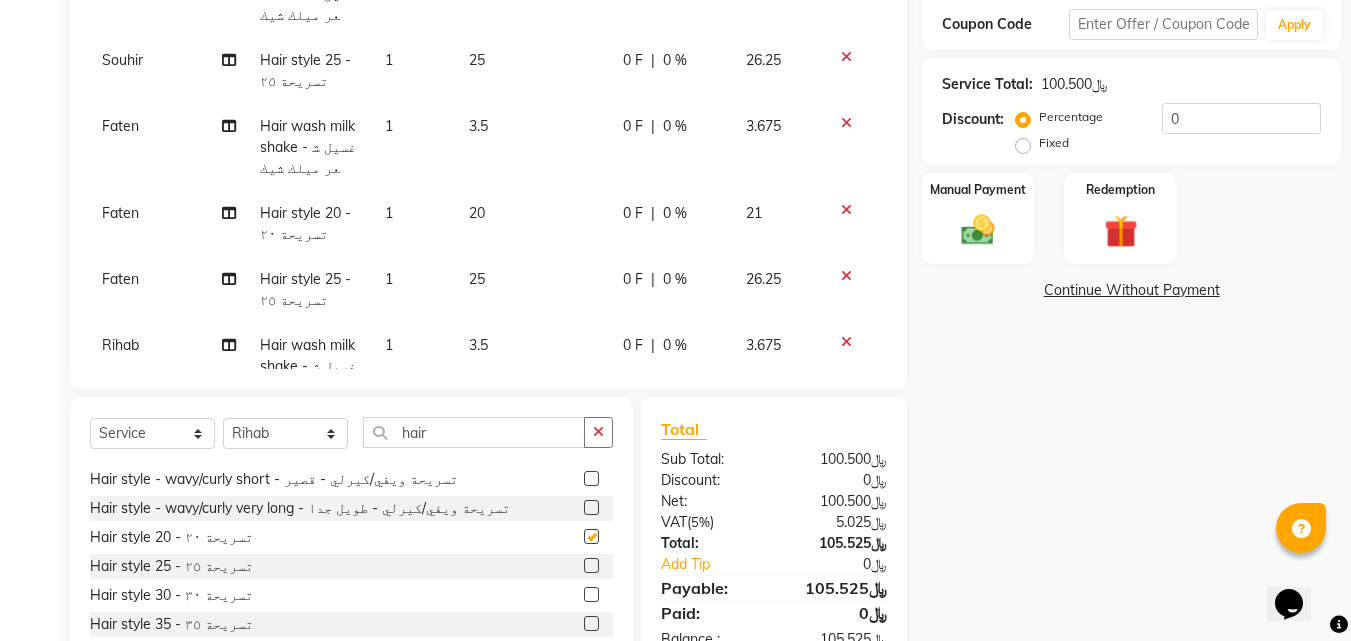 checkbox on "false" 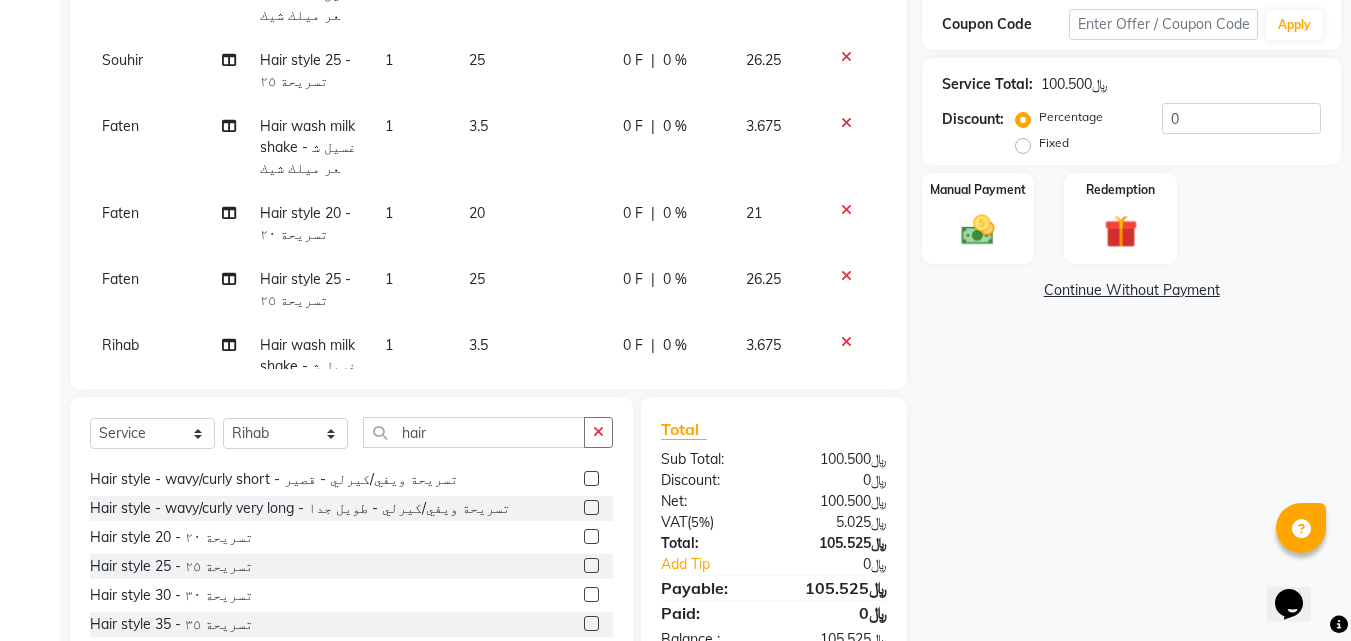 scroll, scrollTop: 460, scrollLeft: 0, axis: vertical 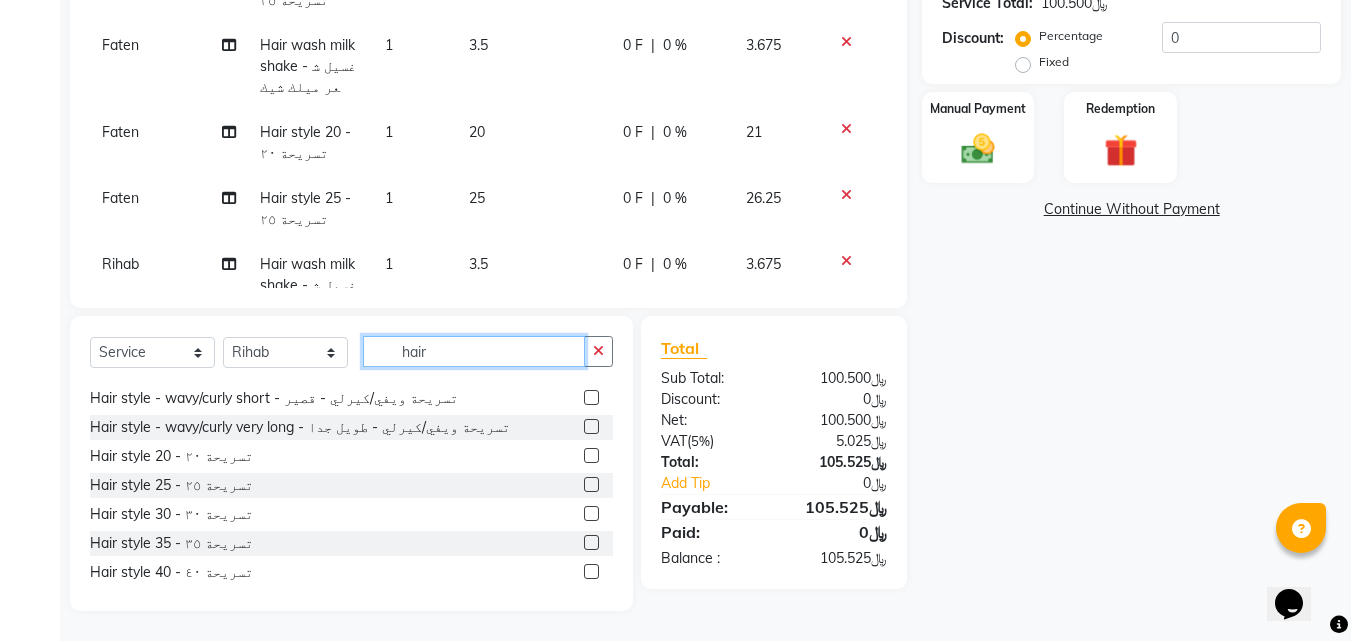 click on "hair" 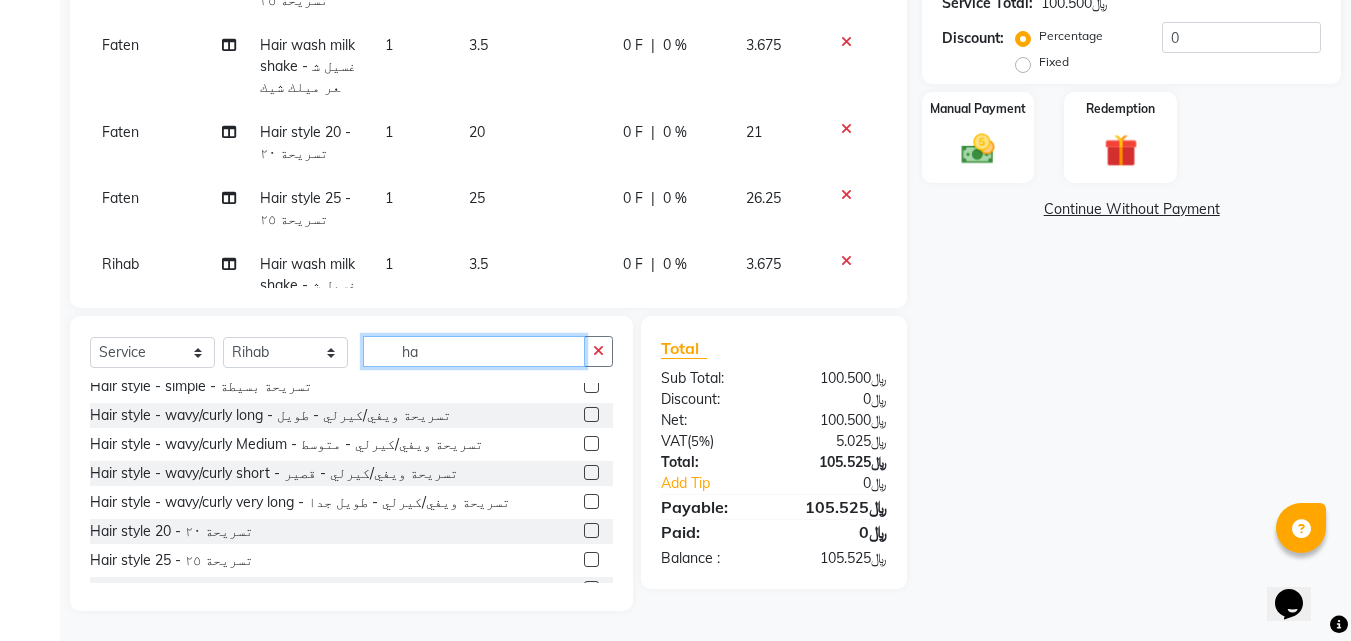 type on "h" 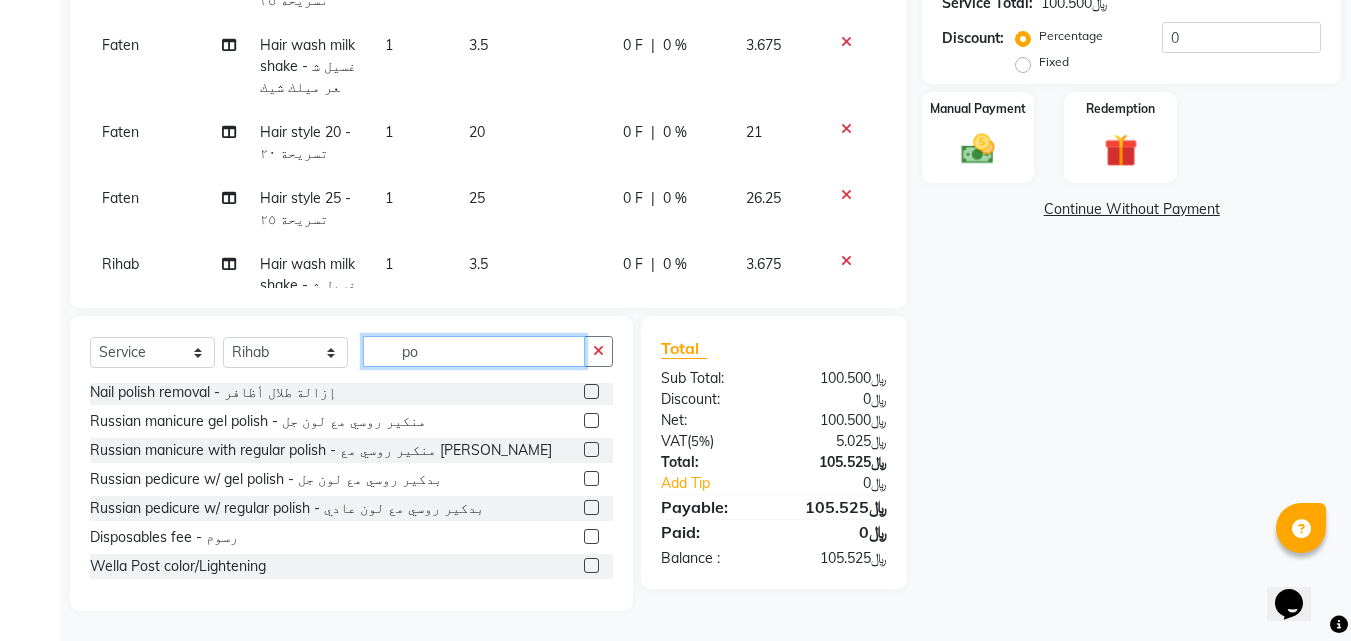 scroll, scrollTop: 241, scrollLeft: 0, axis: vertical 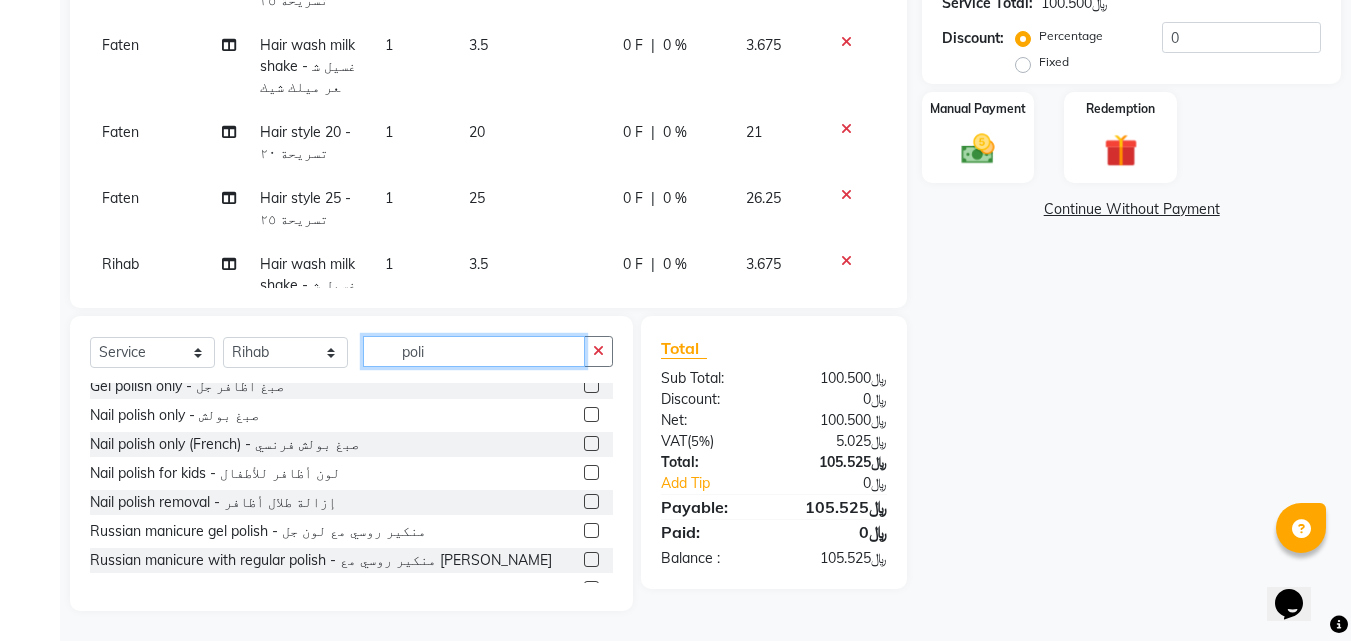 type on "poli" 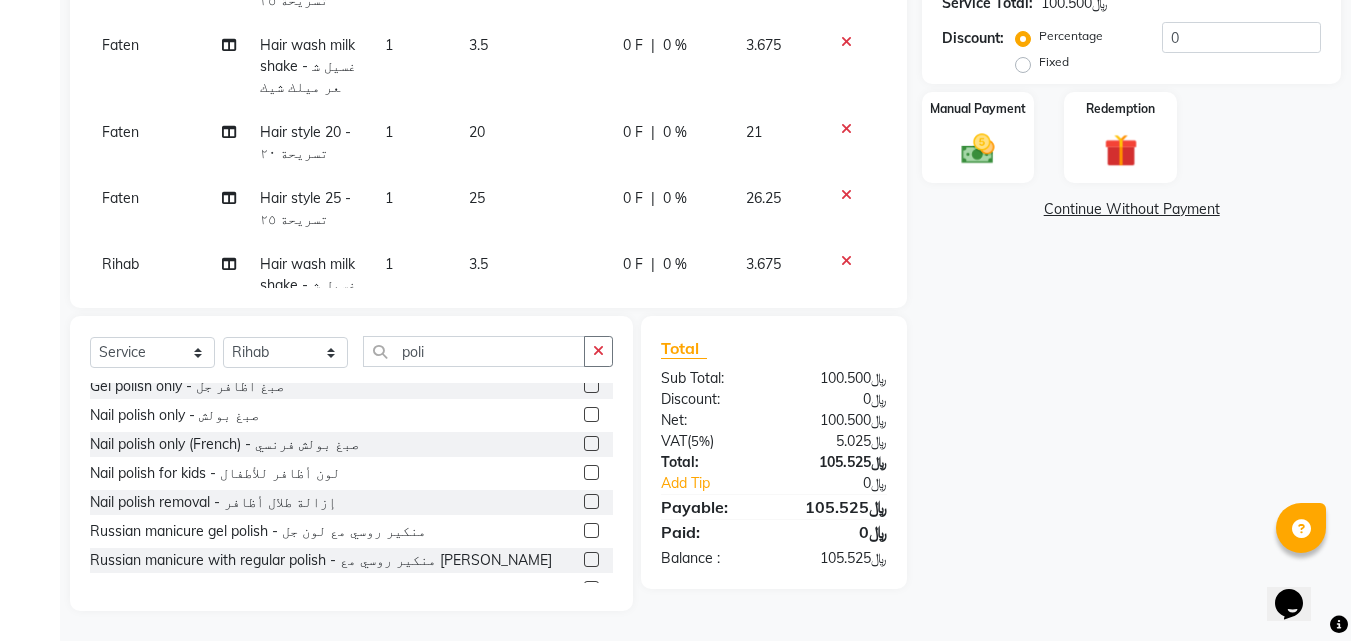 click 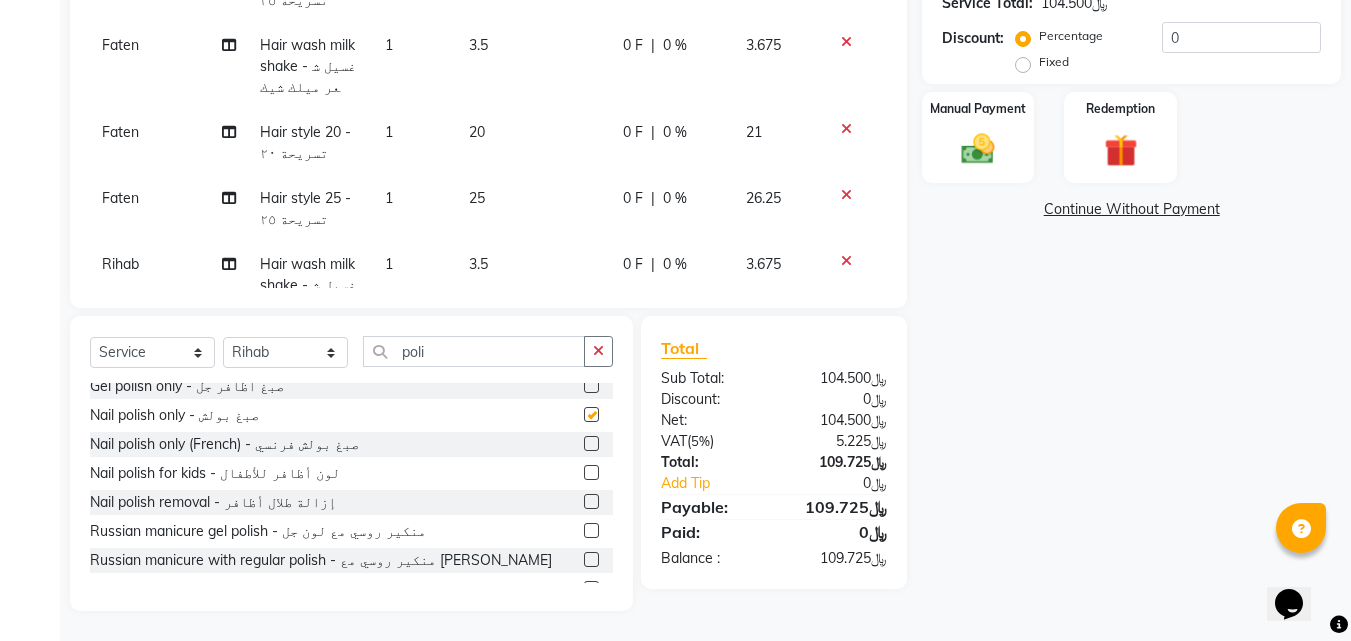 checkbox on "false" 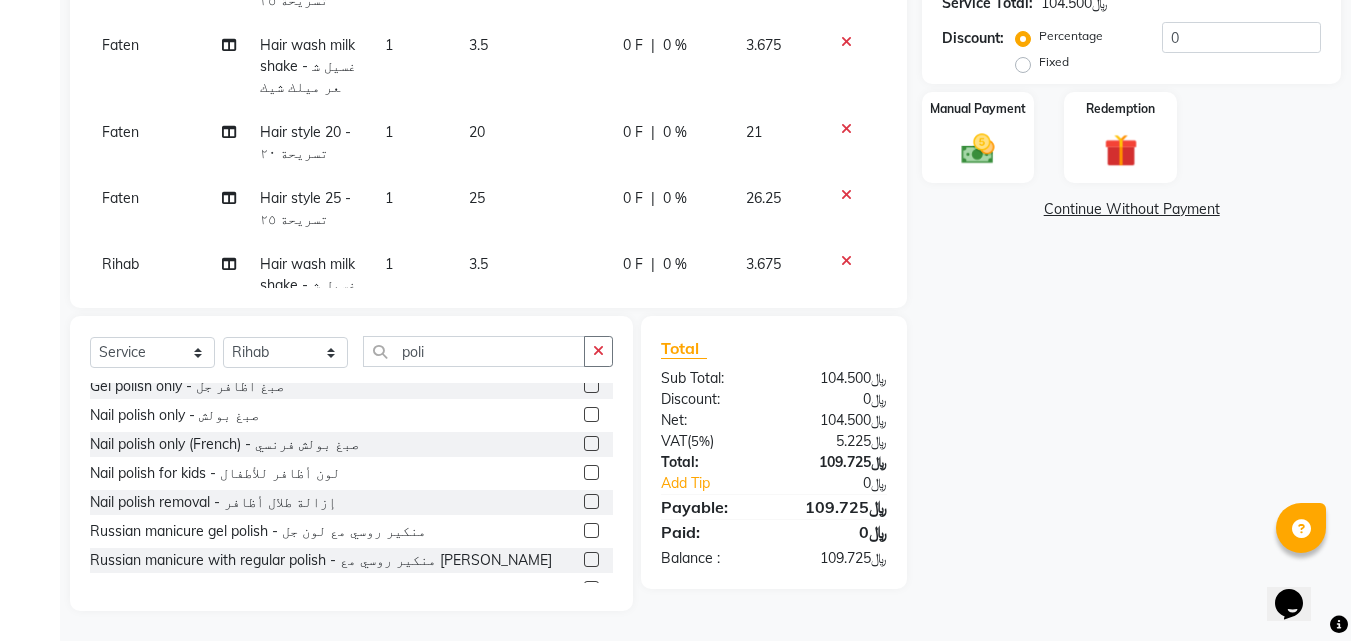 scroll, scrollTop: 260, scrollLeft: 0, axis: vertical 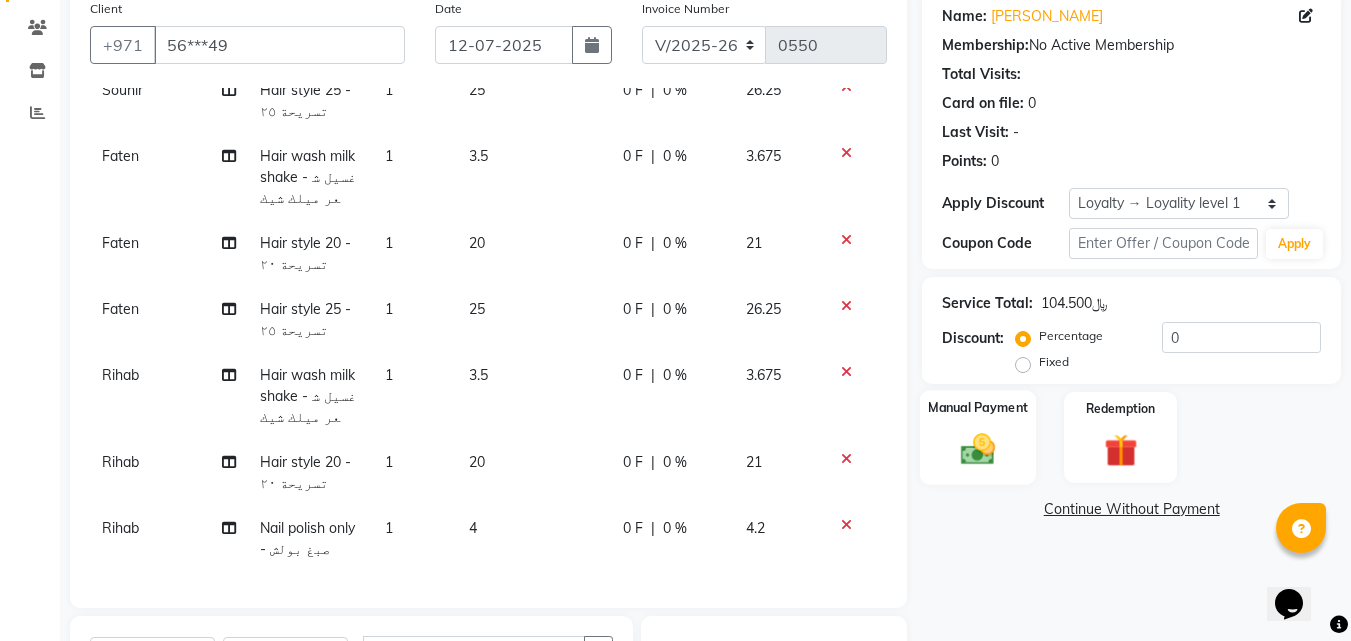 click on "Manual Payment" 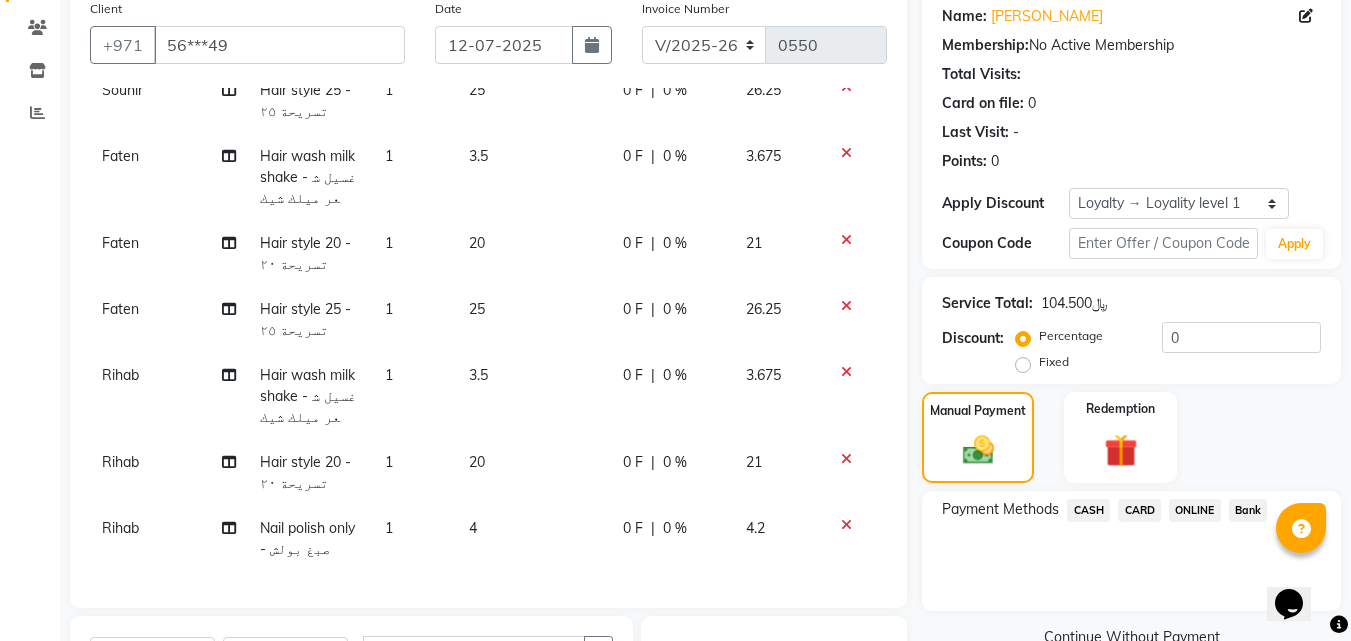 click on "CARD" 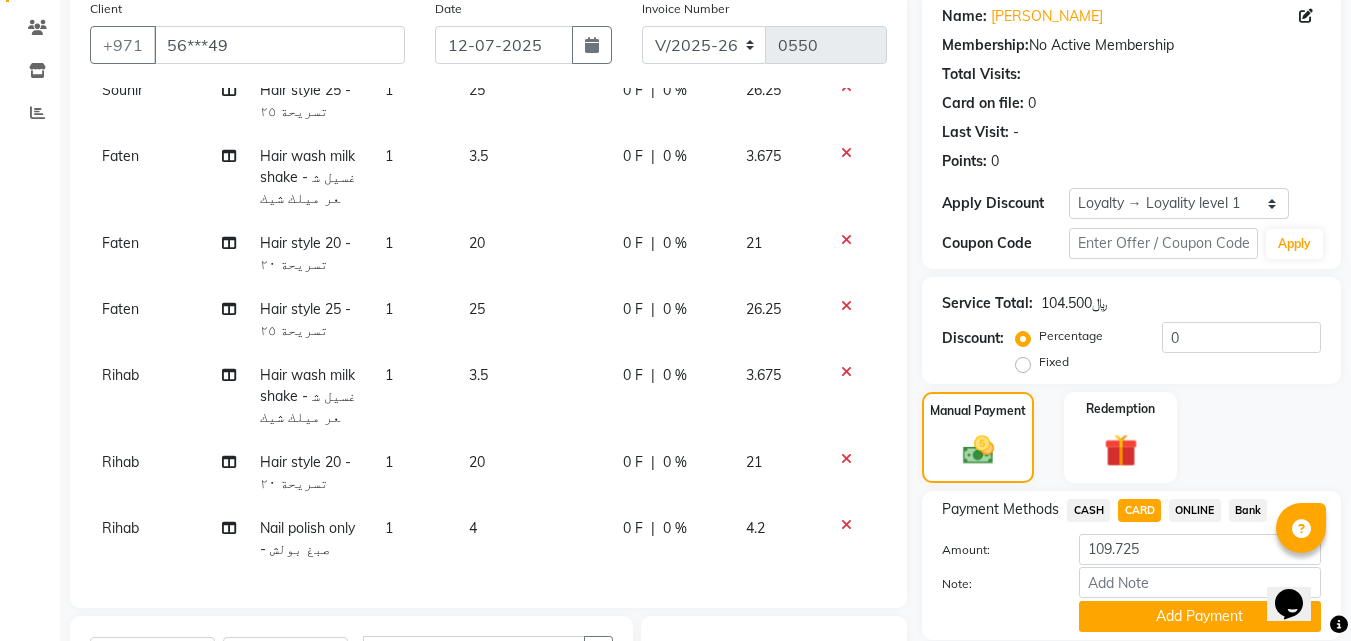 scroll, scrollTop: 460, scrollLeft: 0, axis: vertical 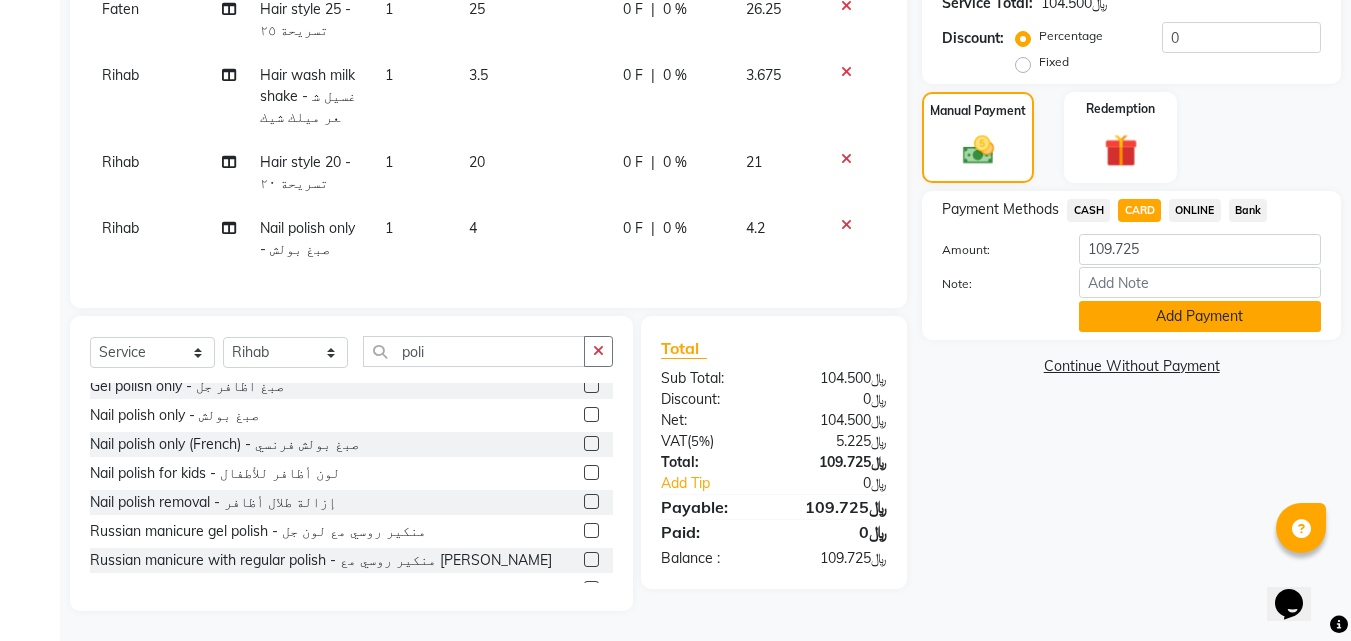 click on "Add Payment" 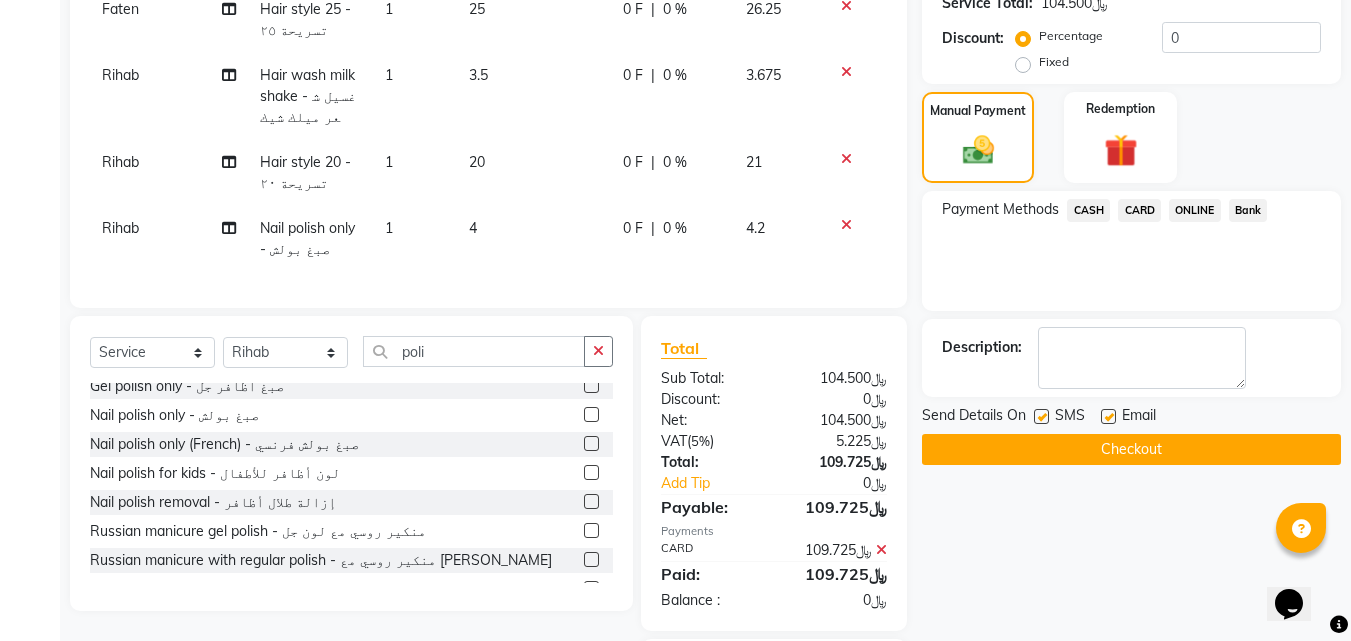 click on "Checkout" 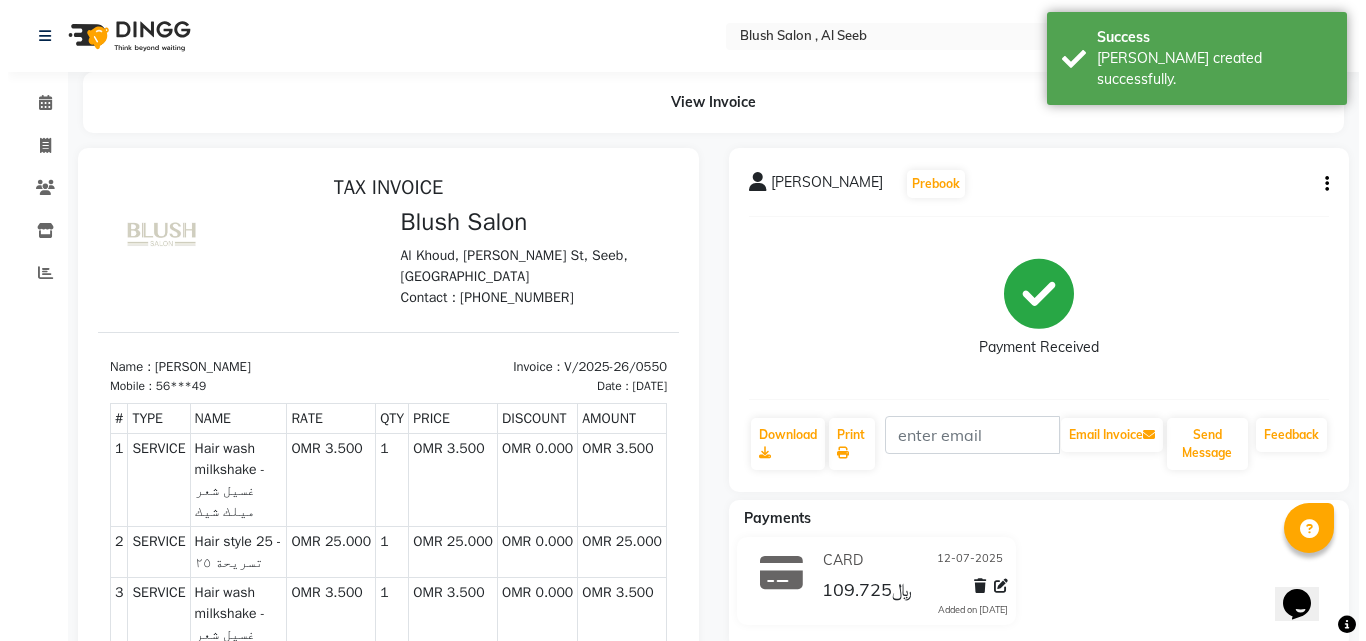 scroll, scrollTop: 0, scrollLeft: 0, axis: both 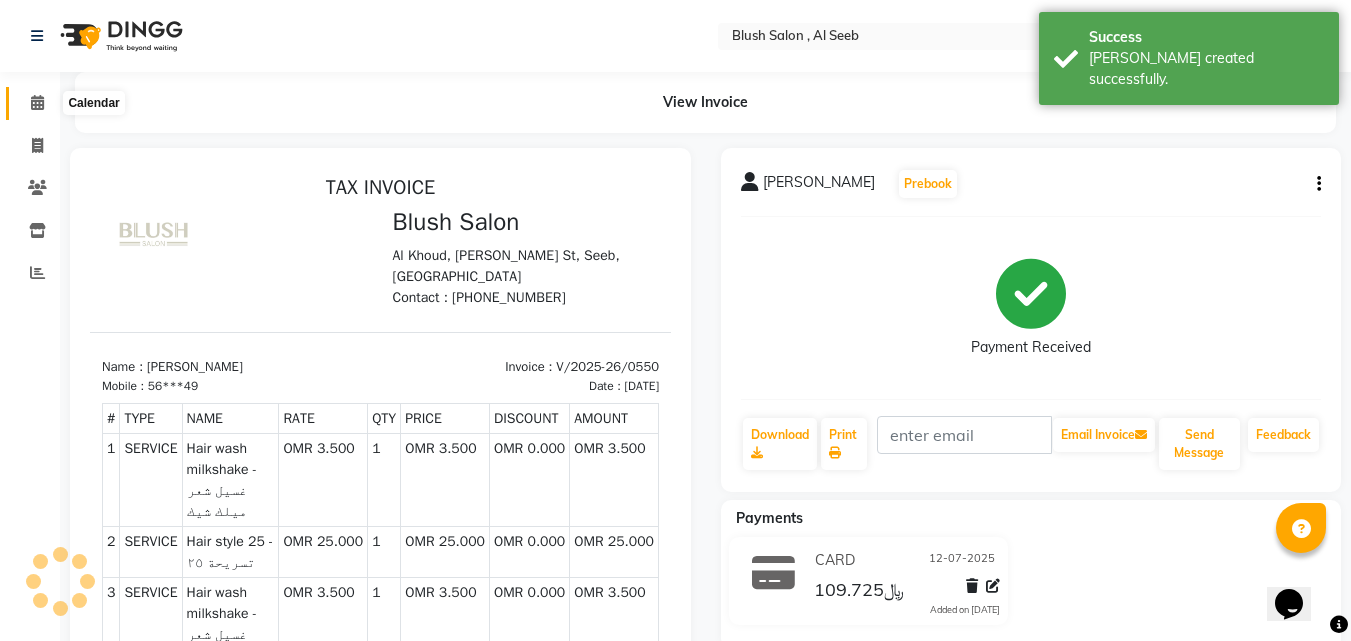 click 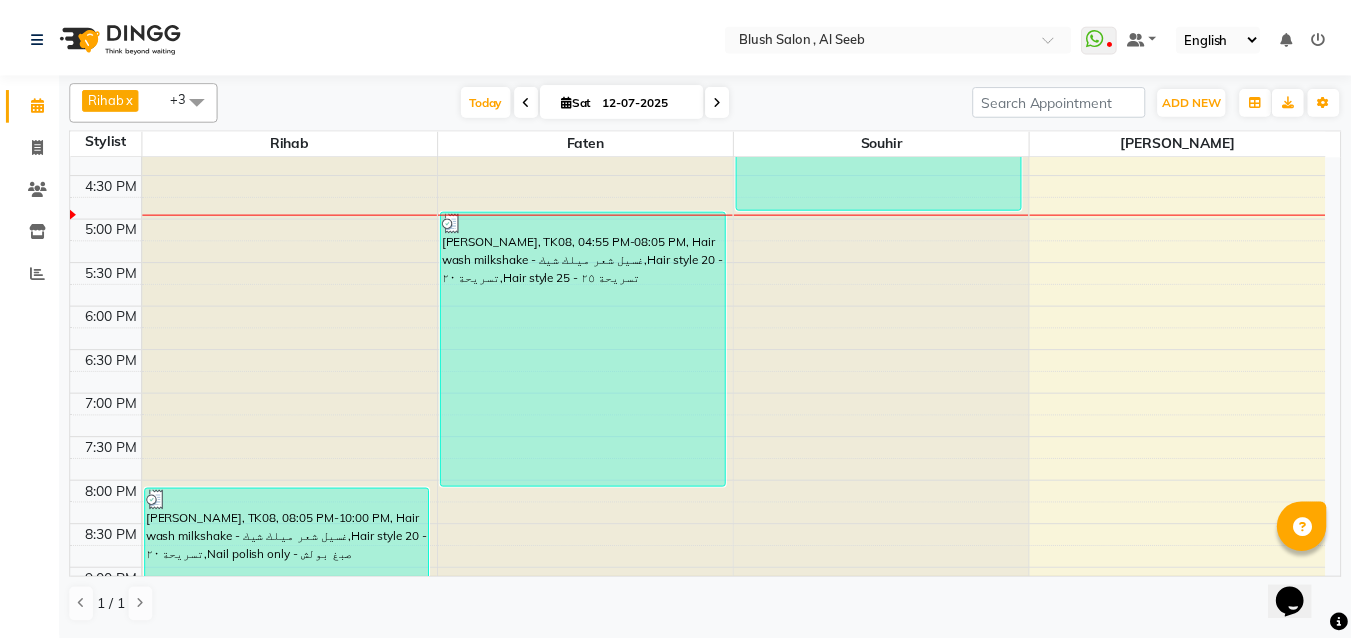 scroll, scrollTop: 1329, scrollLeft: 0, axis: vertical 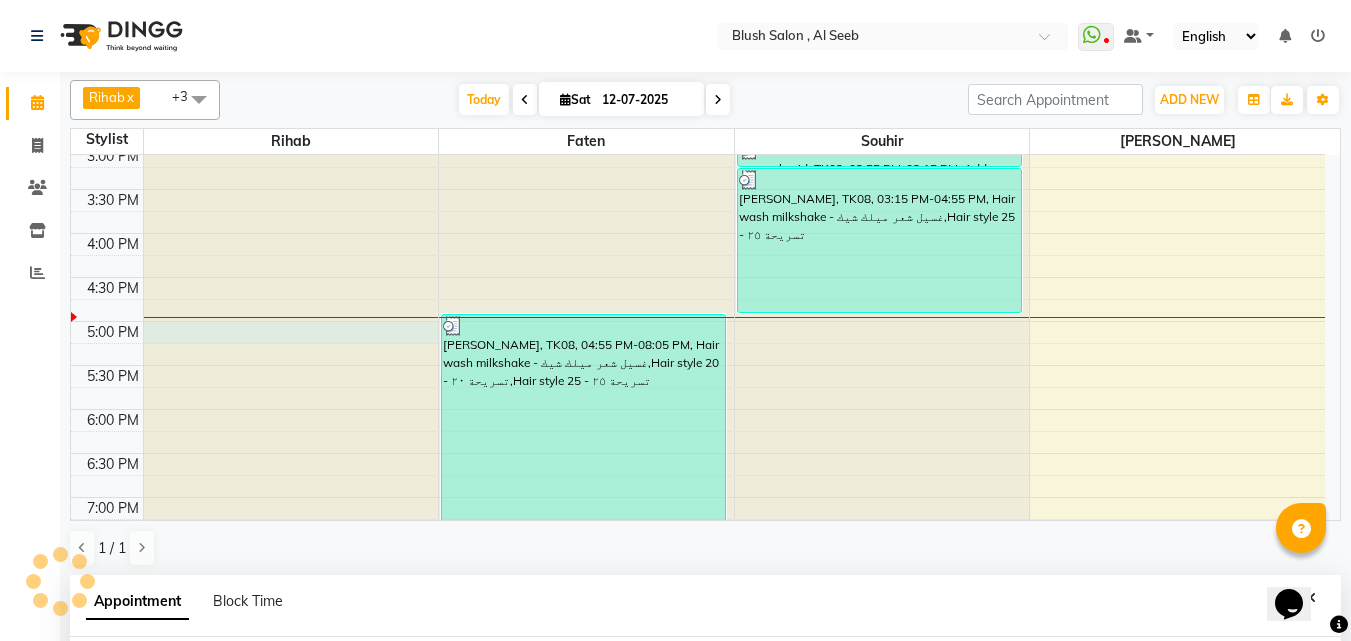 select on "38037" 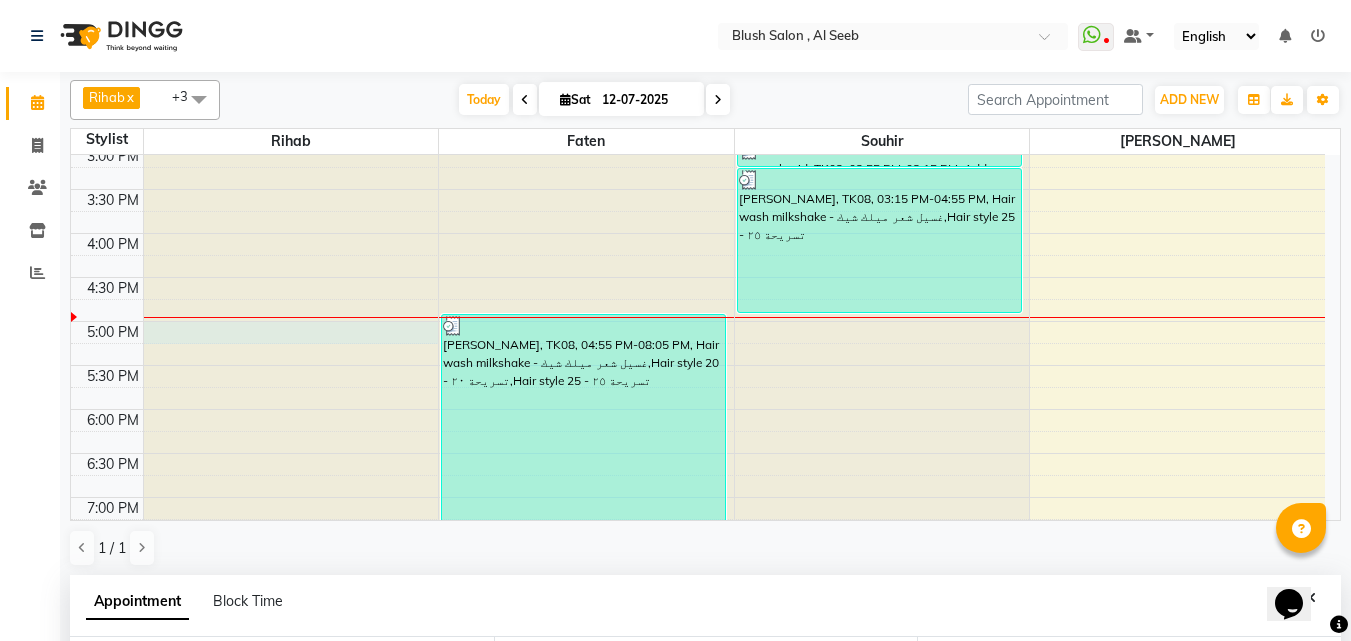 select on "1020" 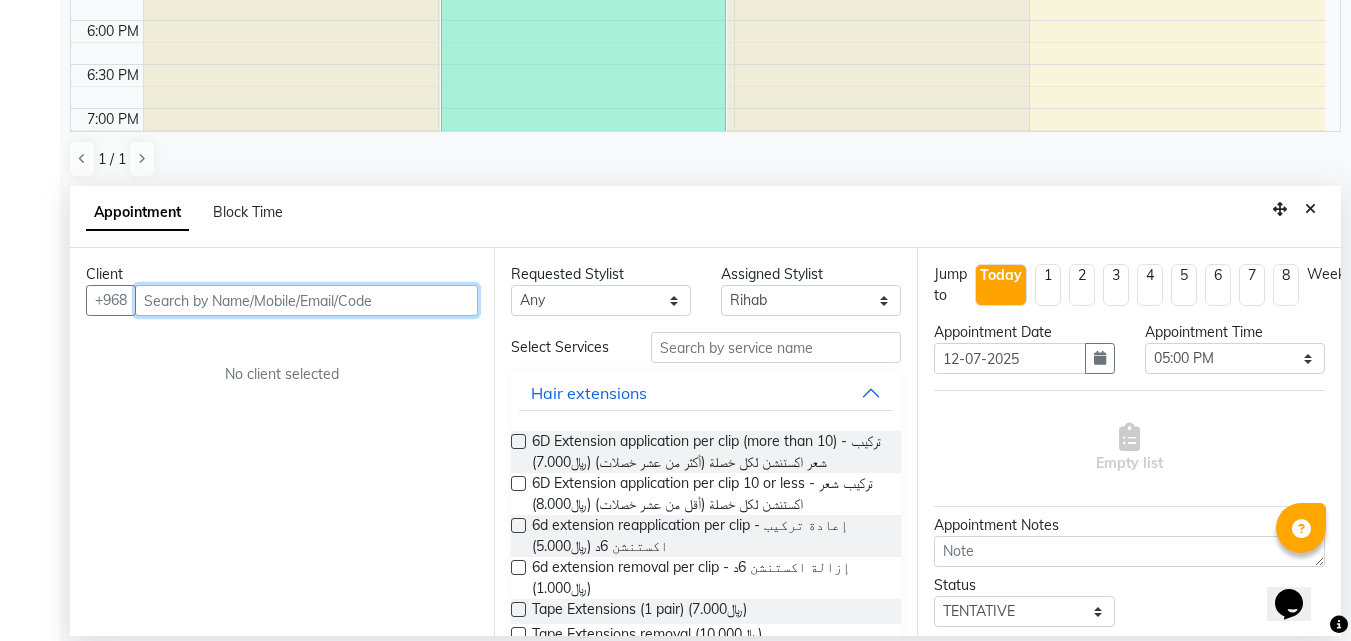 click at bounding box center [306, 300] 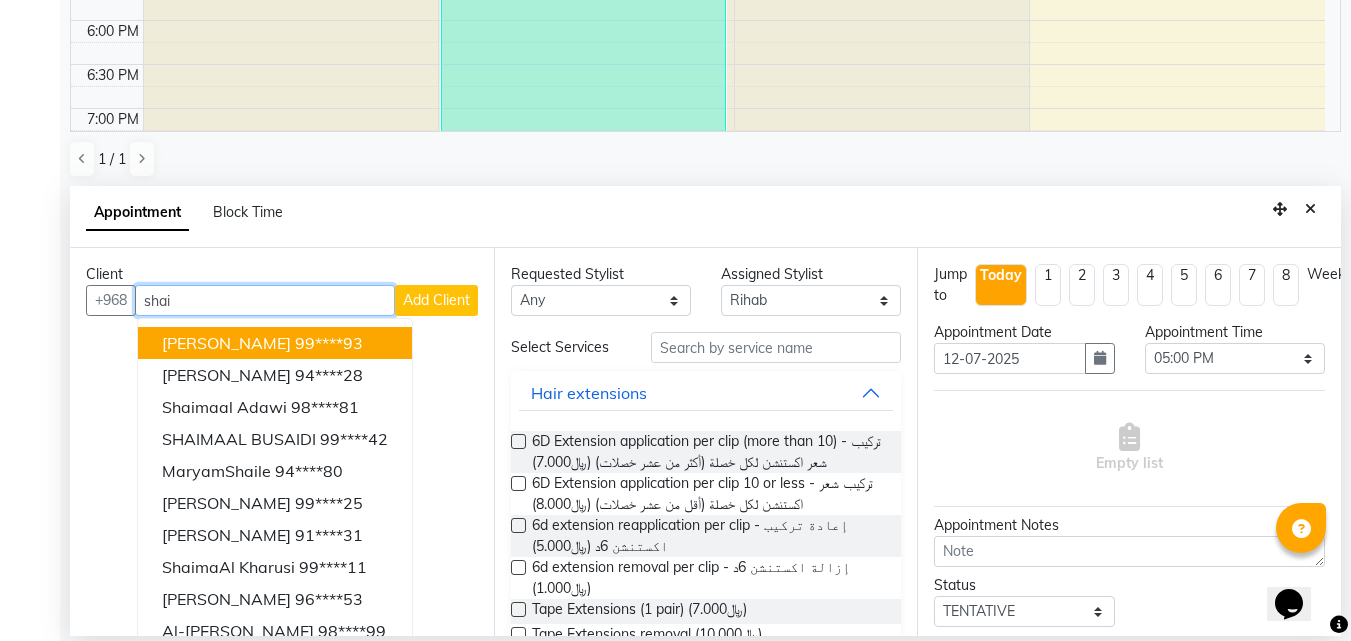 click on "[PERSON_NAME]" at bounding box center (226, 343) 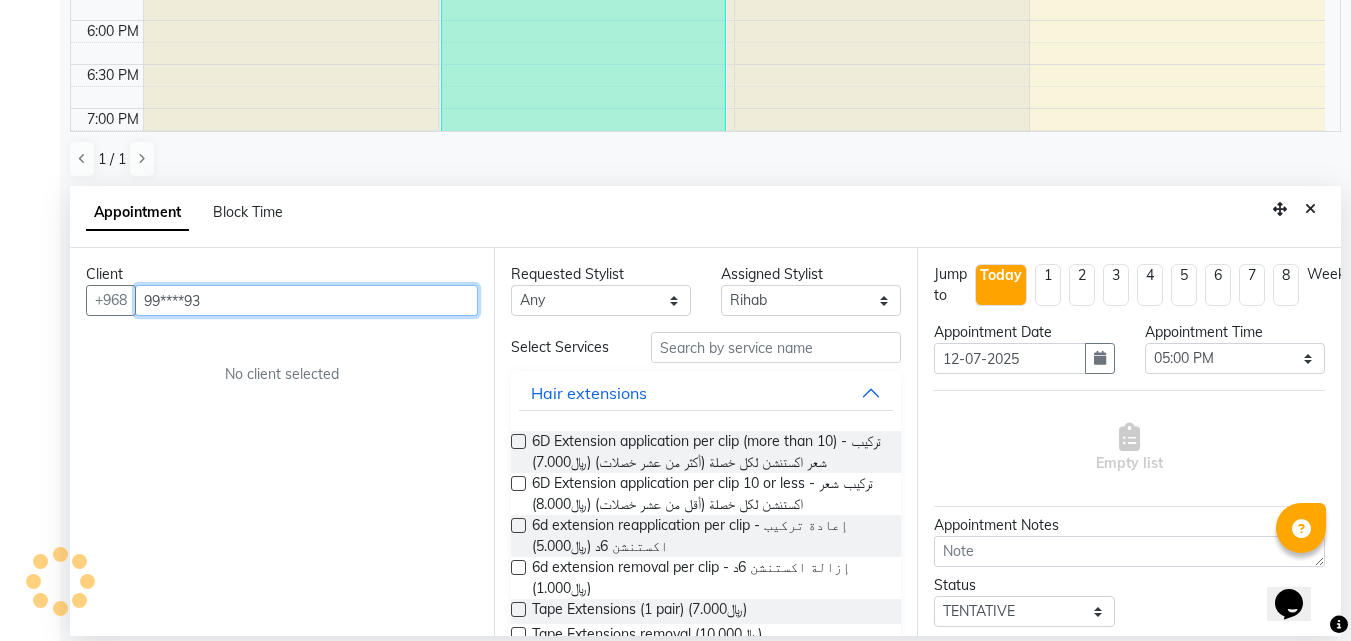 type on "99****93" 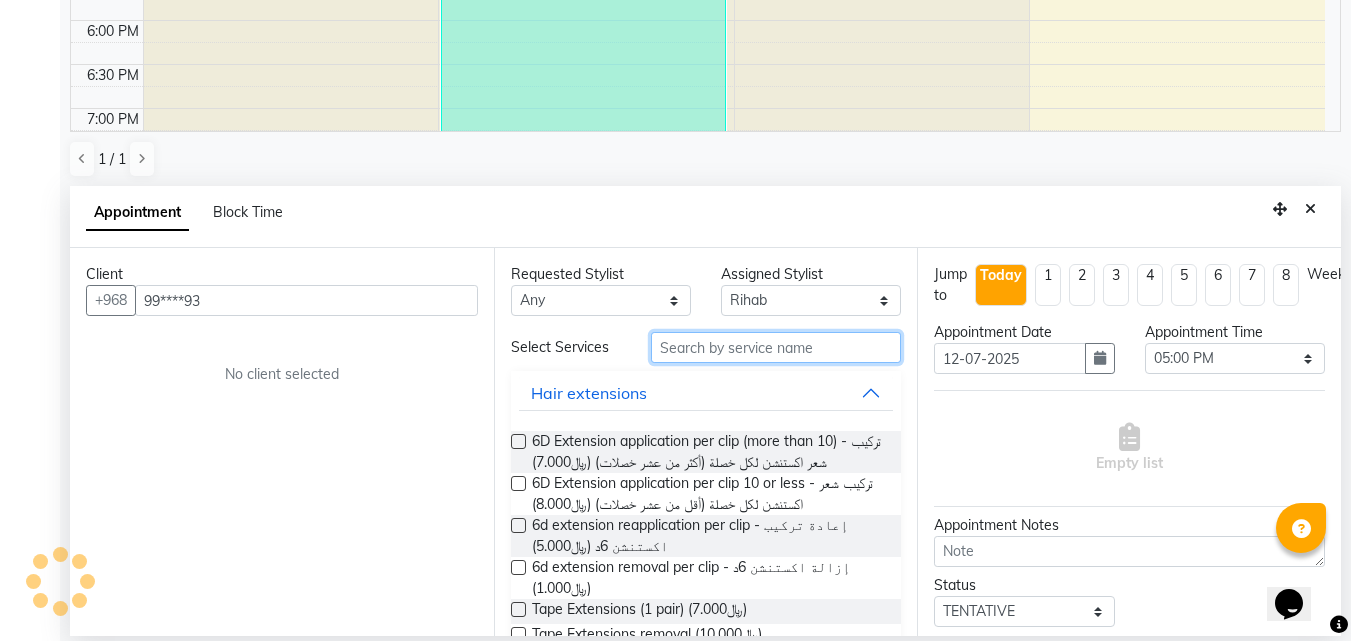 click at bounding box center (776, 347) 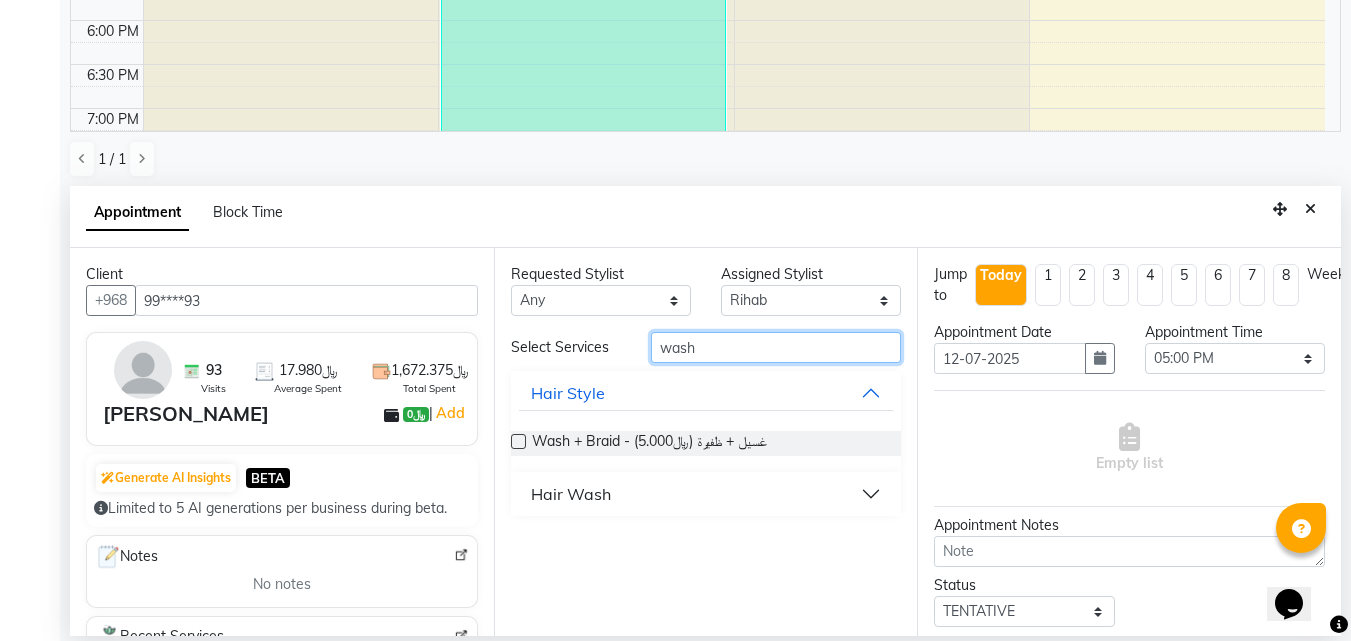 type on "wash" 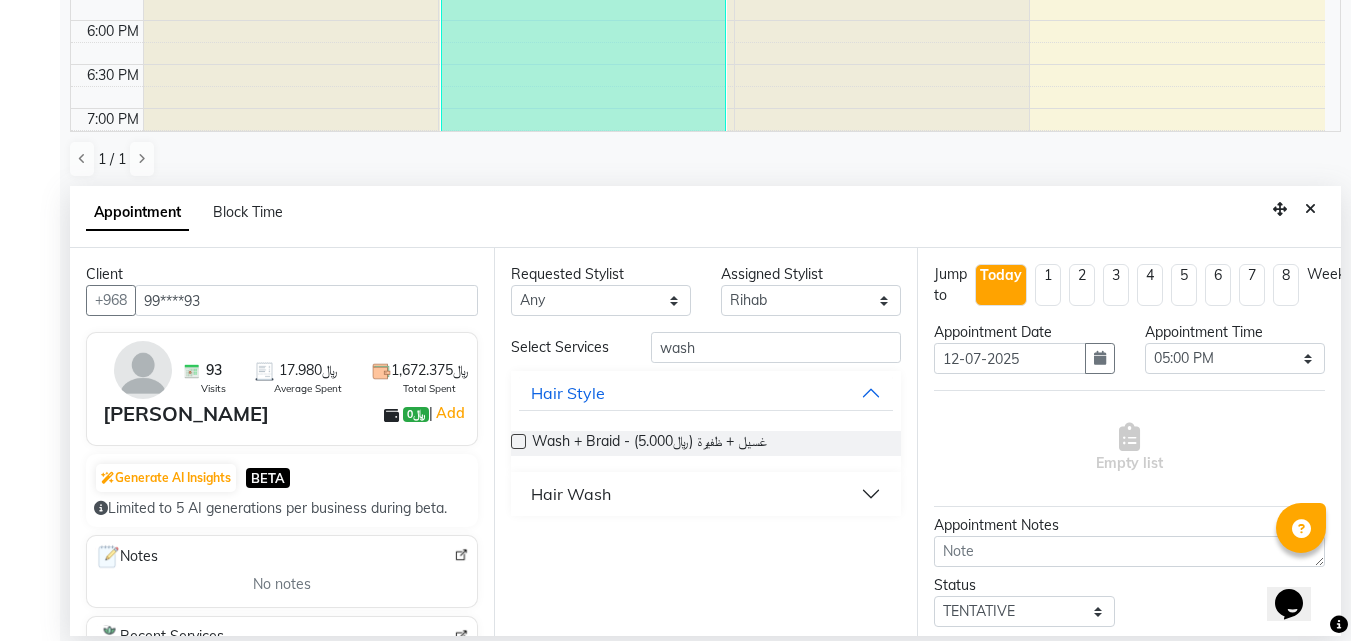 click on "Hair Wash" at bounding box center [706, 494] 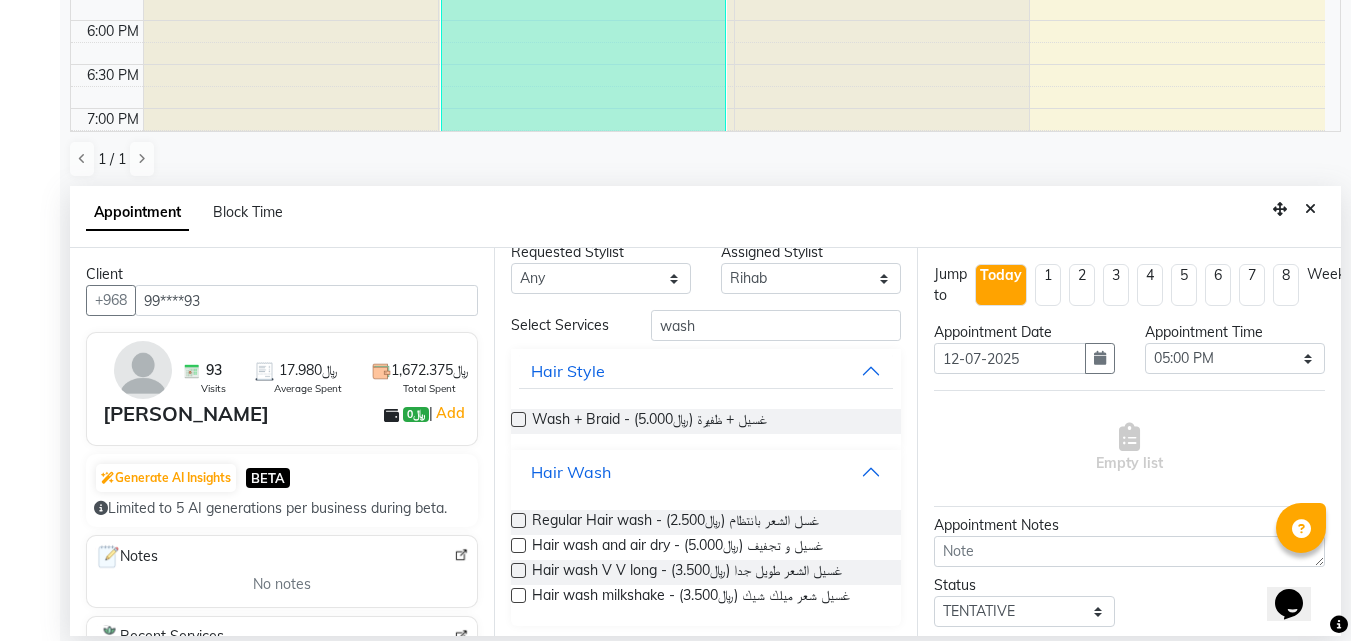 scroll, scrollTop: 28, scrollLeft: 0, axis: vertical 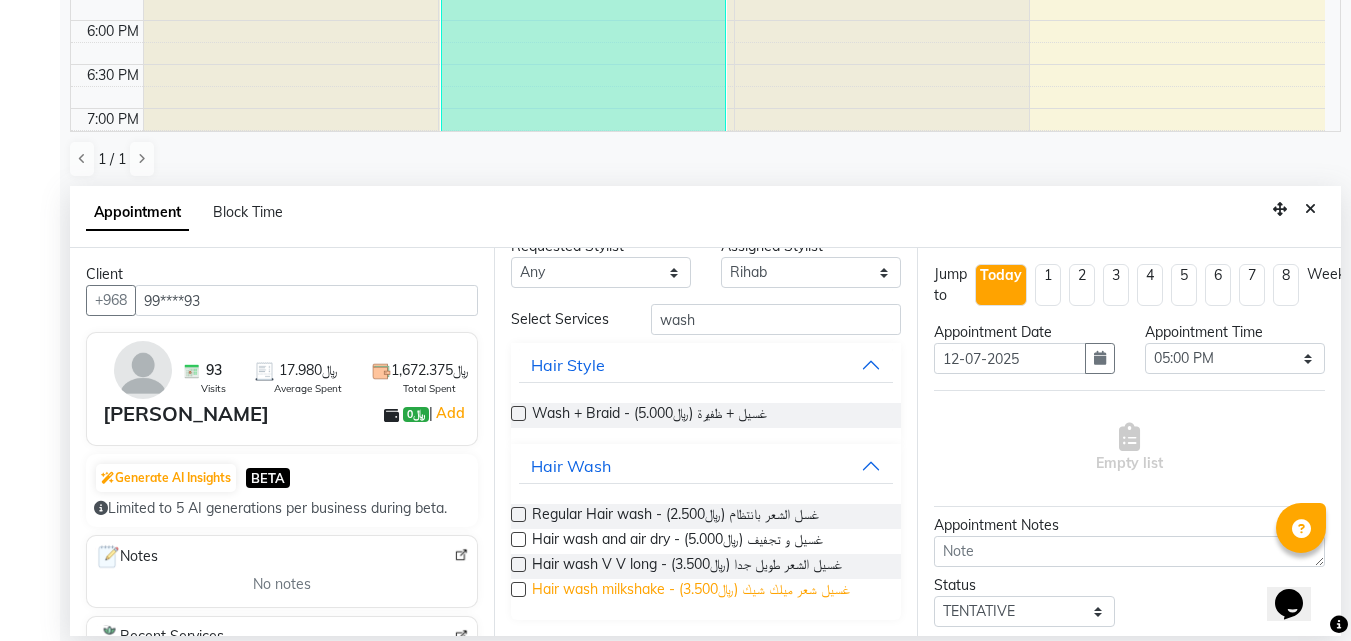 click on "Hair wash milkshake - غسيل شعر ميلك شيك (﷼3.500)" at bounding box center [691, 591] 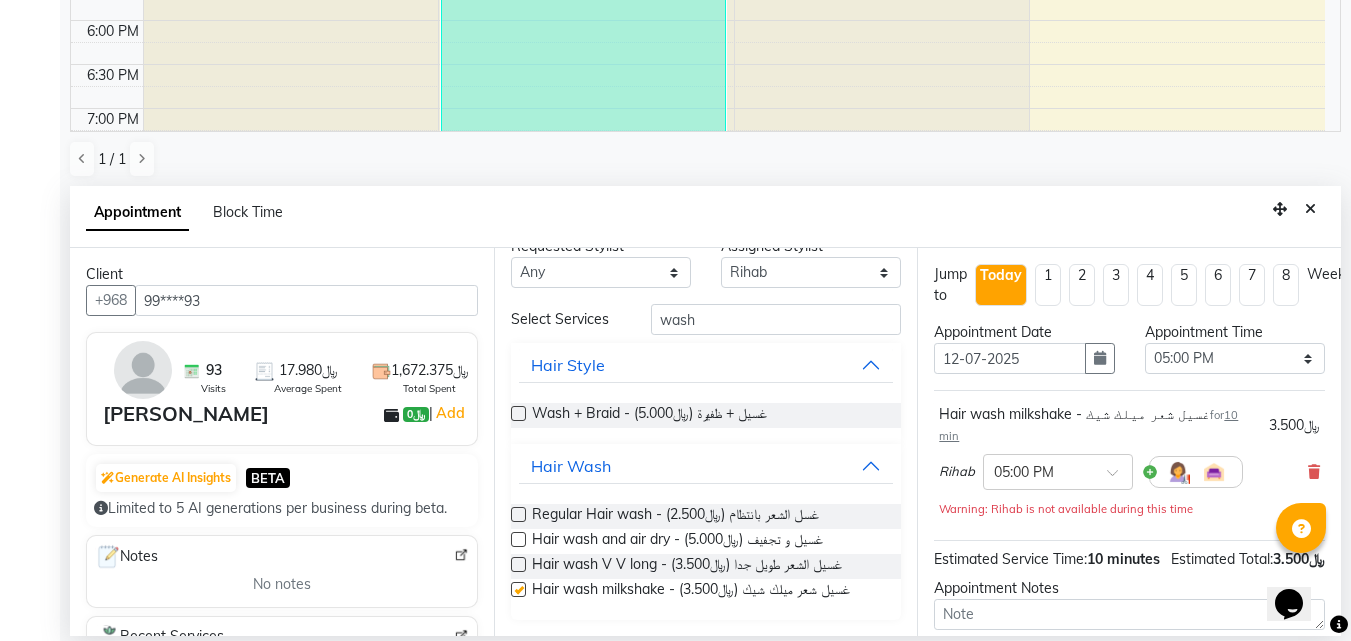 checkbox on "false" 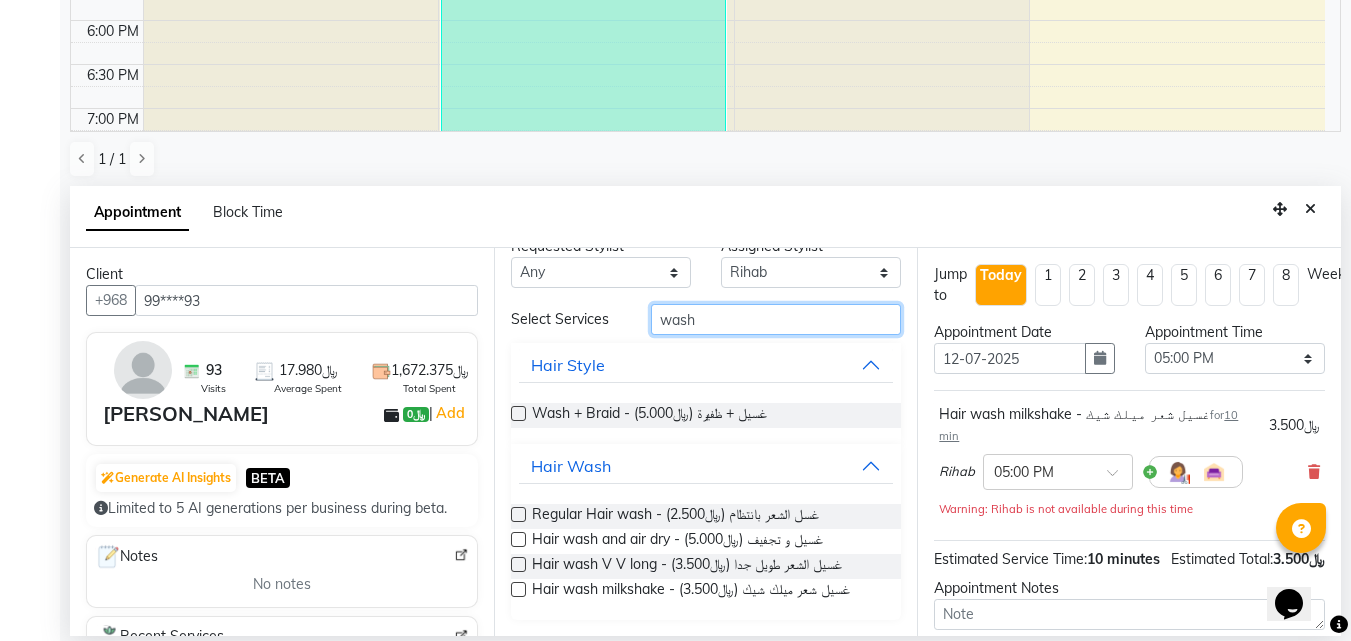 click on "wash" at bounding box center (776, 319) 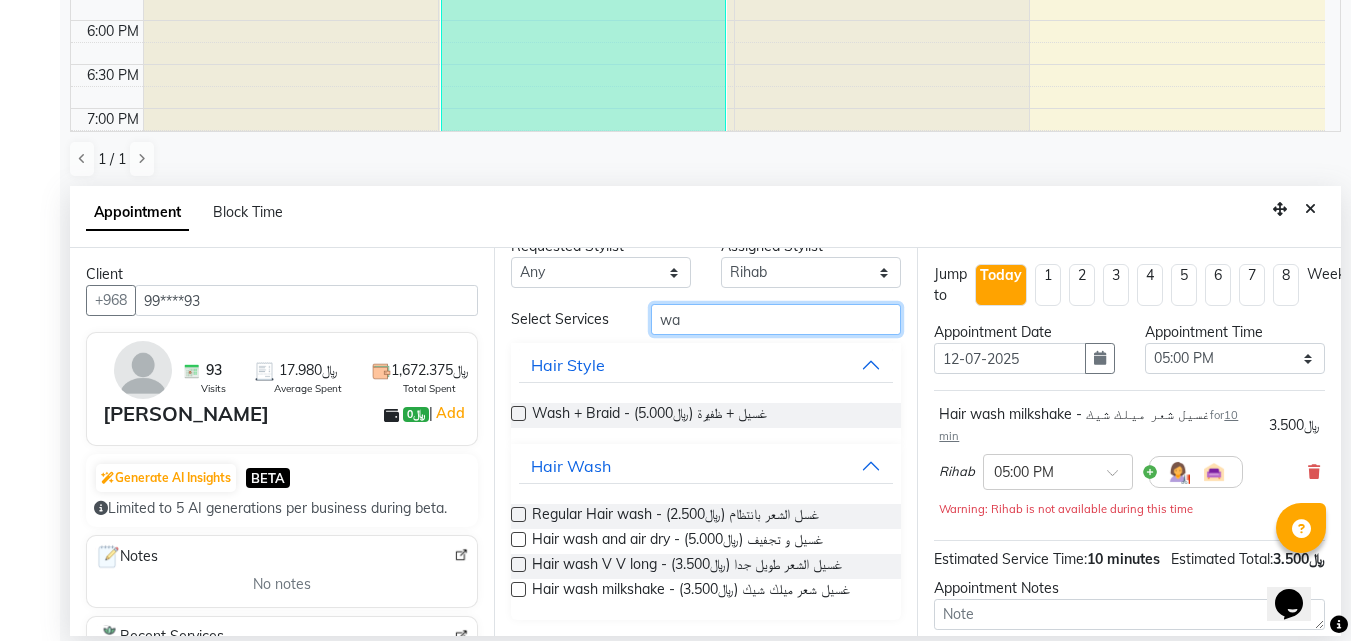 type on "w" 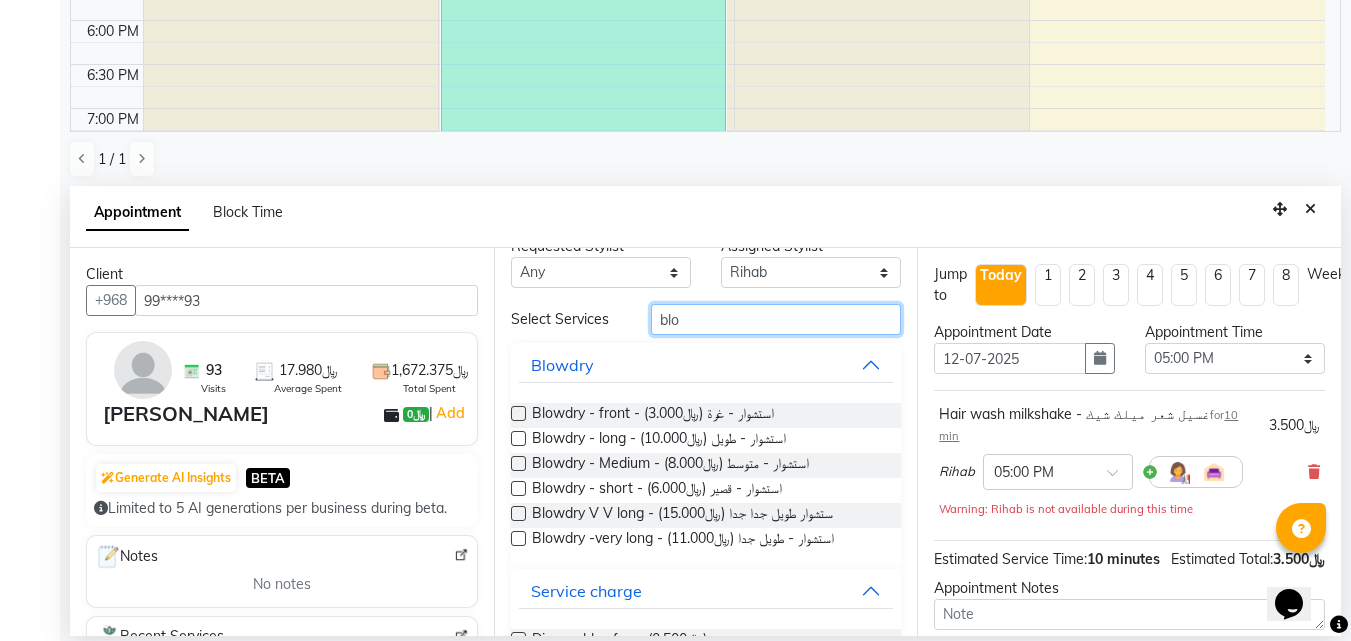 scroll, scrollTop: 0, scrollLeft: 0, axis: both 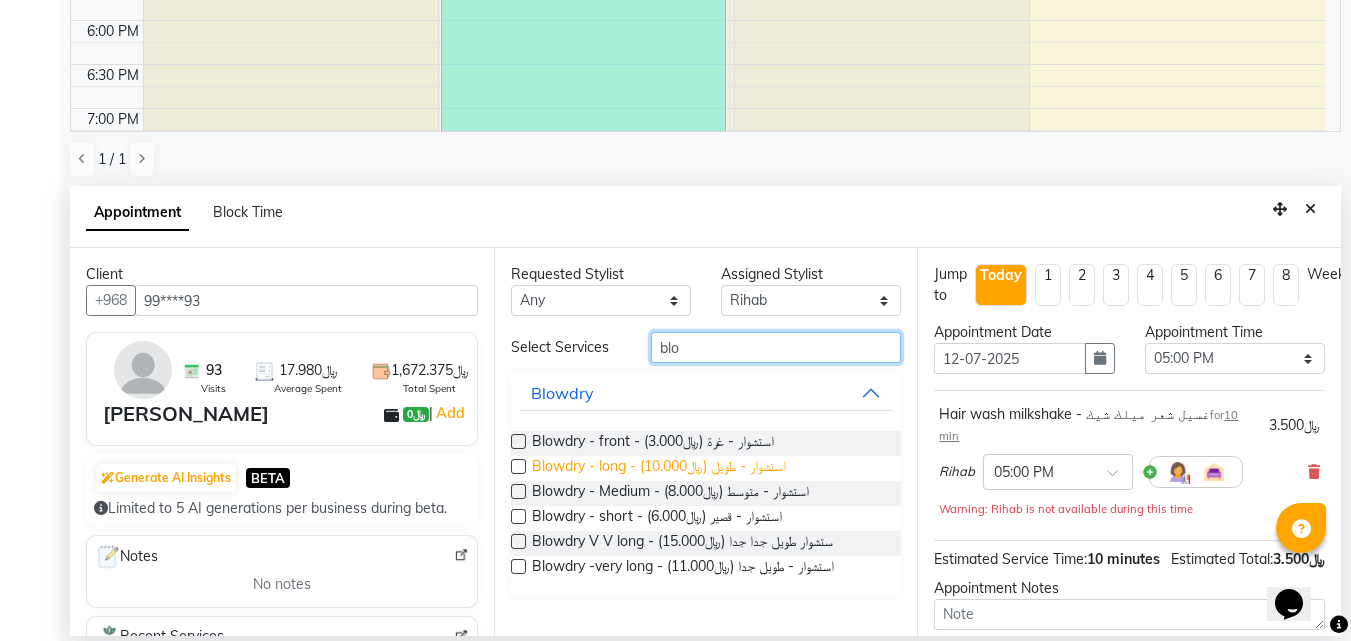 type on "blo" 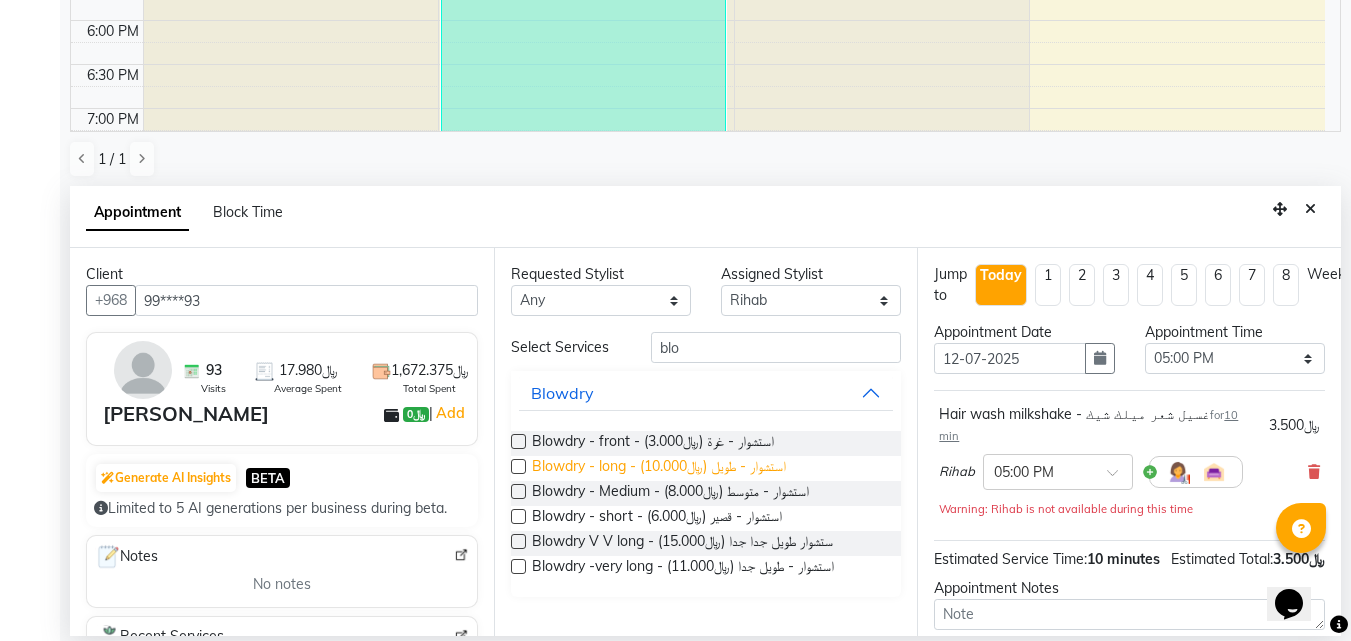 click on "Blowdry - long - استشوار - طويل (﷼10.000)" at bounding box center (659, 468) 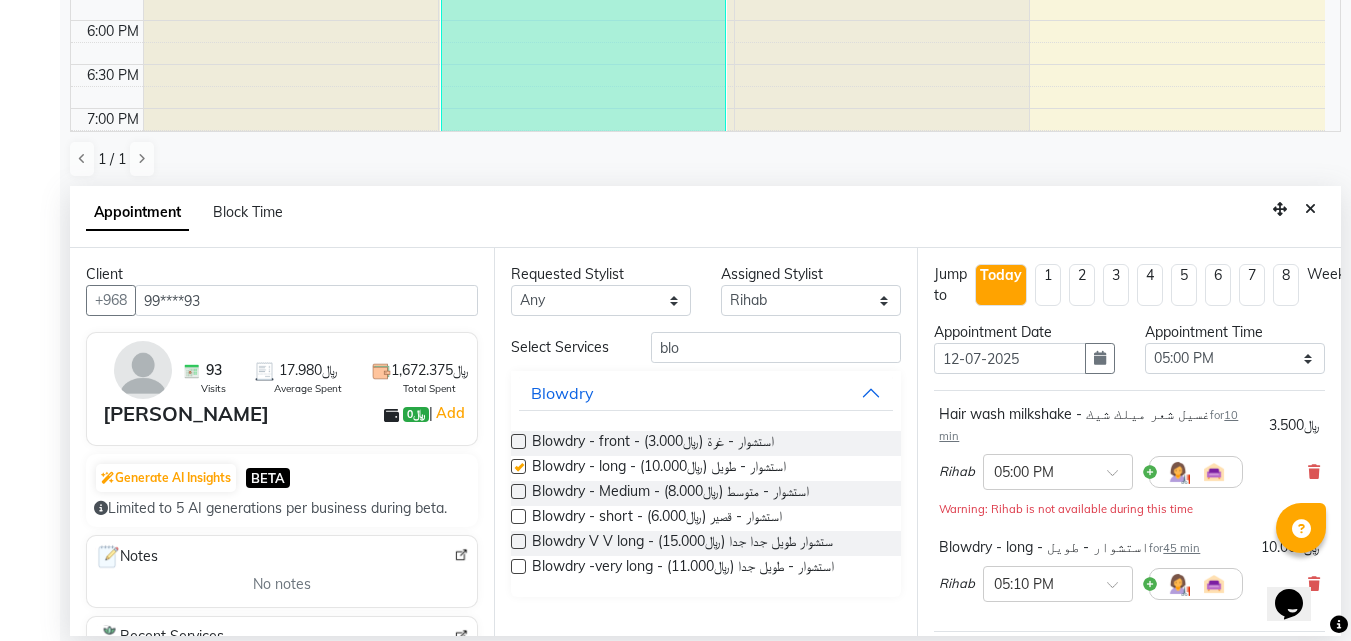 checkbox on "false" 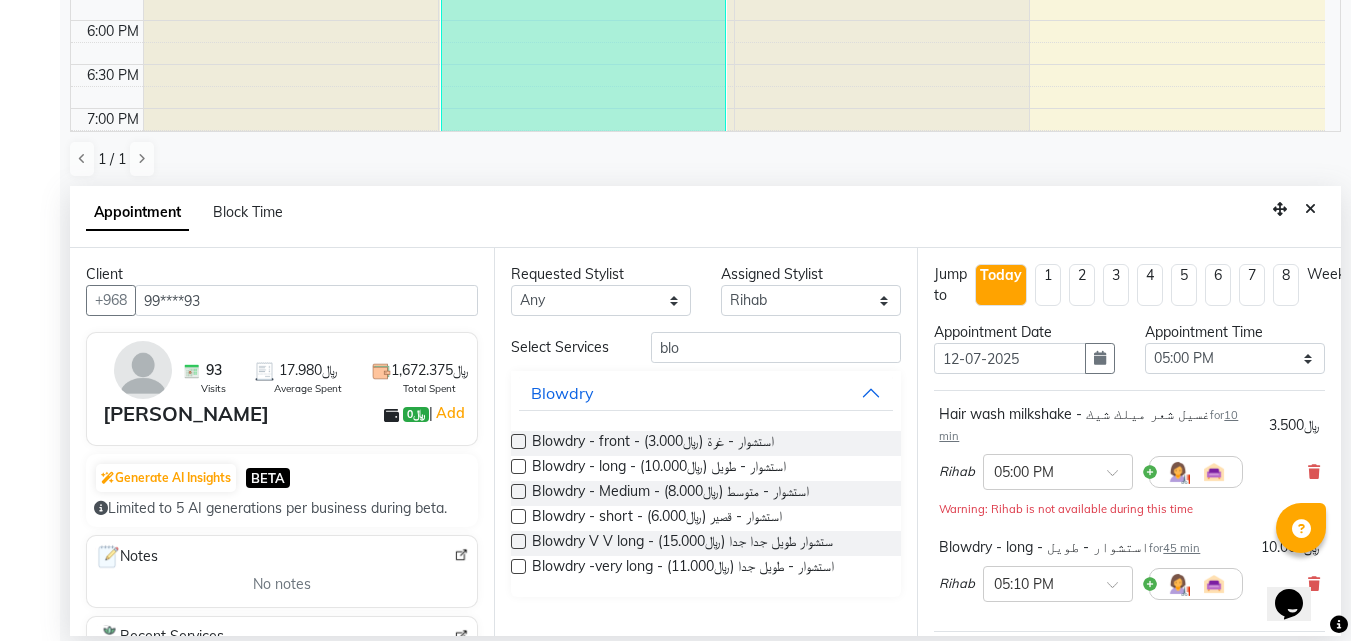 scroll, scrollTop: 286, scrollLeft: 0, axis: vertical 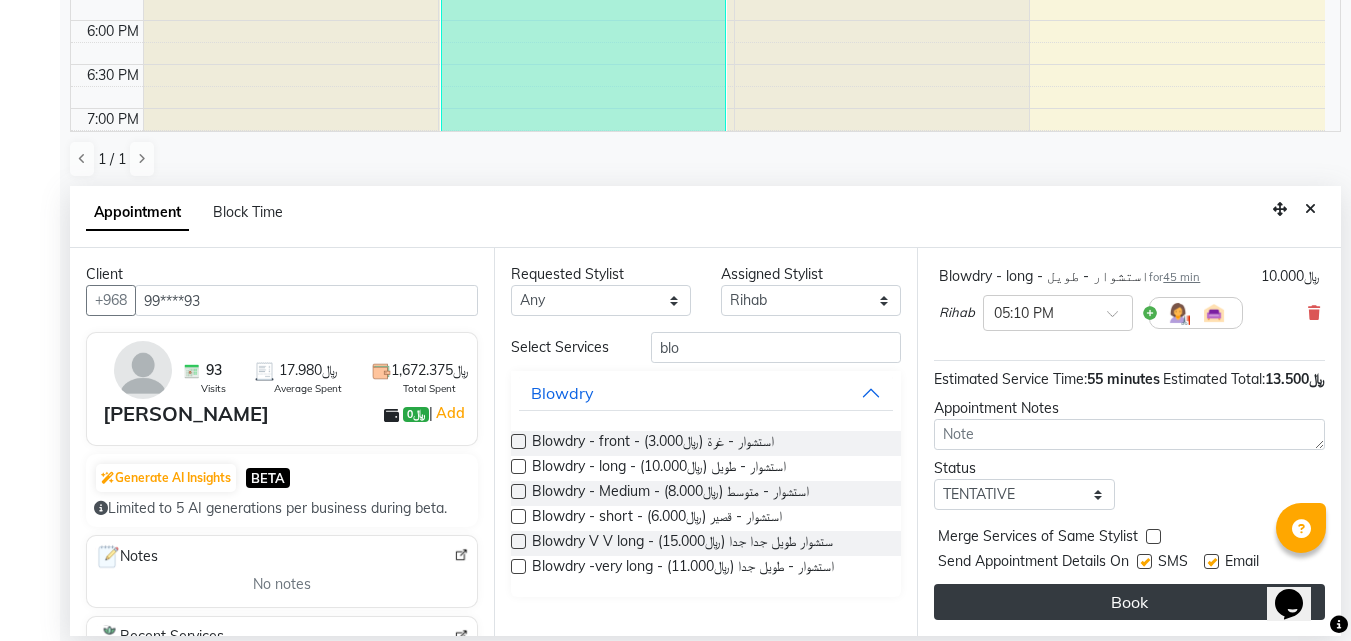 click on "Book" at bounding box center [1129, 602] 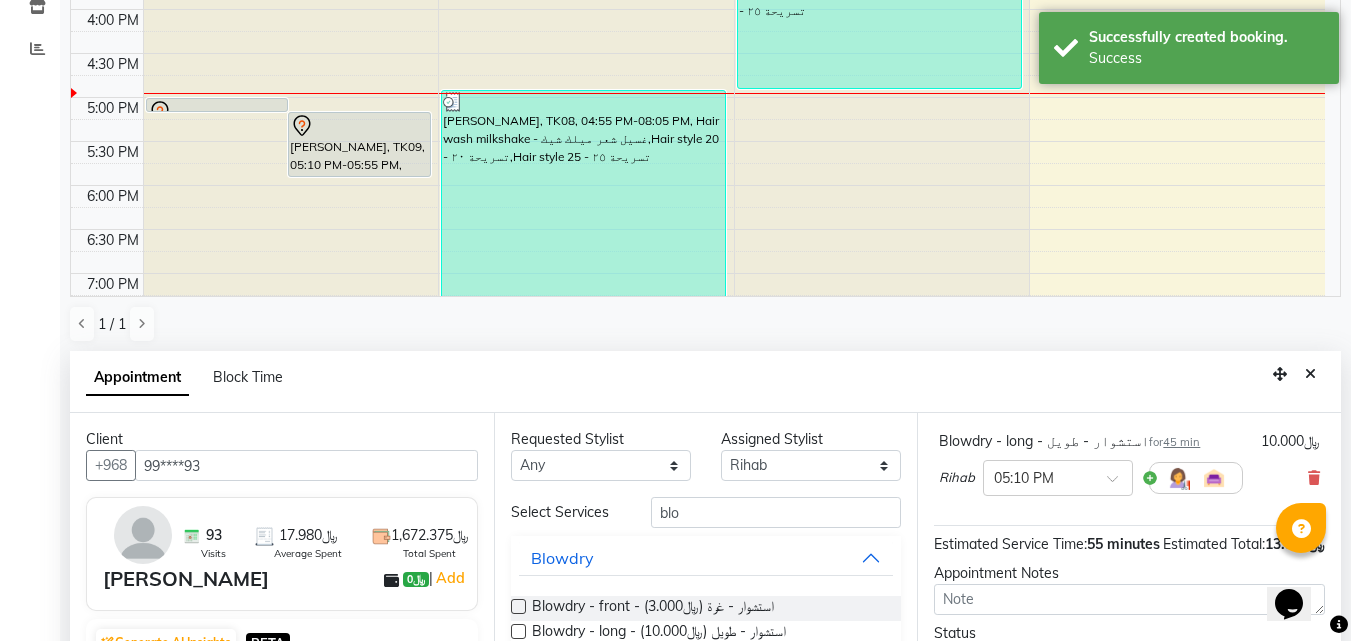 scroll, scrollTop: 0, scrollLeft: 0, axis: both 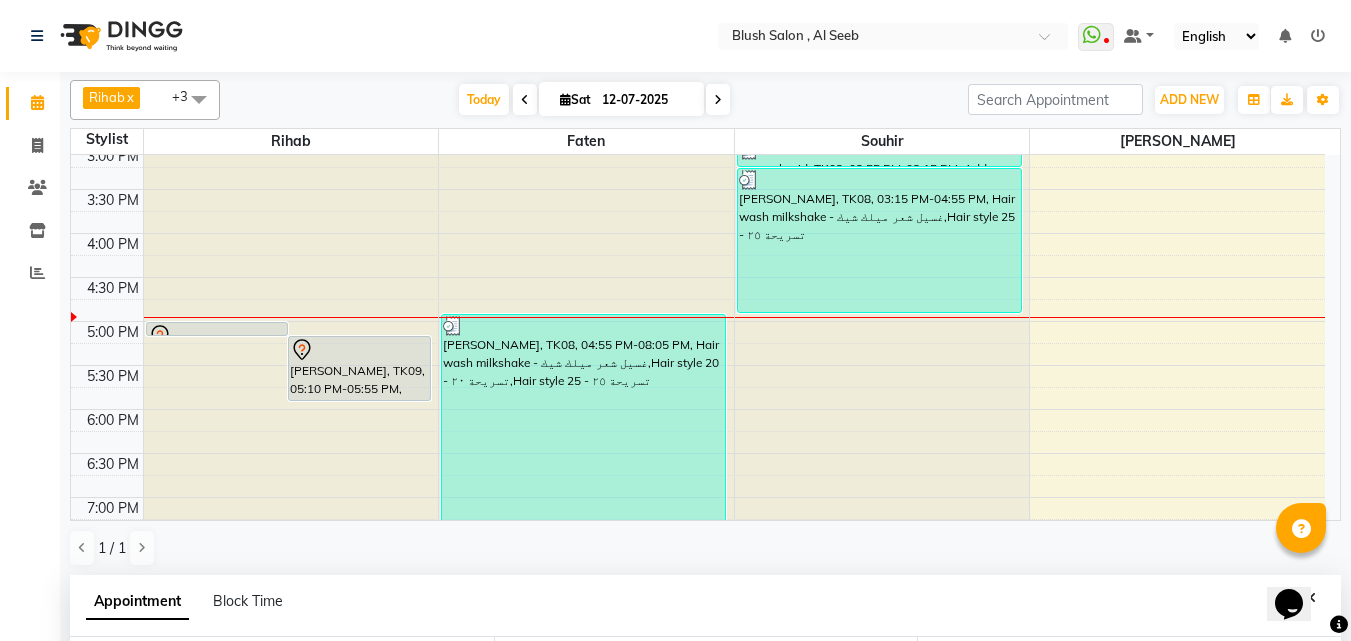 click at bounding box center (882, -1174) 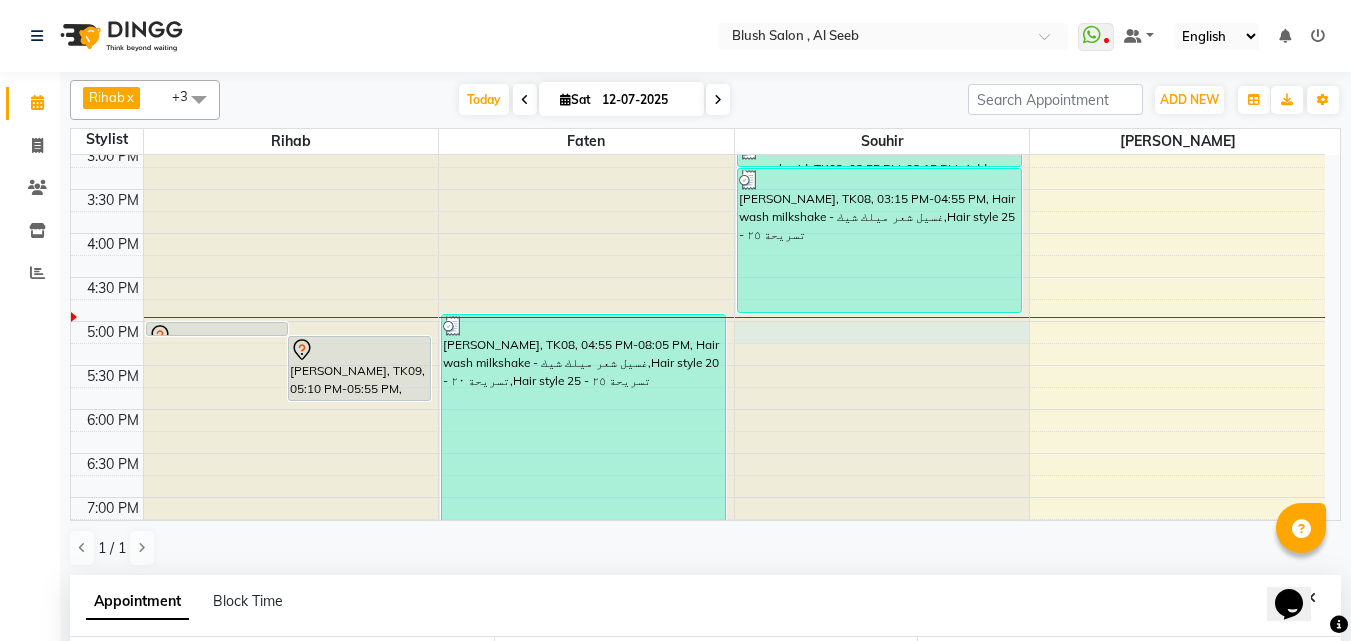 scroll, scrollTop: 389, scrollLeft: 0, axis: vertical 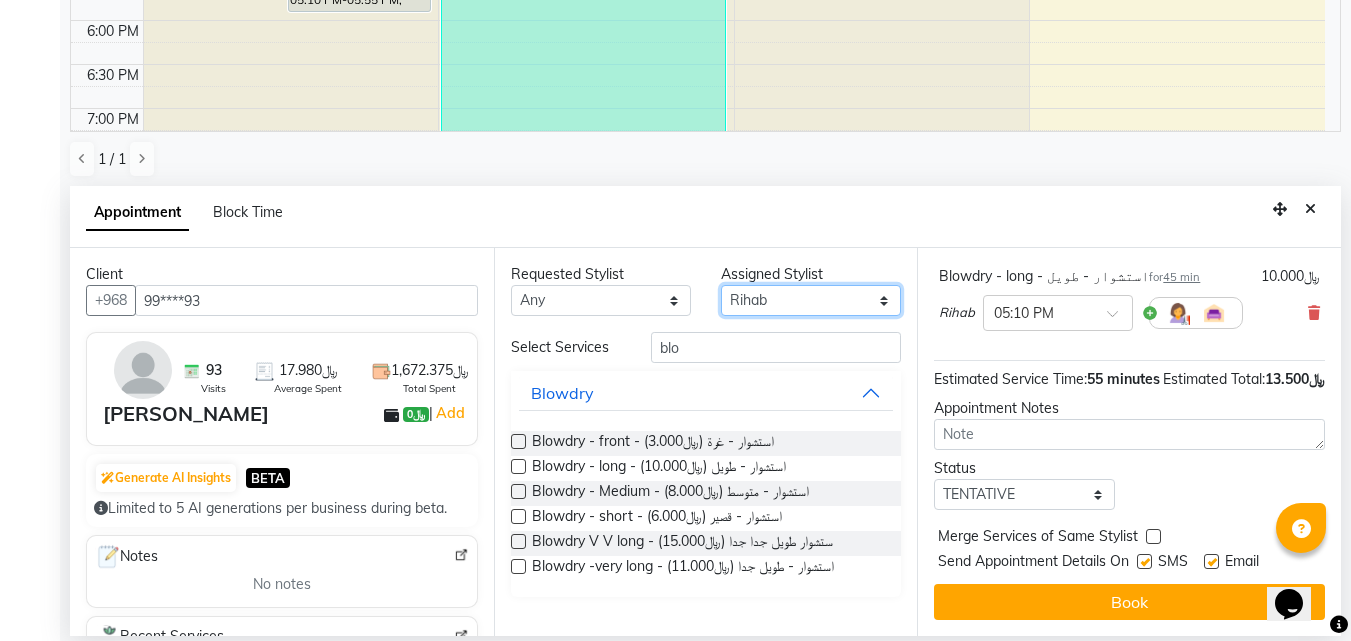 click on "Select [PERSON_NAME] [PERSON_NAME] [PERSON_NAME] Souhir" at bounding box center (811, 300) 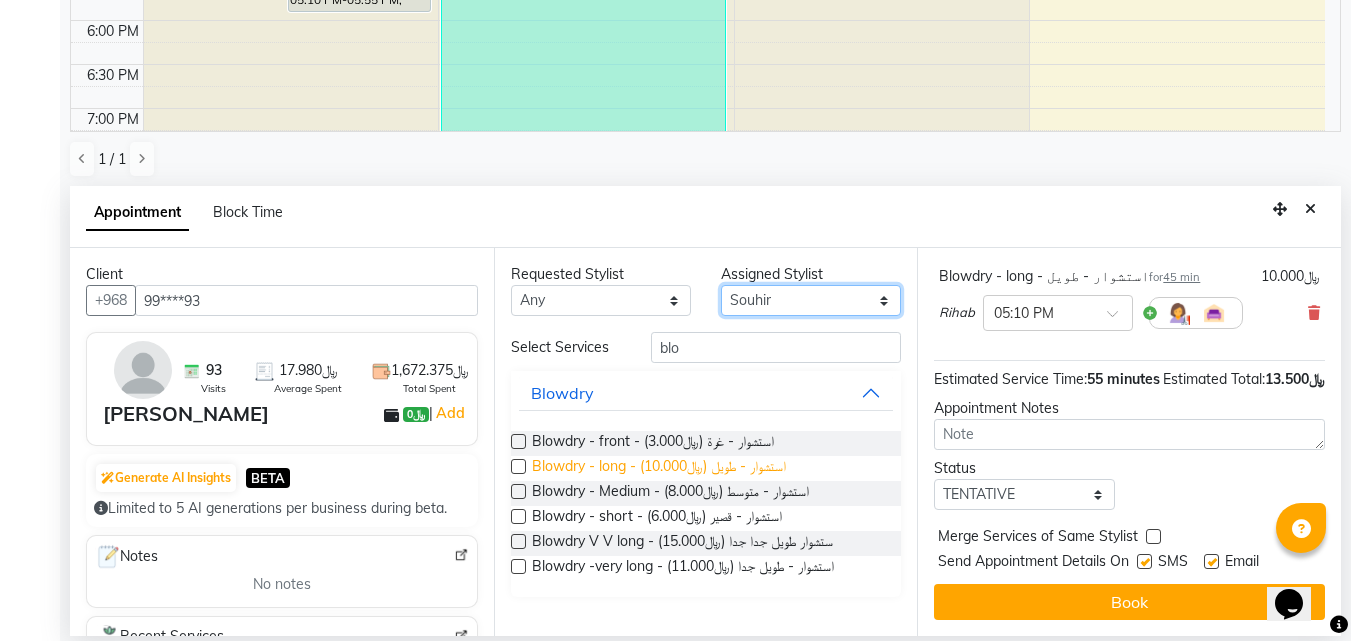 click on "Select [PERSON_NAME] [PERSON_NAME] [PERSON_NAME] Souhir" at bounding box center [811, 300] 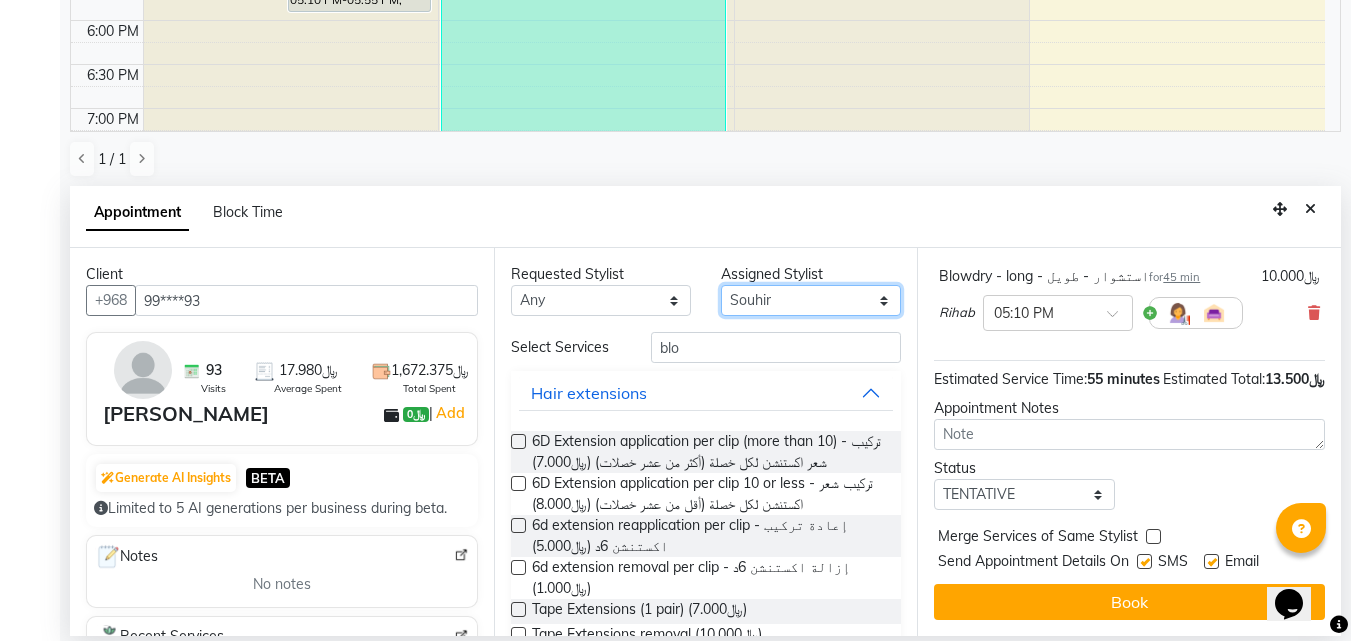 click on "Select [PERSON_NAME] [PERSON_NAME] [PERSON_NAME] Souhir" at bounding box center [811, 300] 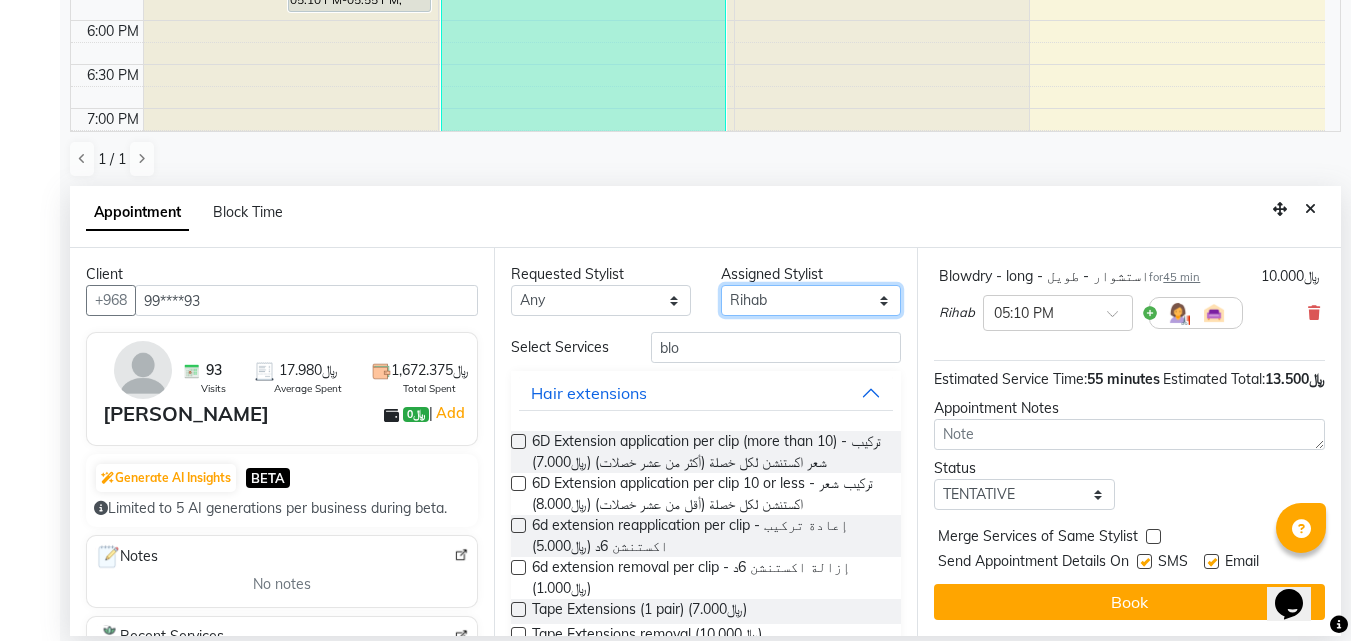 click on "Select [PERSON_NAME] [PERSON_NAME] [PERSON_NAME] Souhir" at bounding box center (811, 300) 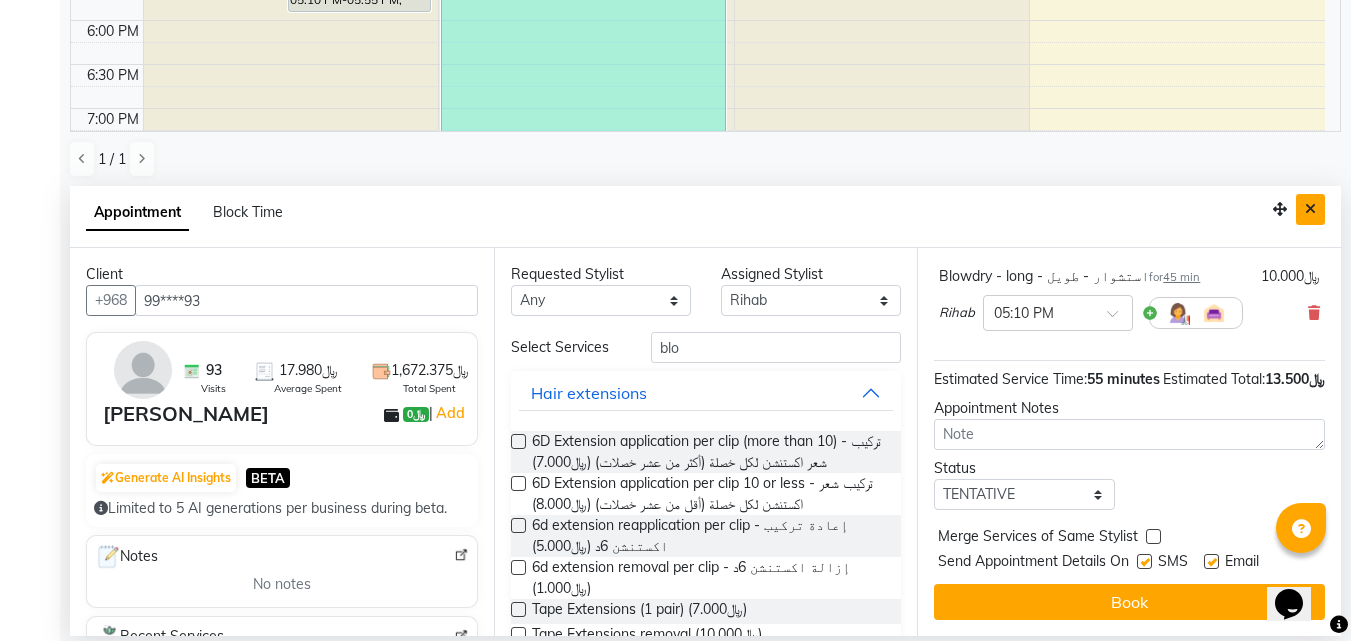 click at bounding box center (1310, 209) 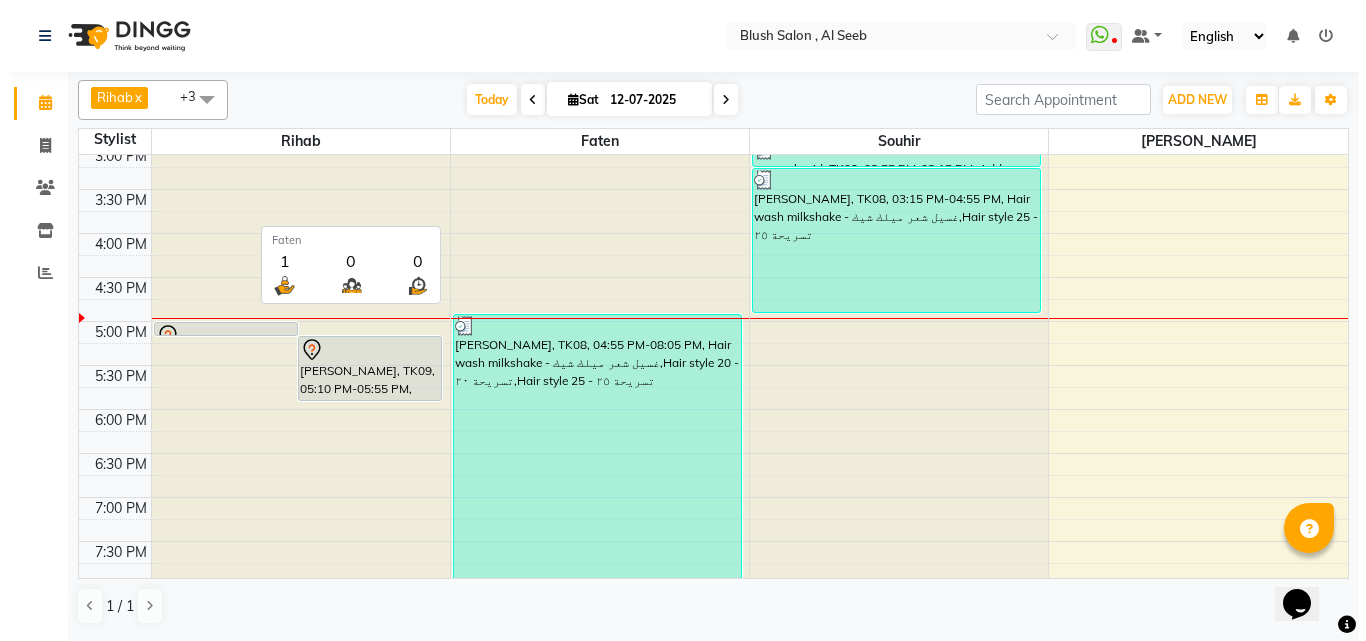 scroll, scrollTop: 0, scrollLeft: 0, axis: both 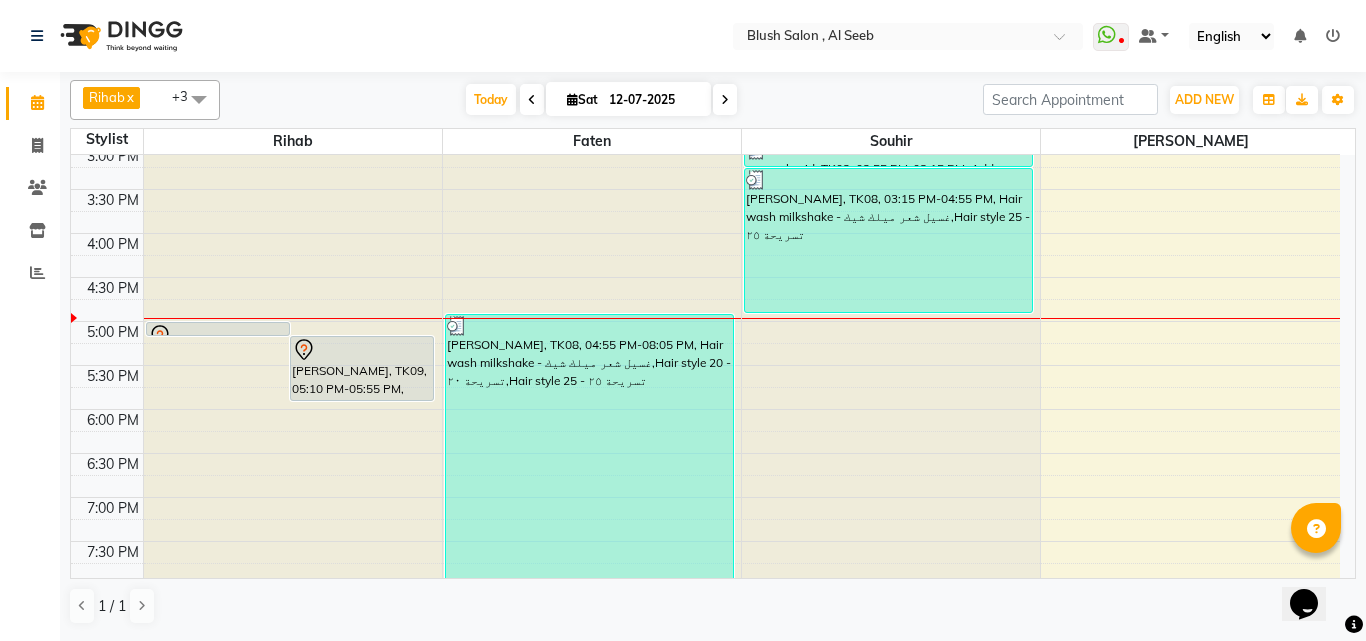 select on "40671" 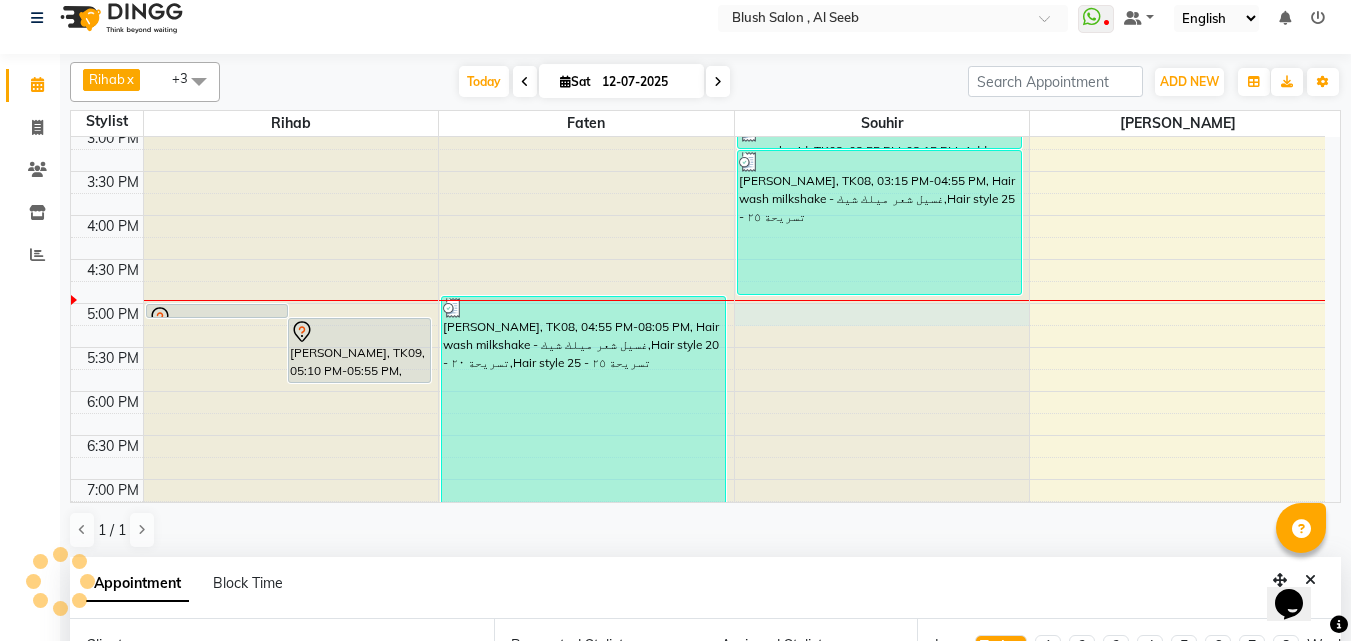 select on "1020" 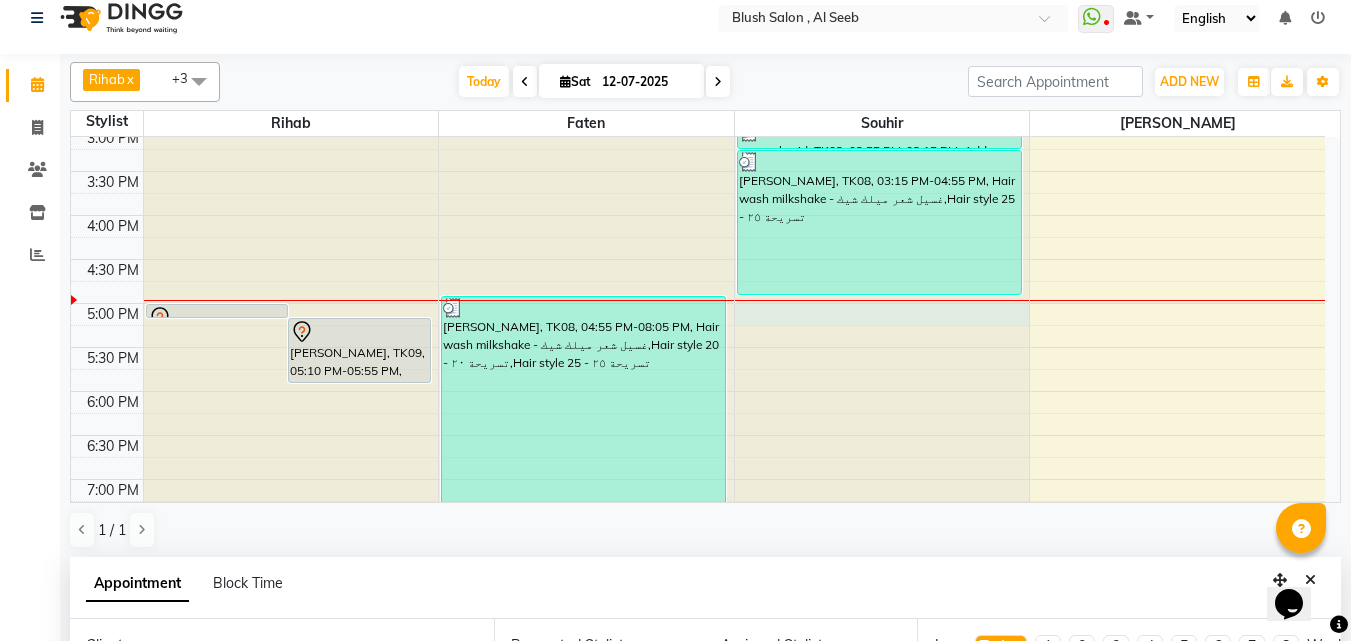 scroll, scrollTop: 369, scrollLeft: 0, axis: vertical 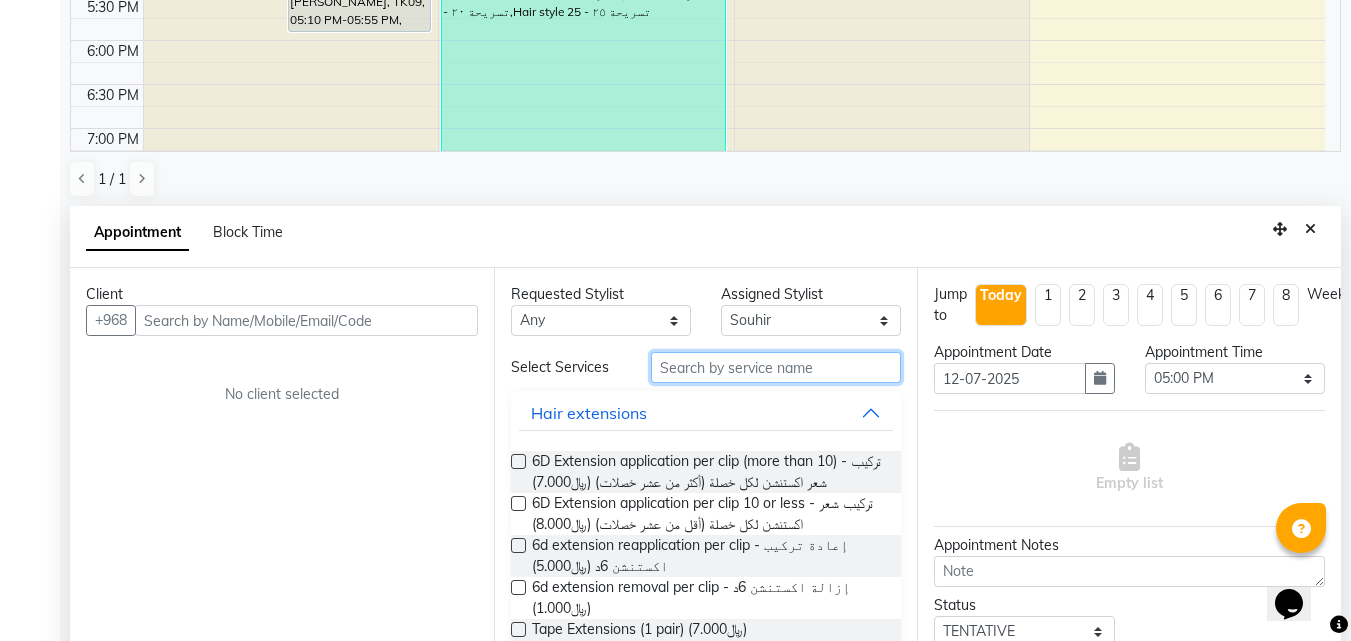 click at bounding box center [776, 367] 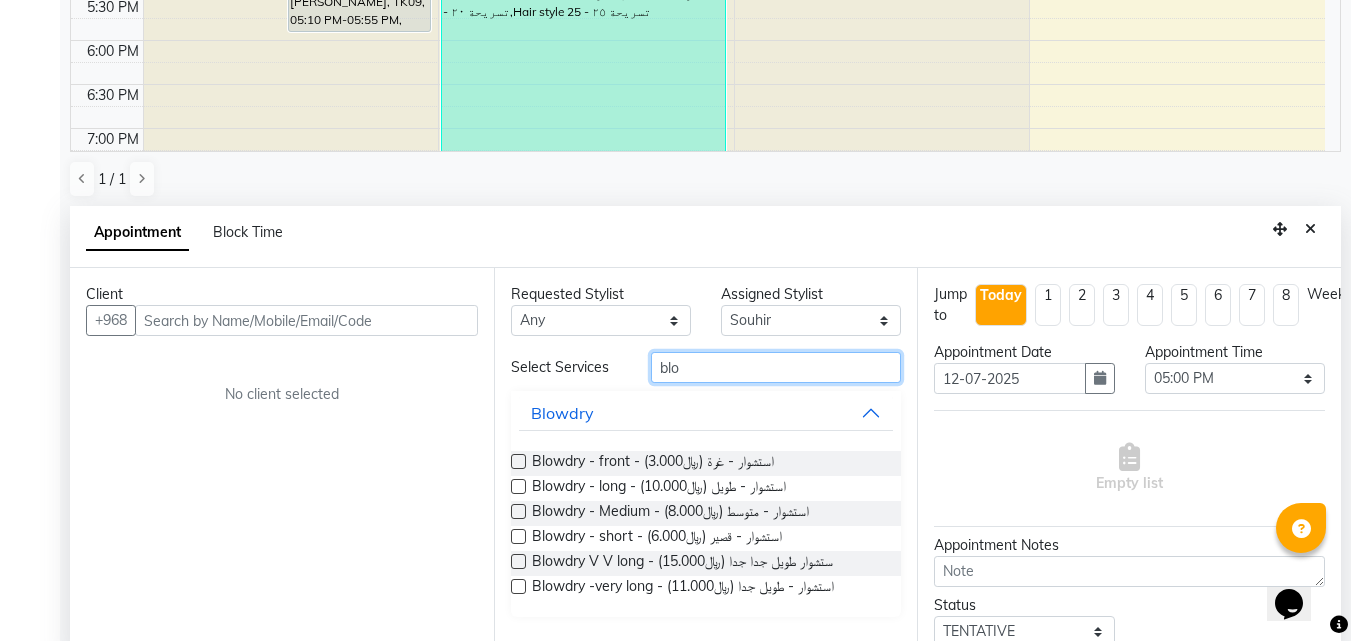 type on "blo" 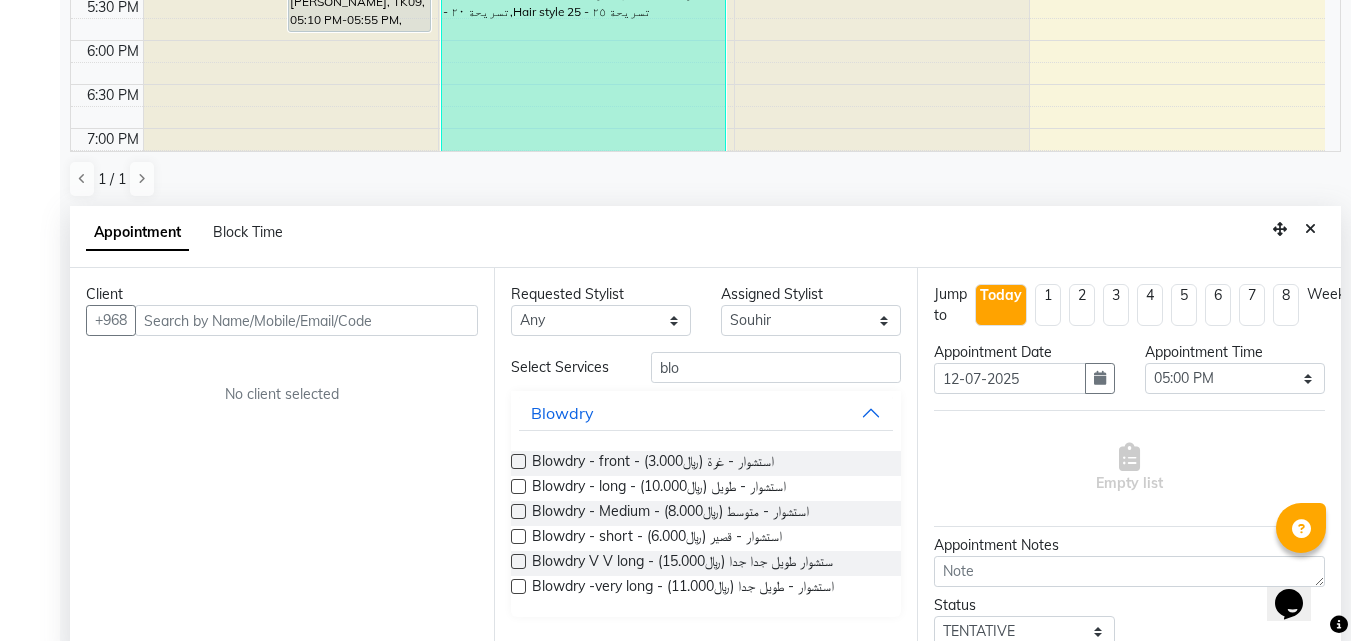 click on "Blowdry - long - استشوار - طويل (﷼10.000)" at bounding box center (706, 488) 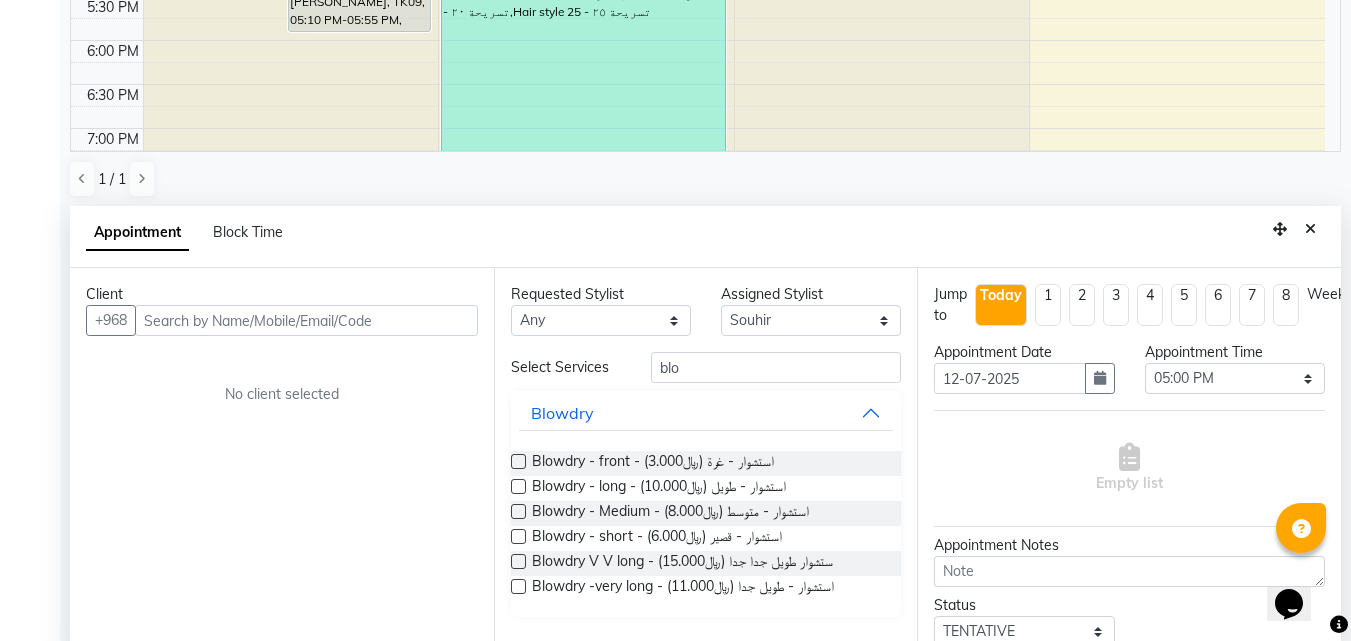 click at bounding box center [518, 486] 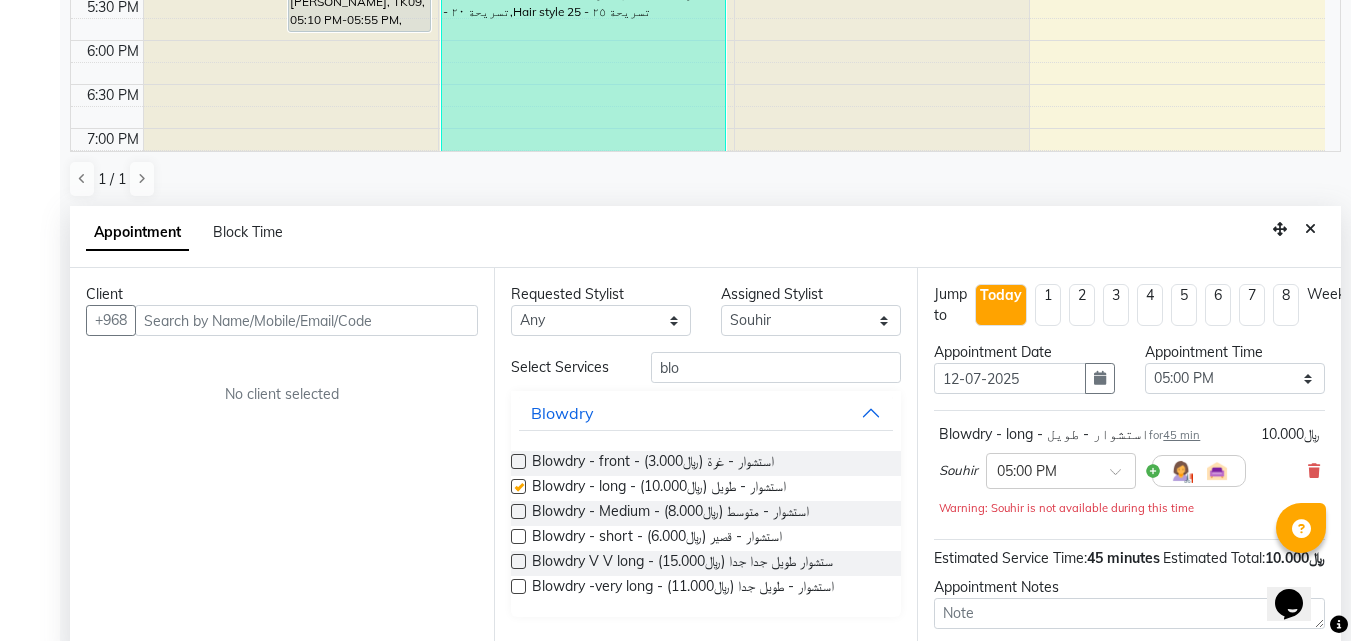 checkbox on "false" 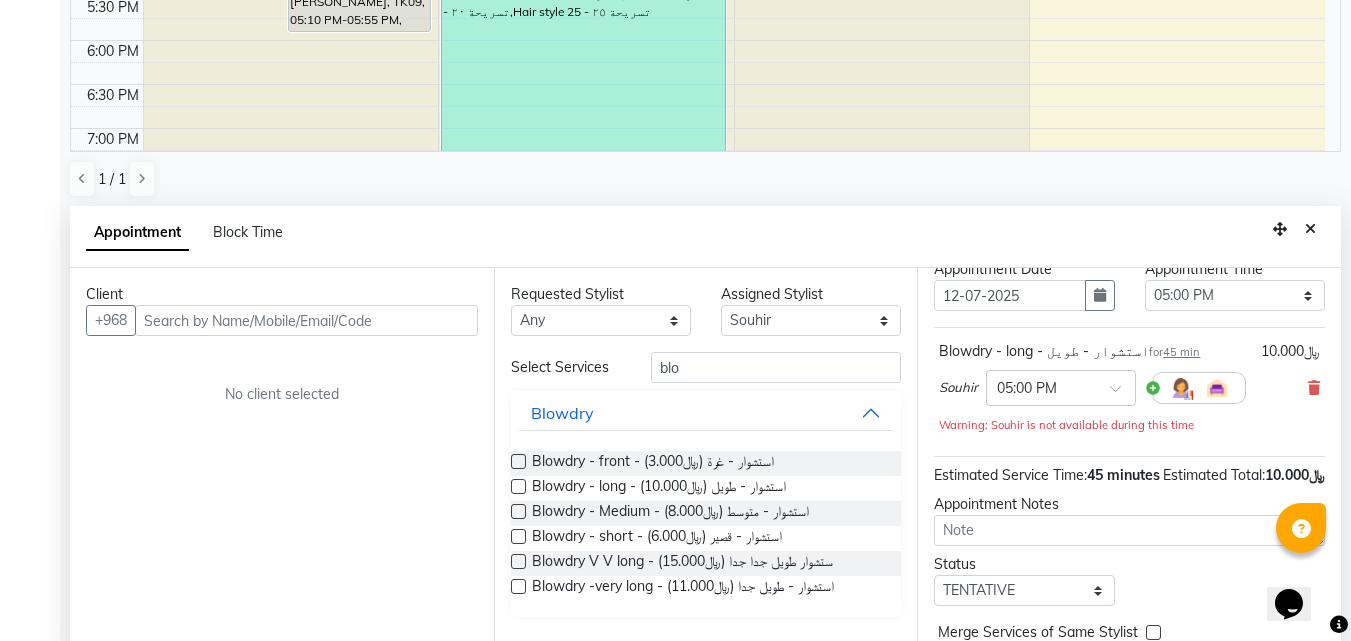 scroll, scrollTop: 197, scrollLeft: 0, axis: vertical 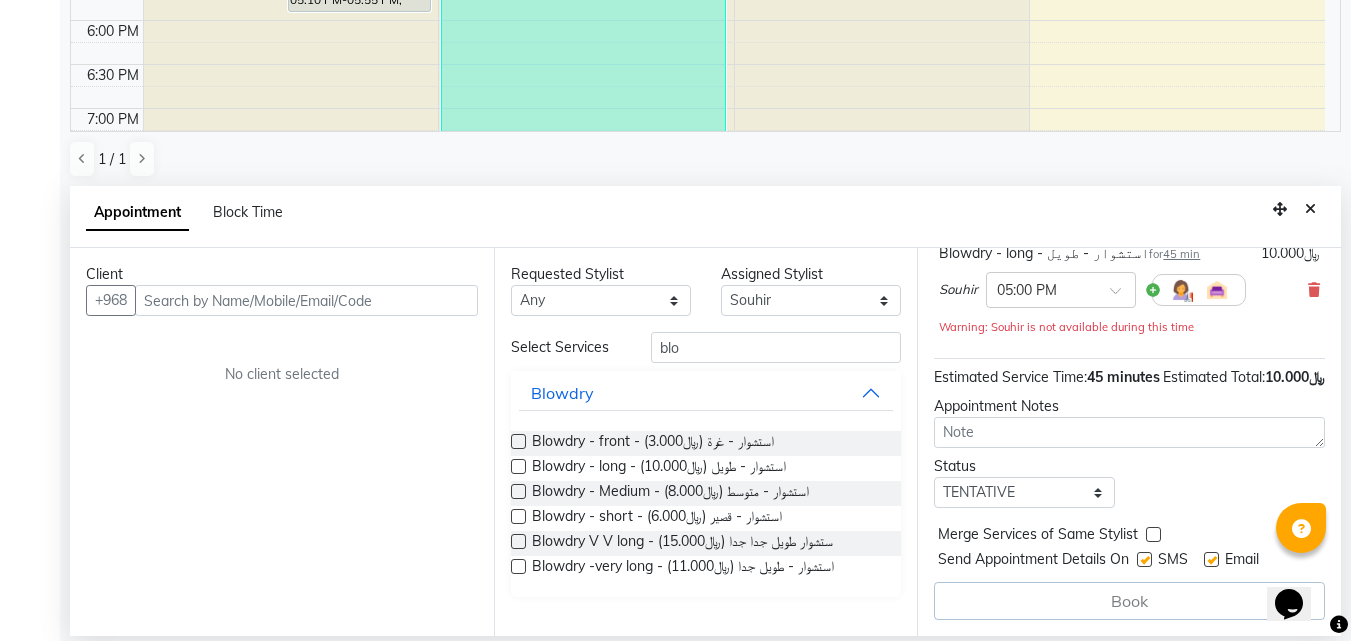 click on "Book" at bounding box center [1129, 601] 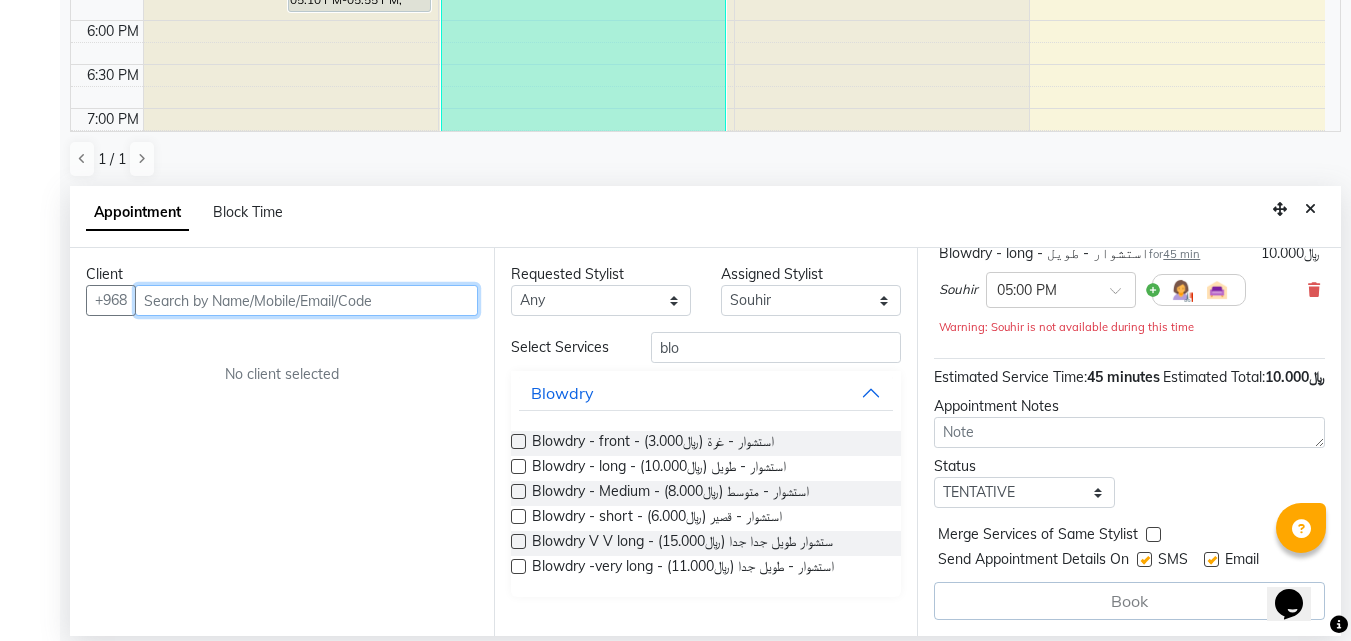 click at bounding box center [306, 300] 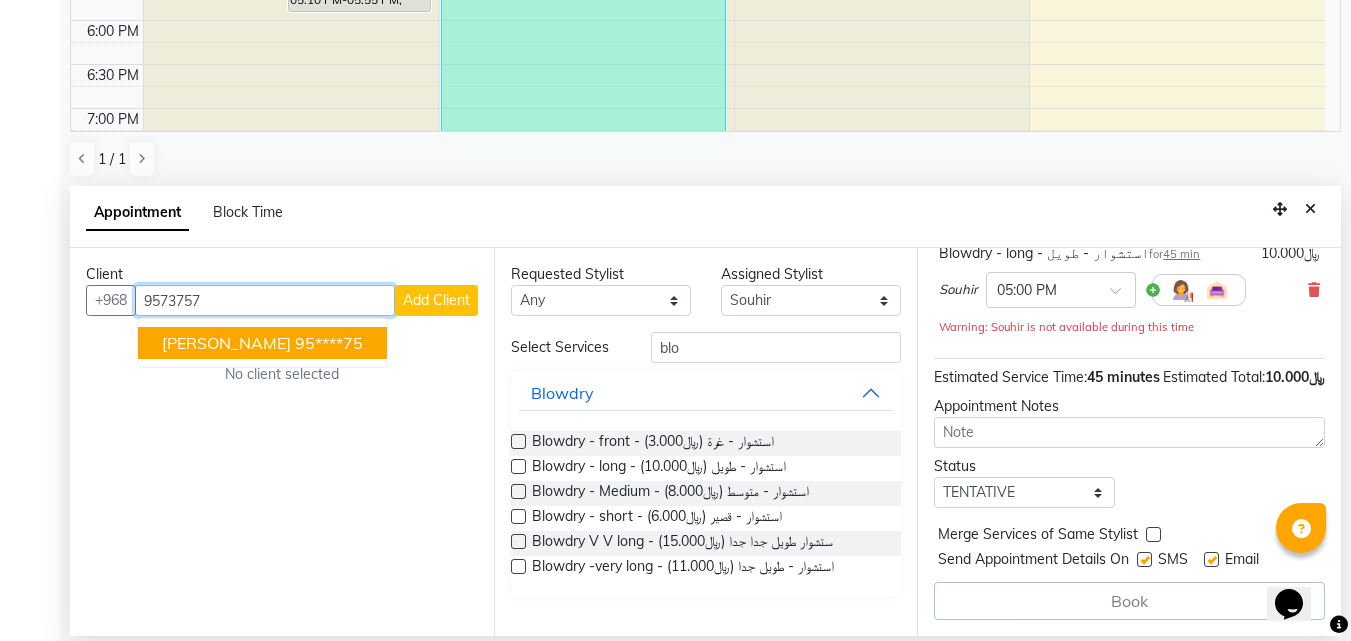 drag, startPoint x: 323, startPoint y: 349, endPoint x: 347, endPoint y: 376, distance: 36.124783 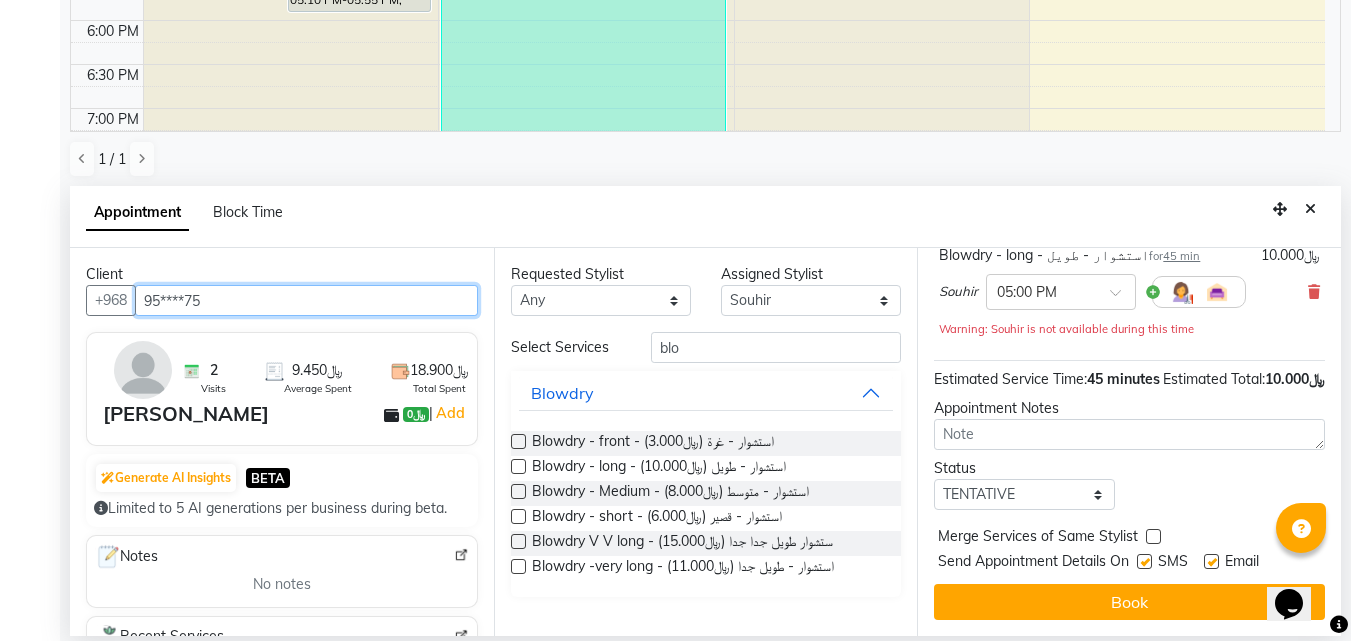 scroll, scrollTop: 195, scrollLeft: 0, axis: vertical 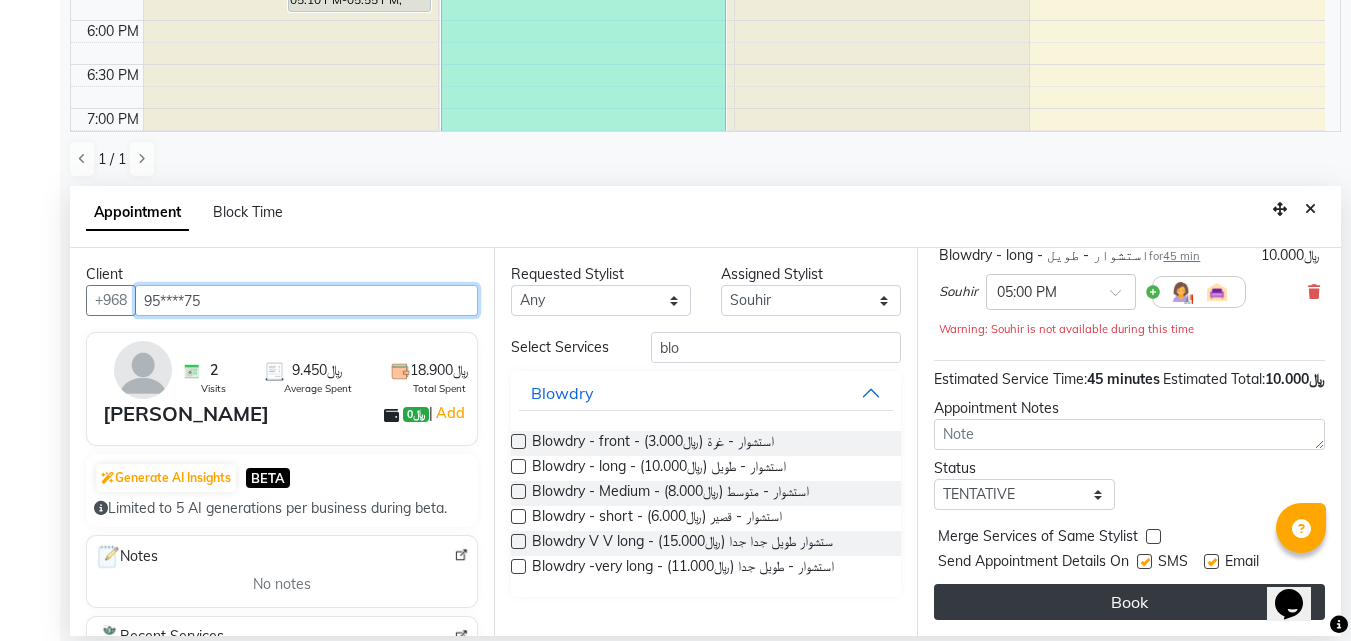 type on "95****75" 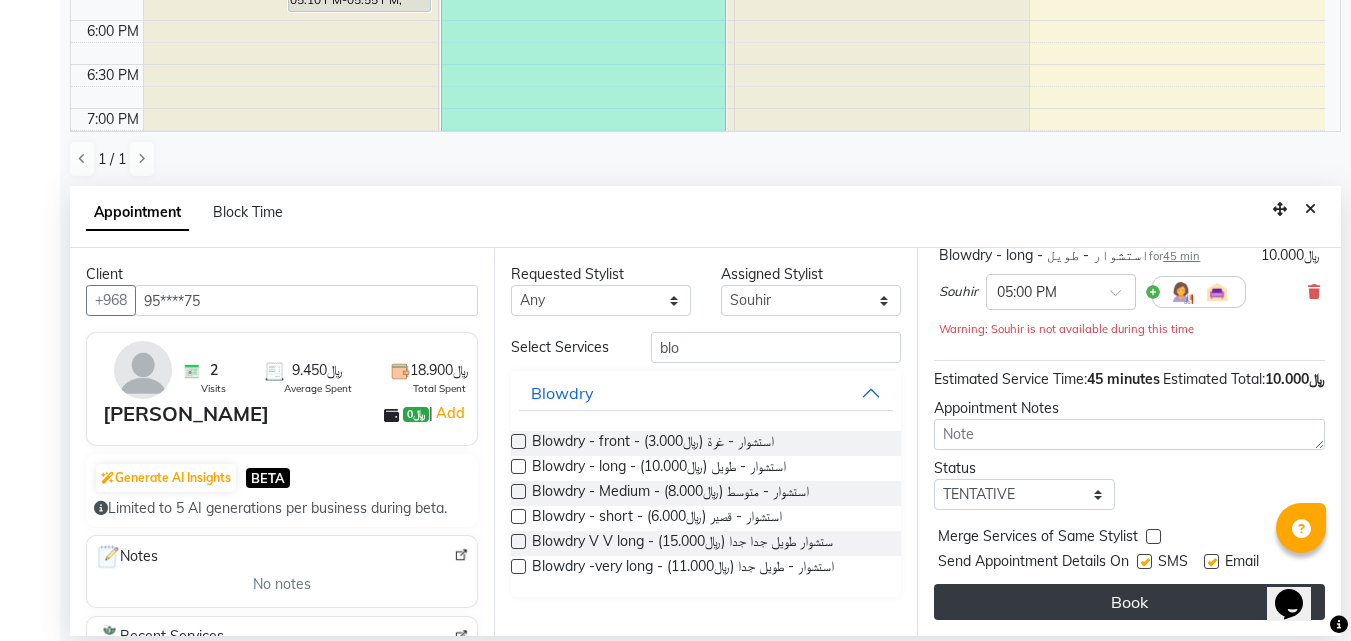 click on "Book" at bounding box center (1129, 602) 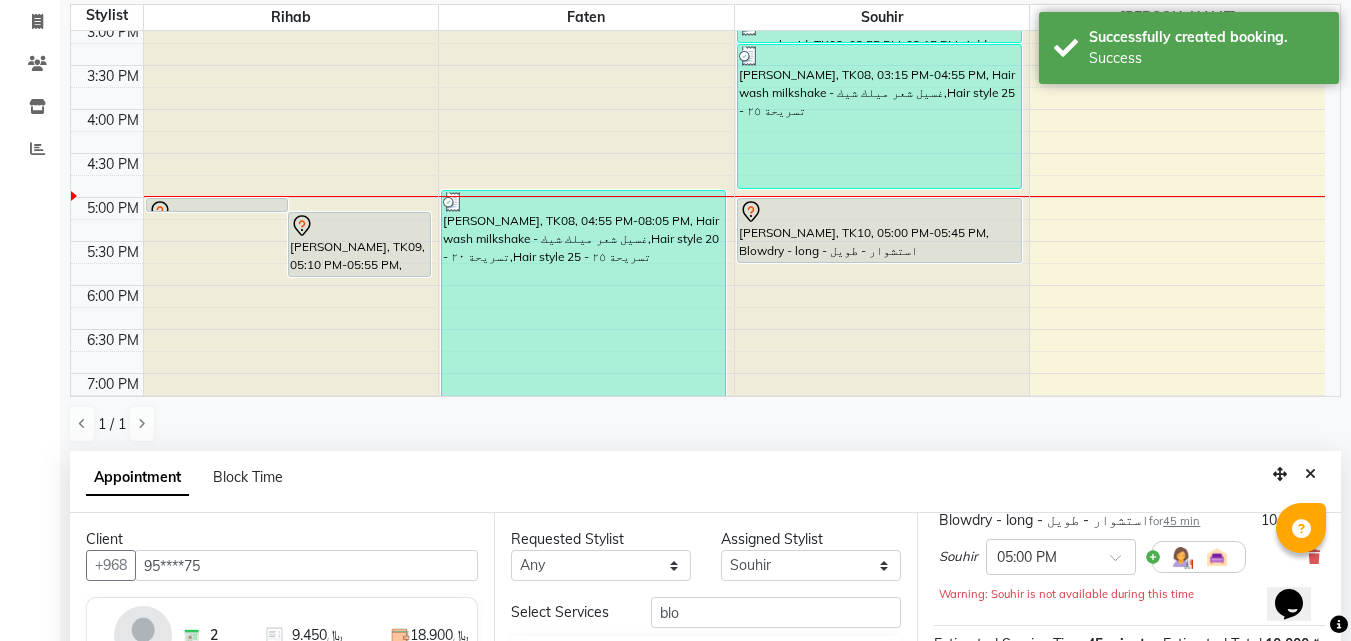 scroll, scrollTop: 0, scrollLeft: 0, axis: both 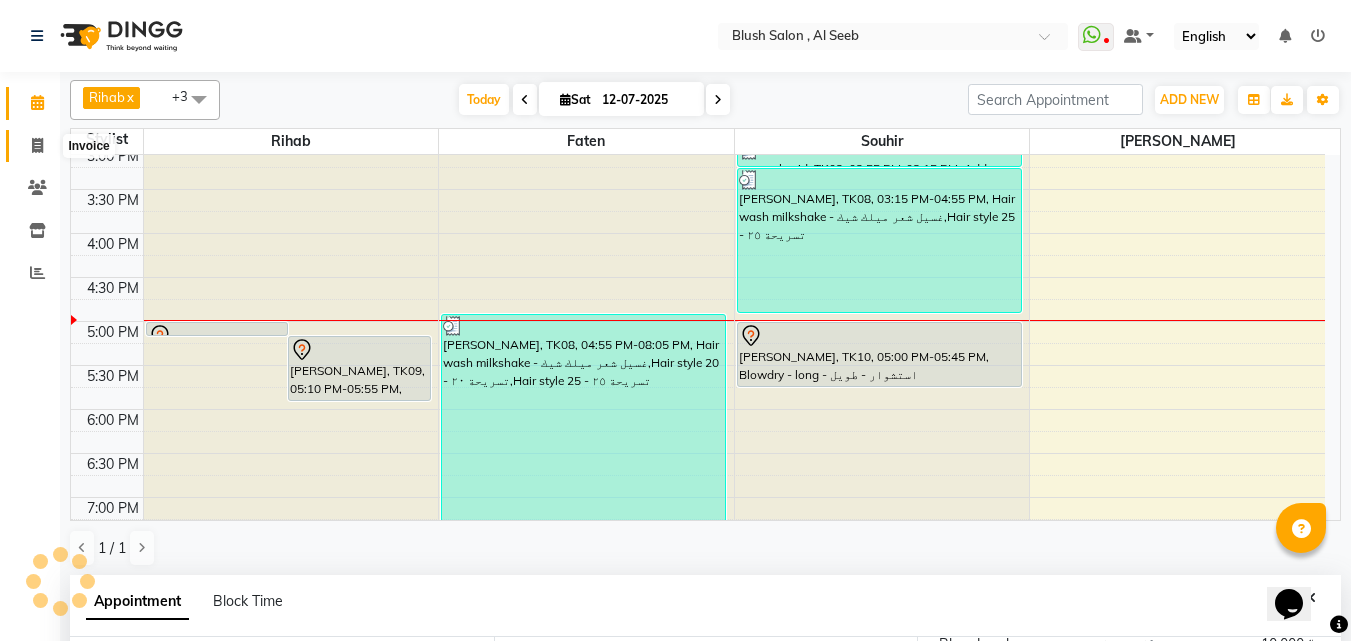 click 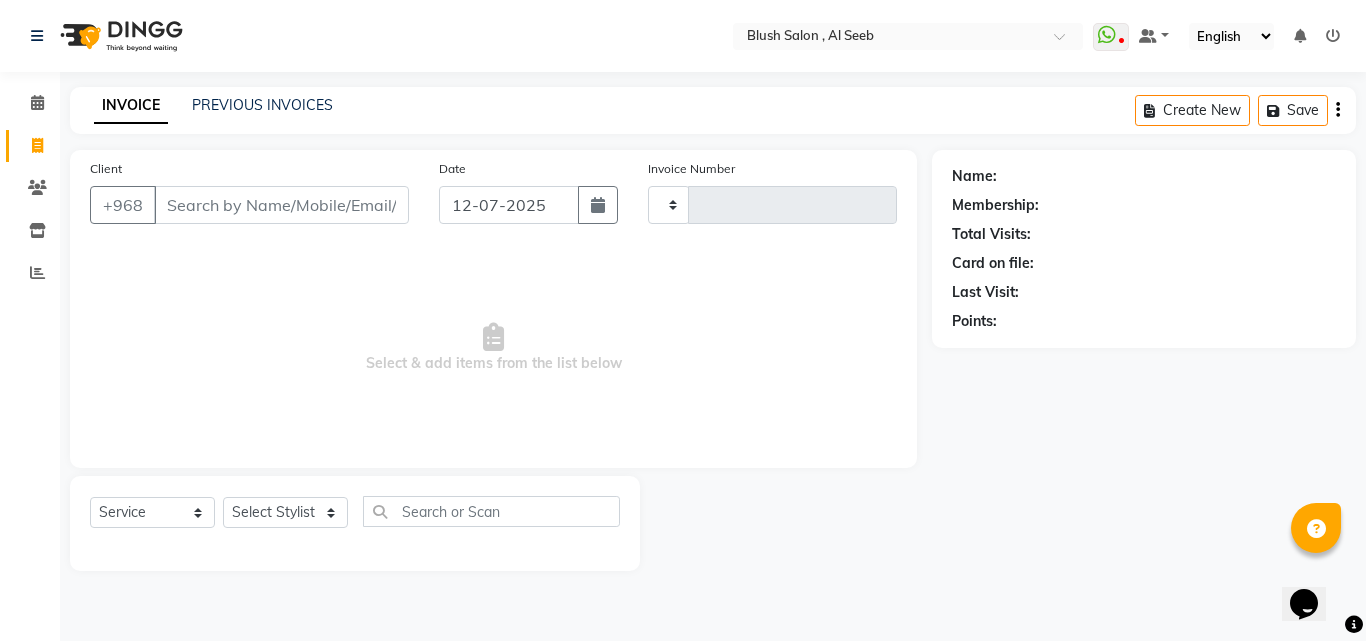 type on "0551" 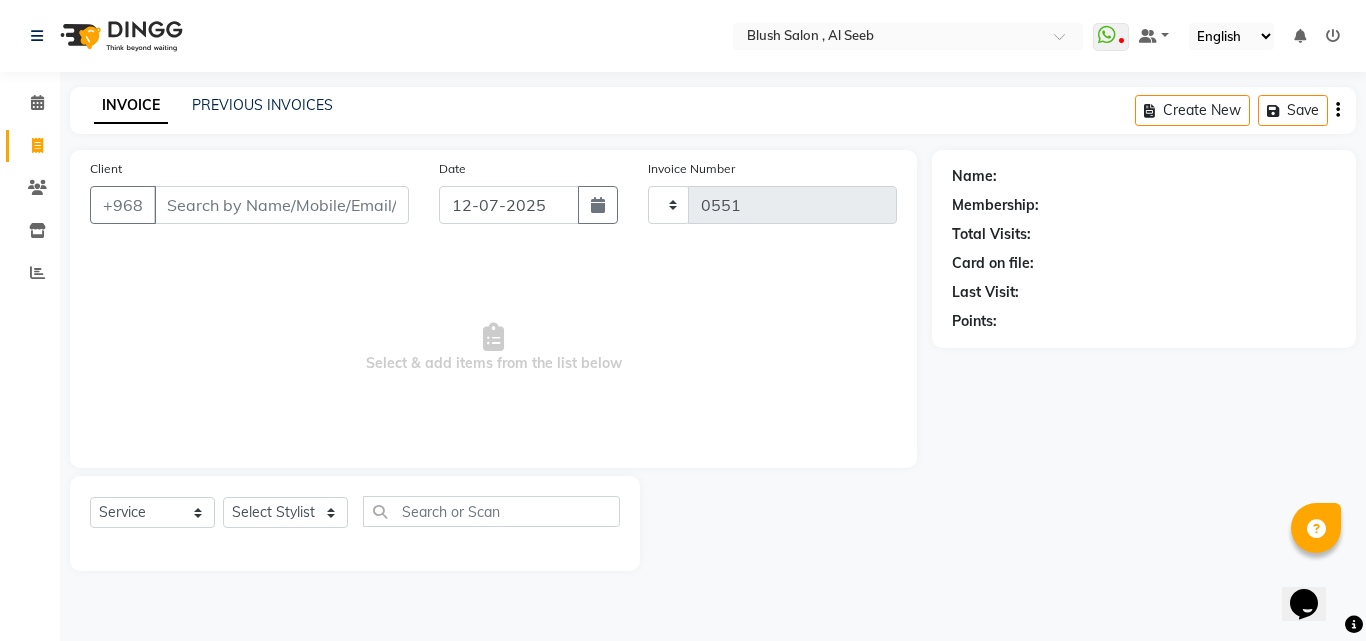 select on "5589" 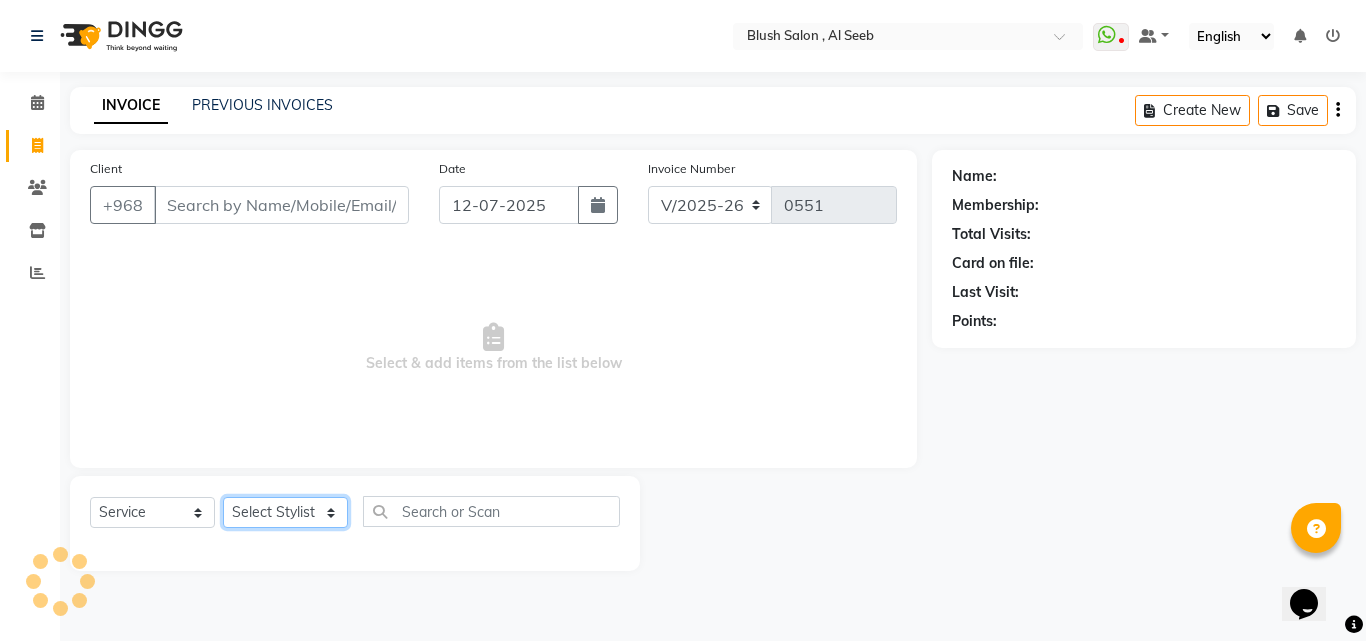 click on "Select Stylist" 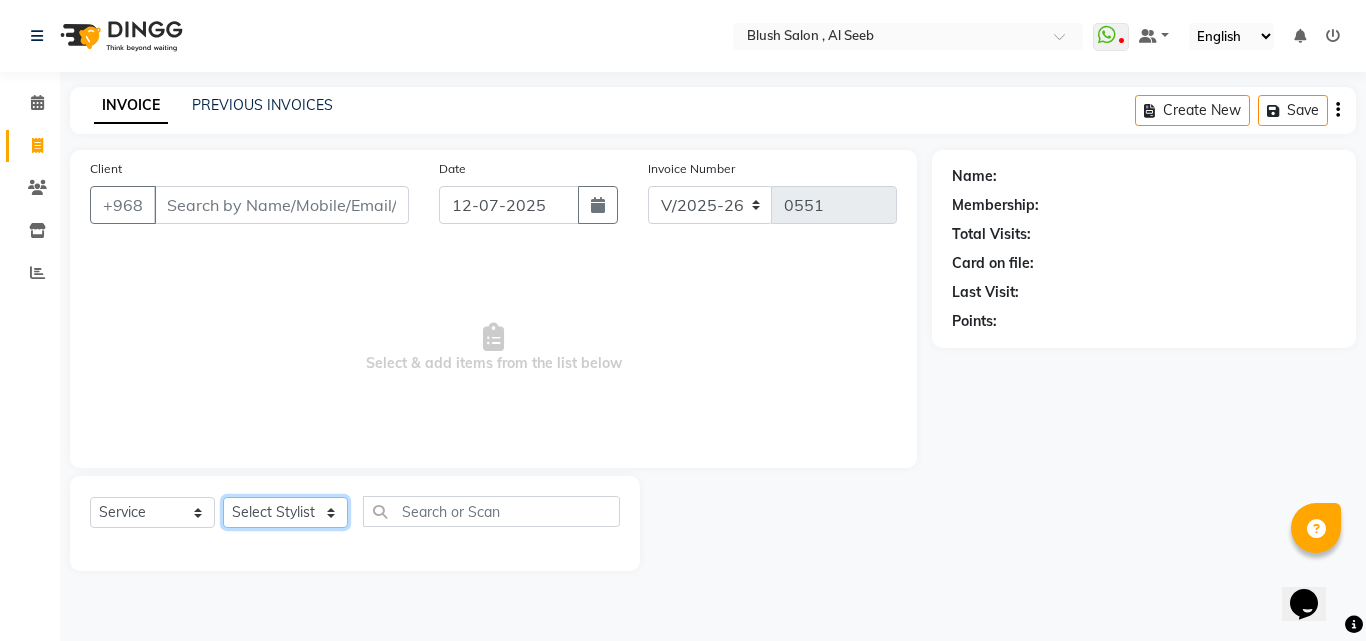 select on "38037" 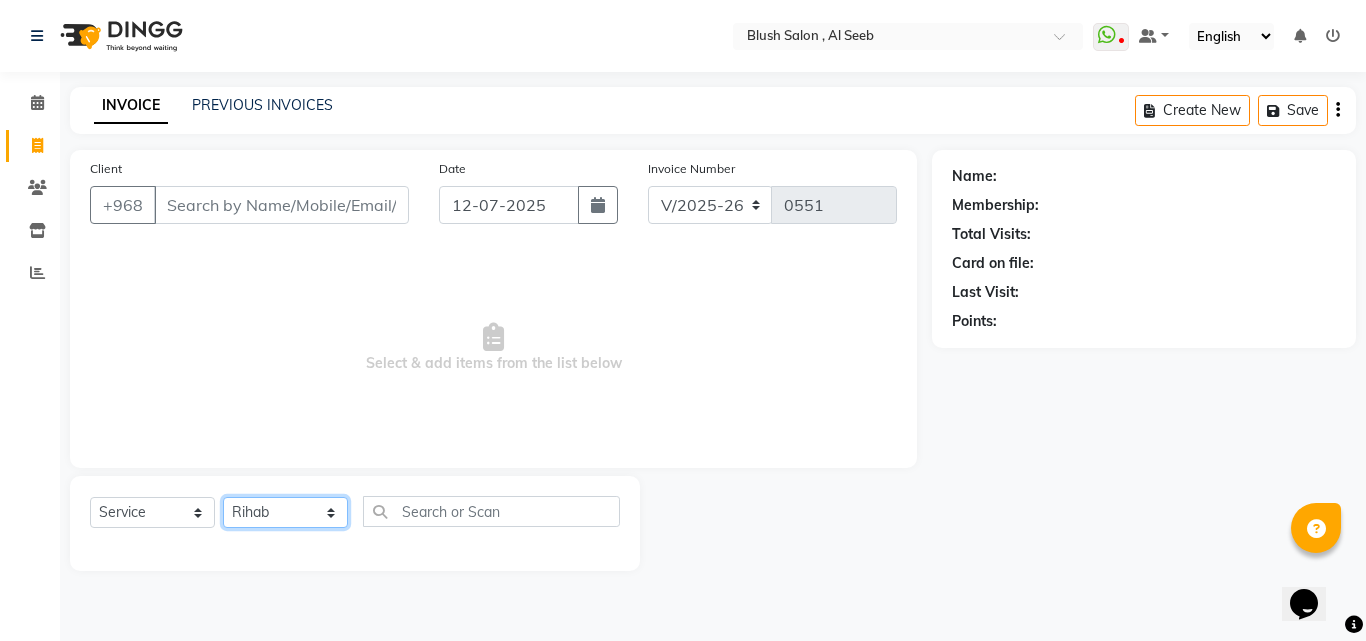 click on "Select Stylist Arwa Faten [PERSON_NAME] [PERSON_NAME] [PERSON_NAME] Souhir" 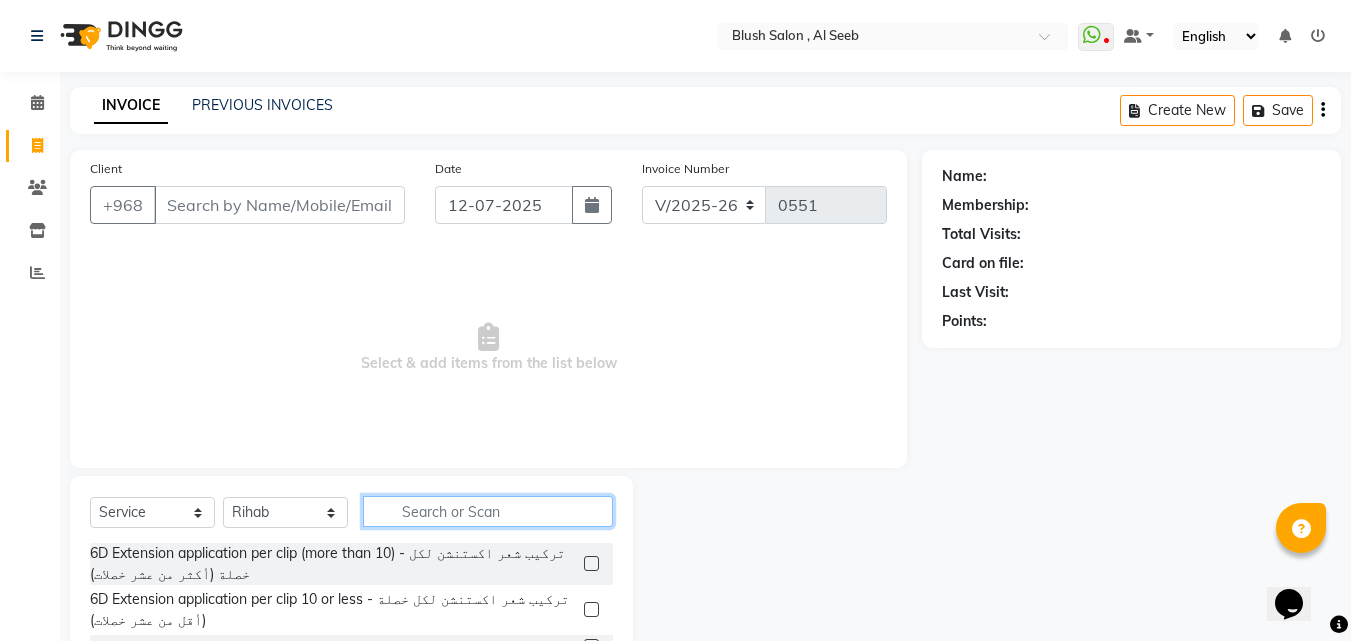 click 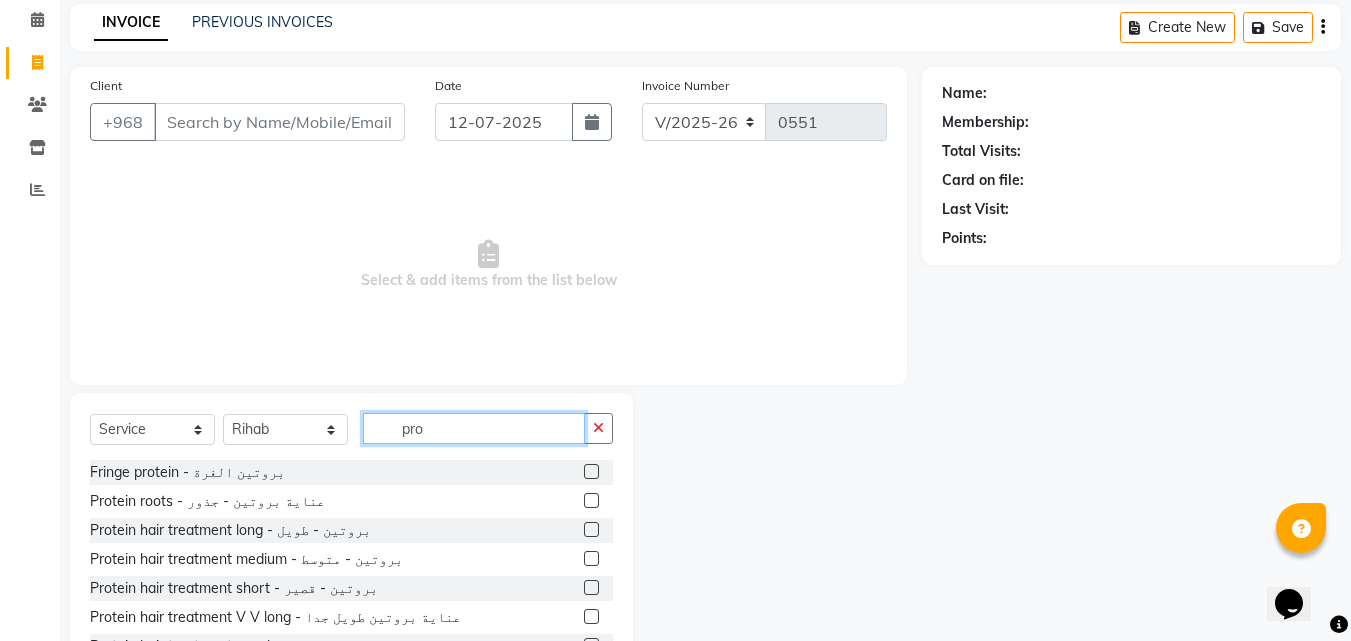scroll, scrollTop: 100, scrollLeft: 0, axis: vertical 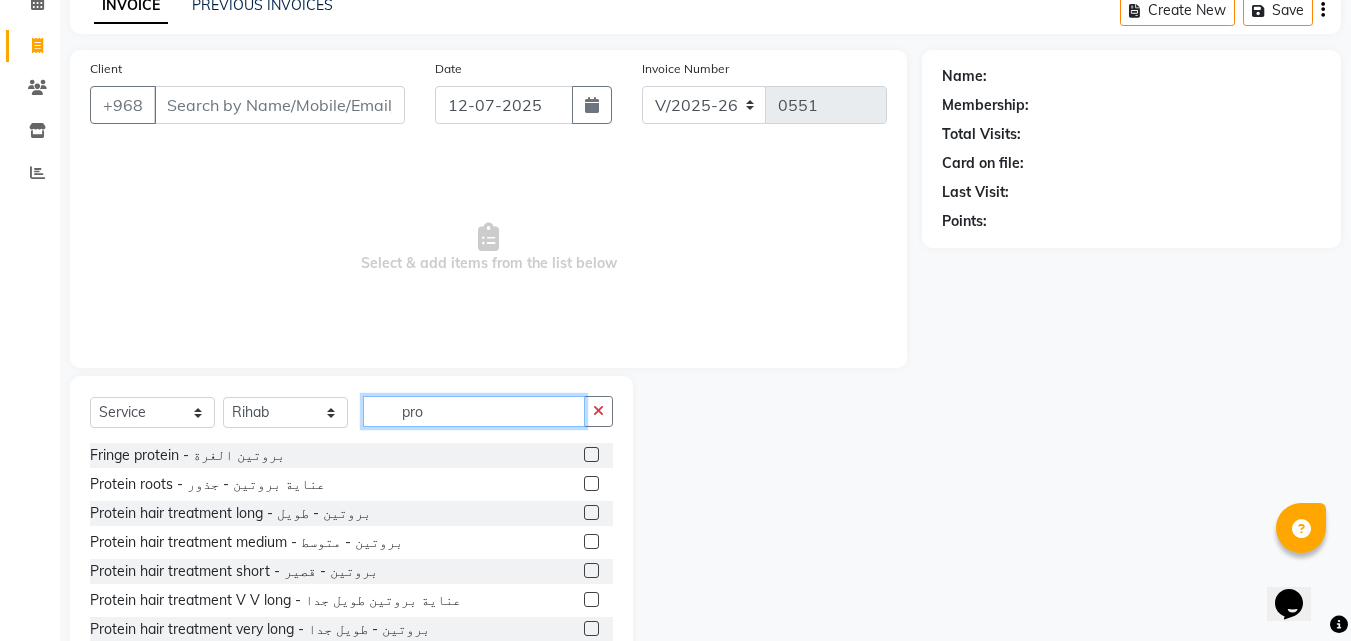 type on "pro" 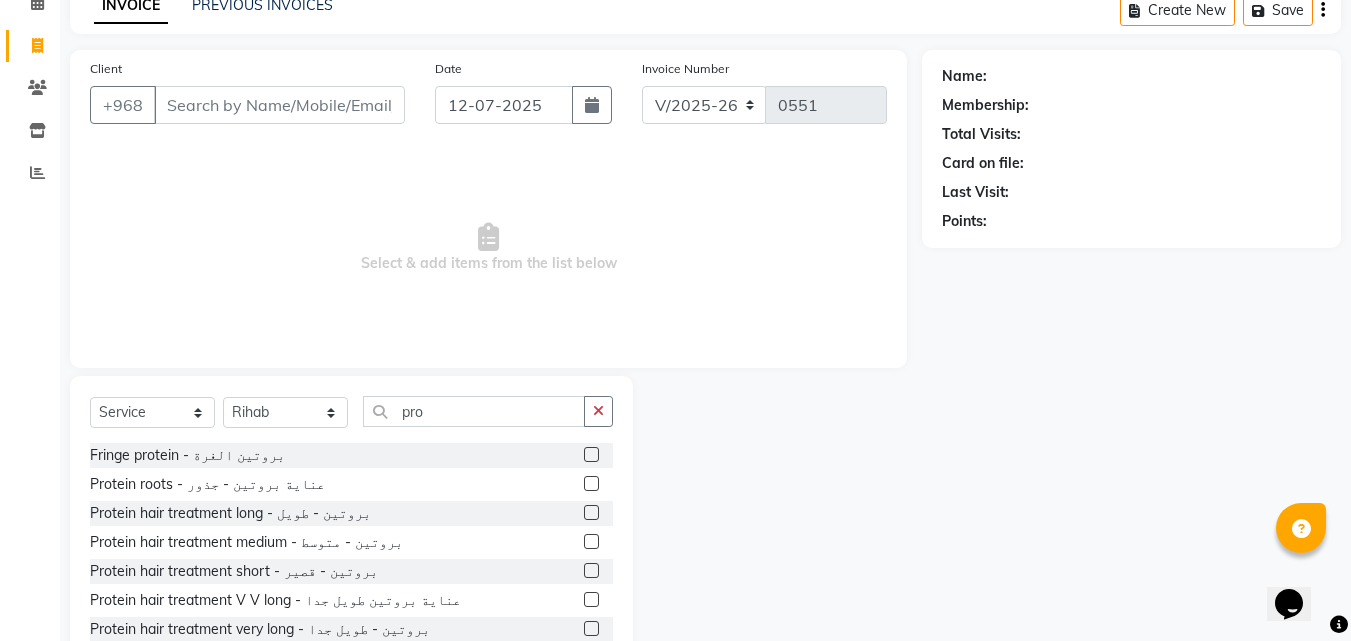 click 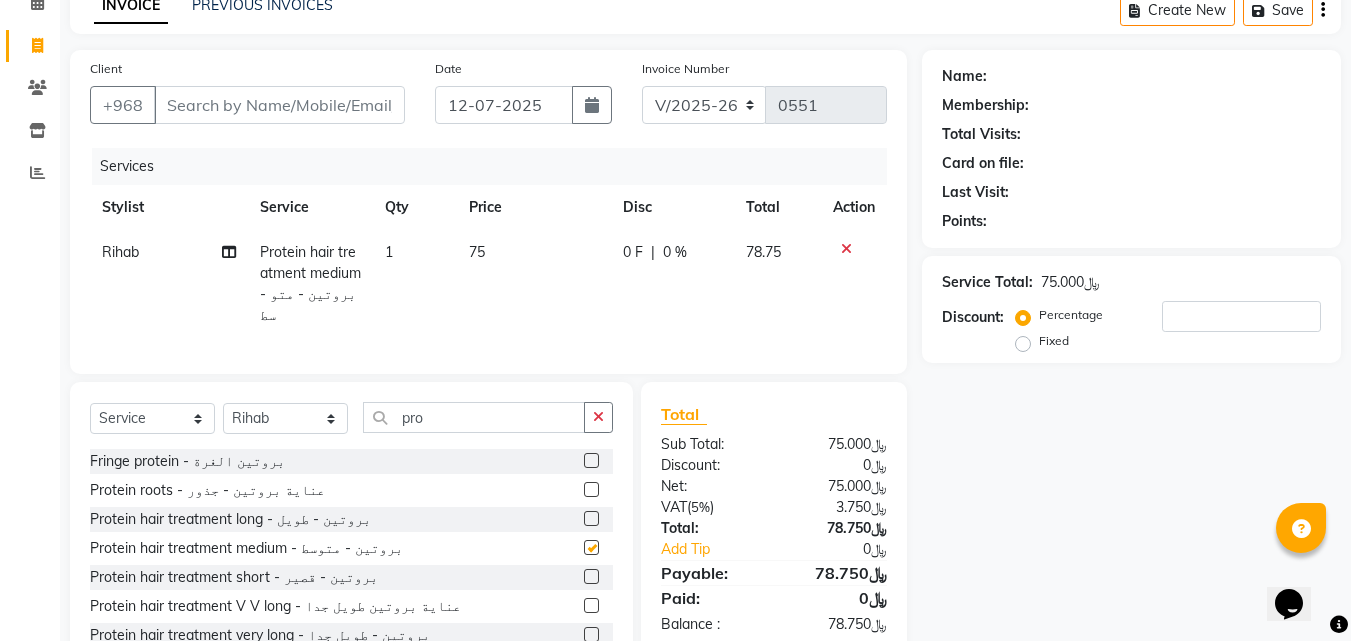 checkbox on "false" 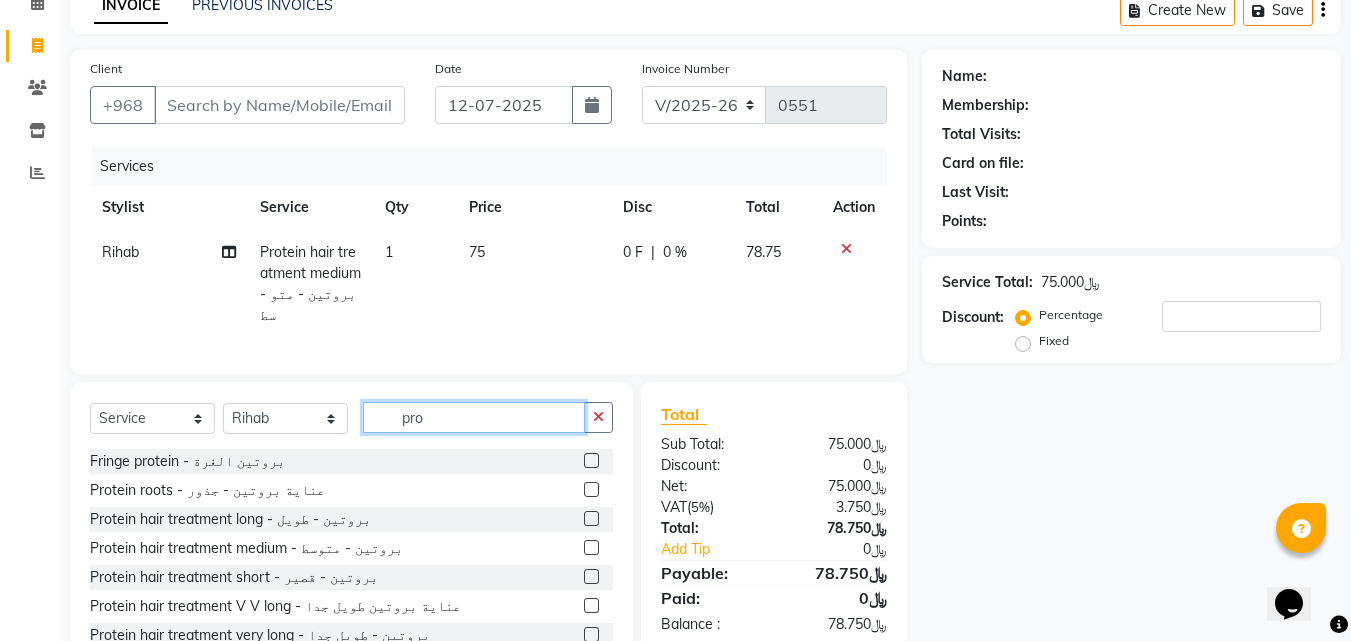 click on "pro" 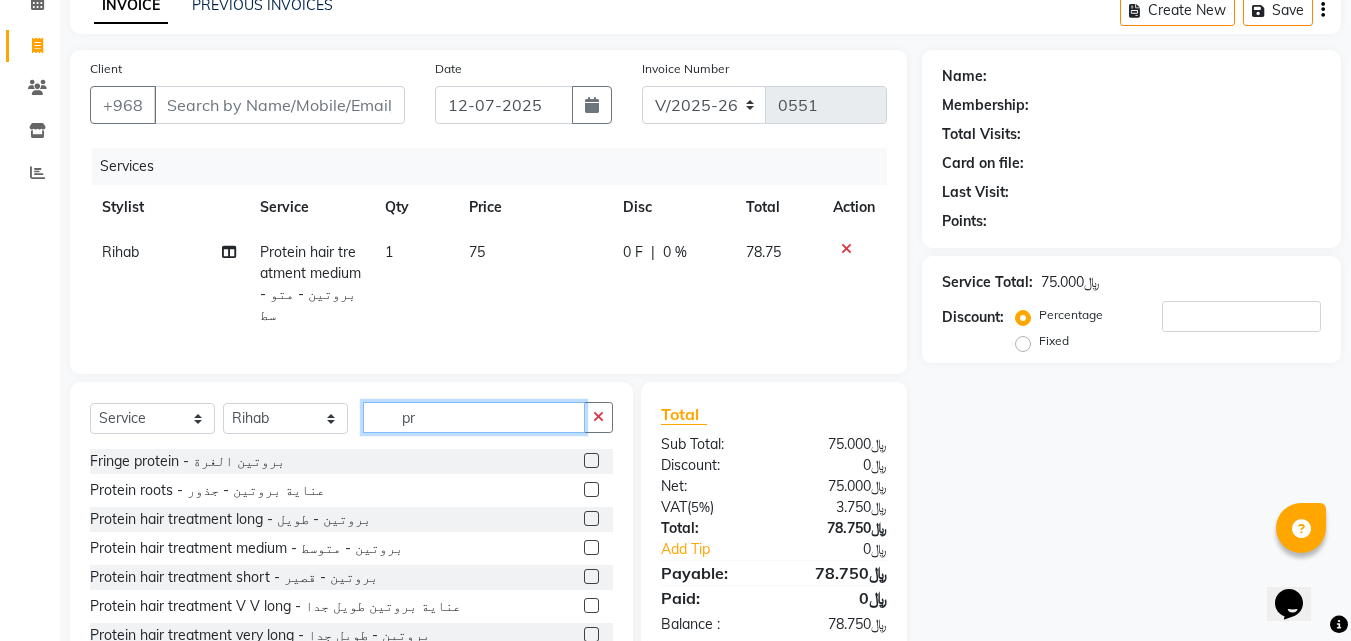 type on "p" 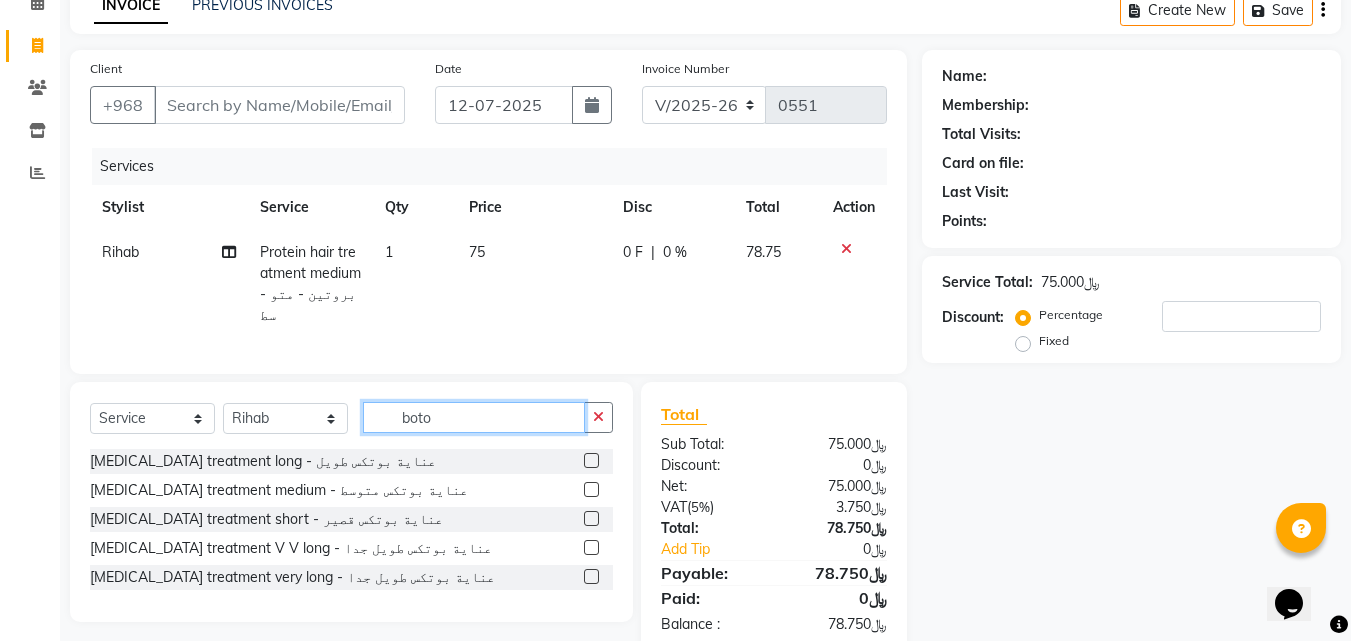 type on "boto" 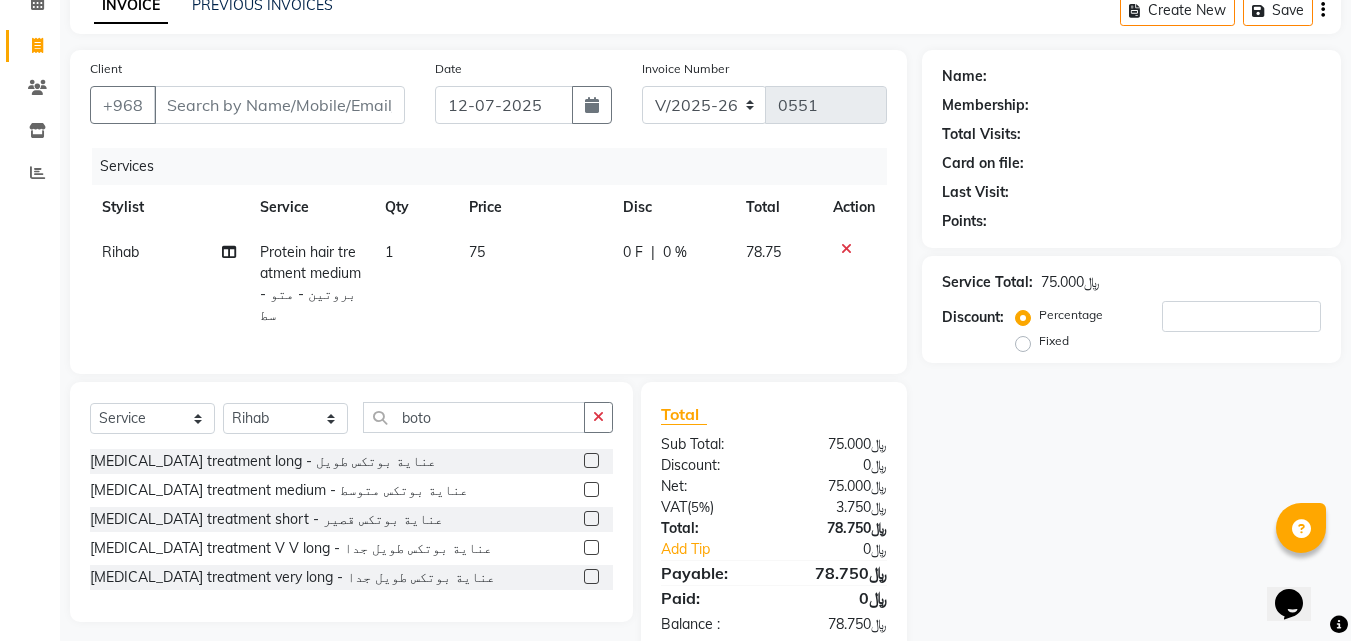 click 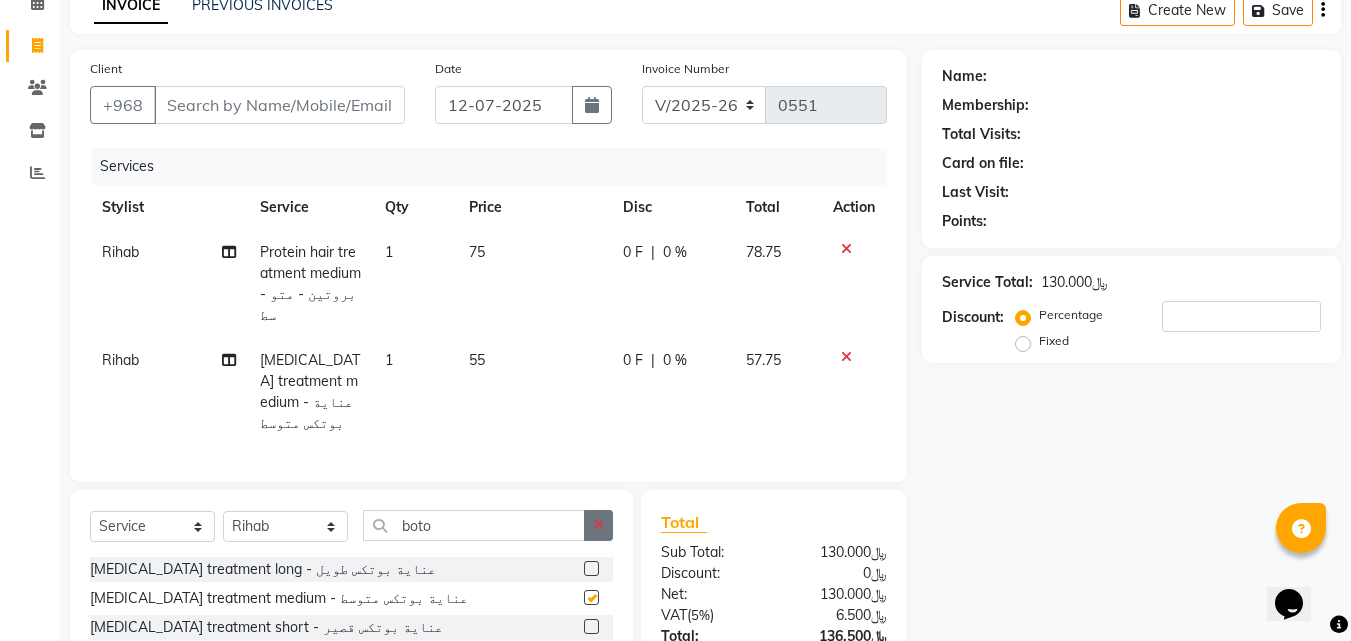 checkbox on "false" 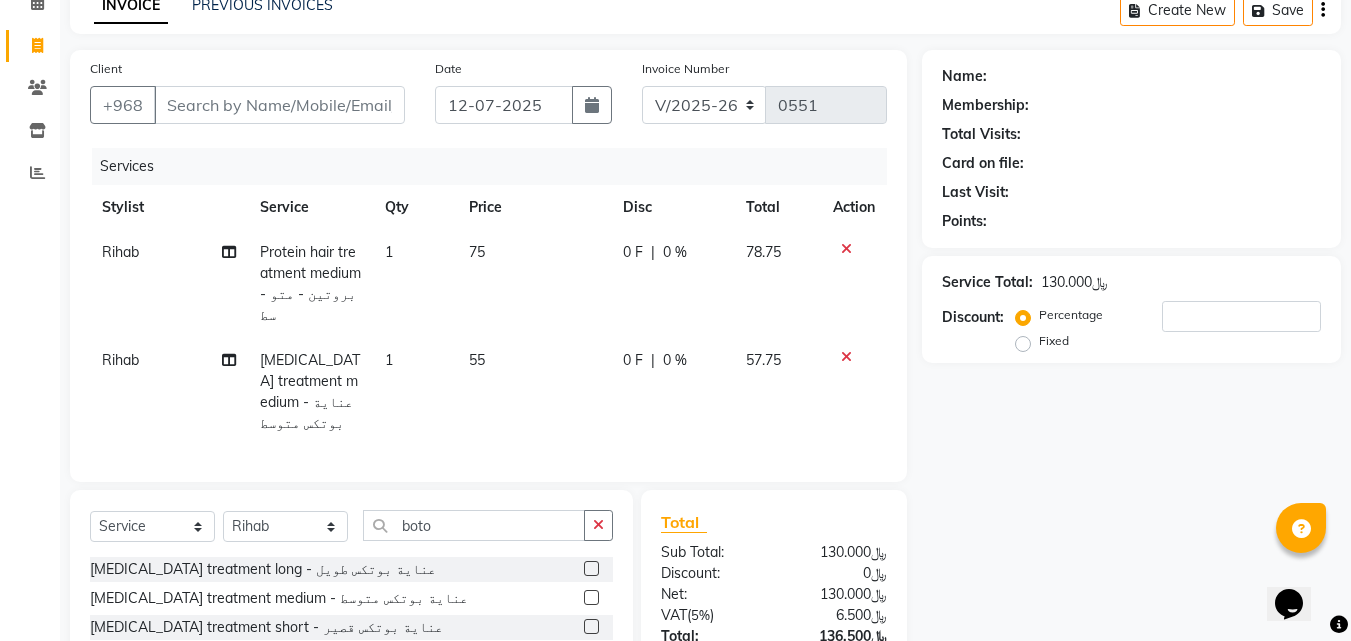 click 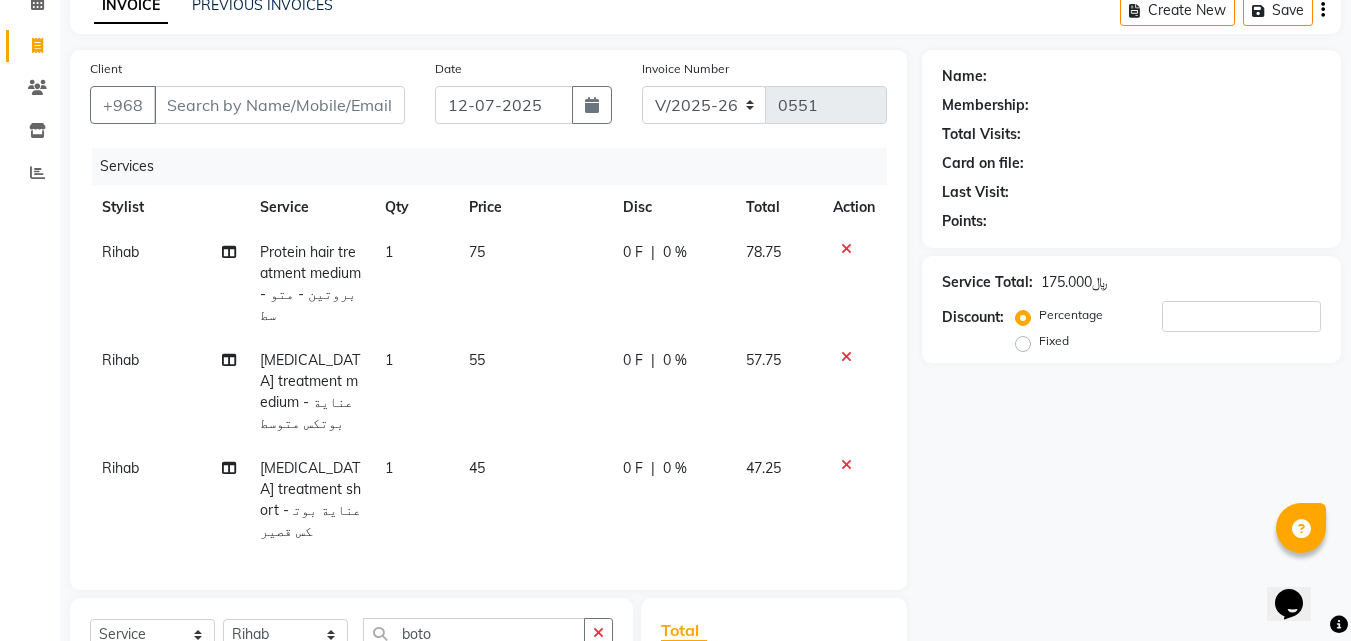 checkbox on "false" 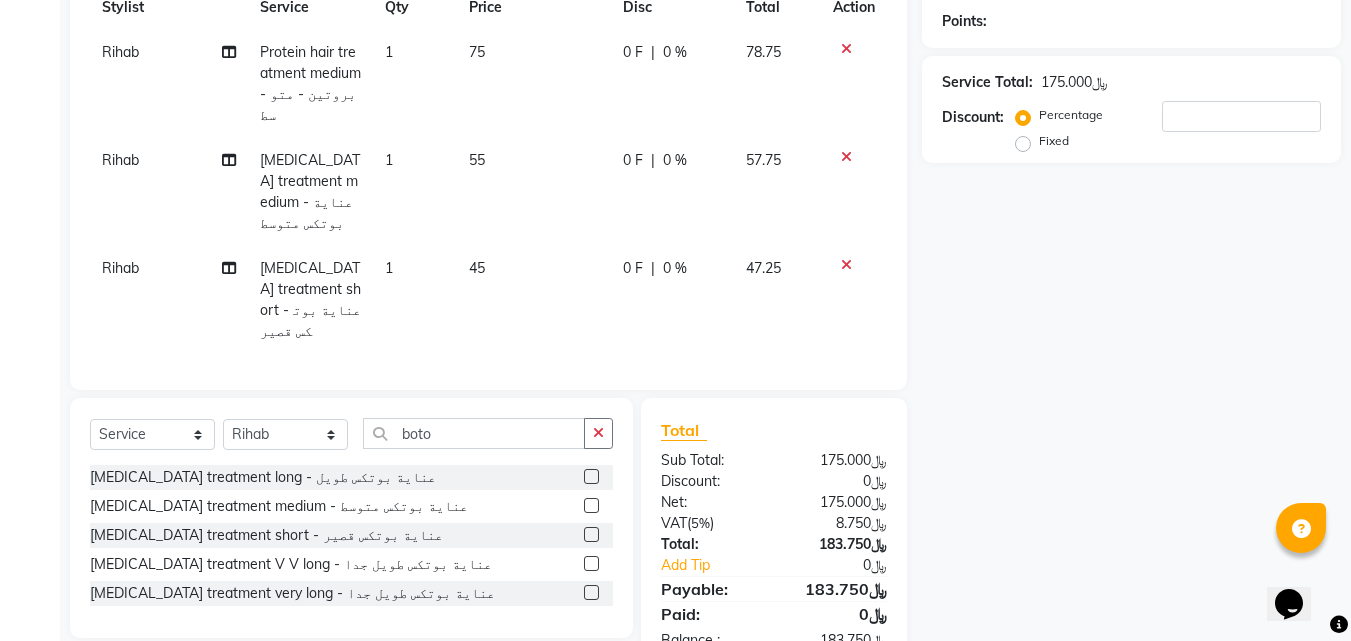 scroll, scrollTop: 100, scrollLeft: 0, axis: vertical 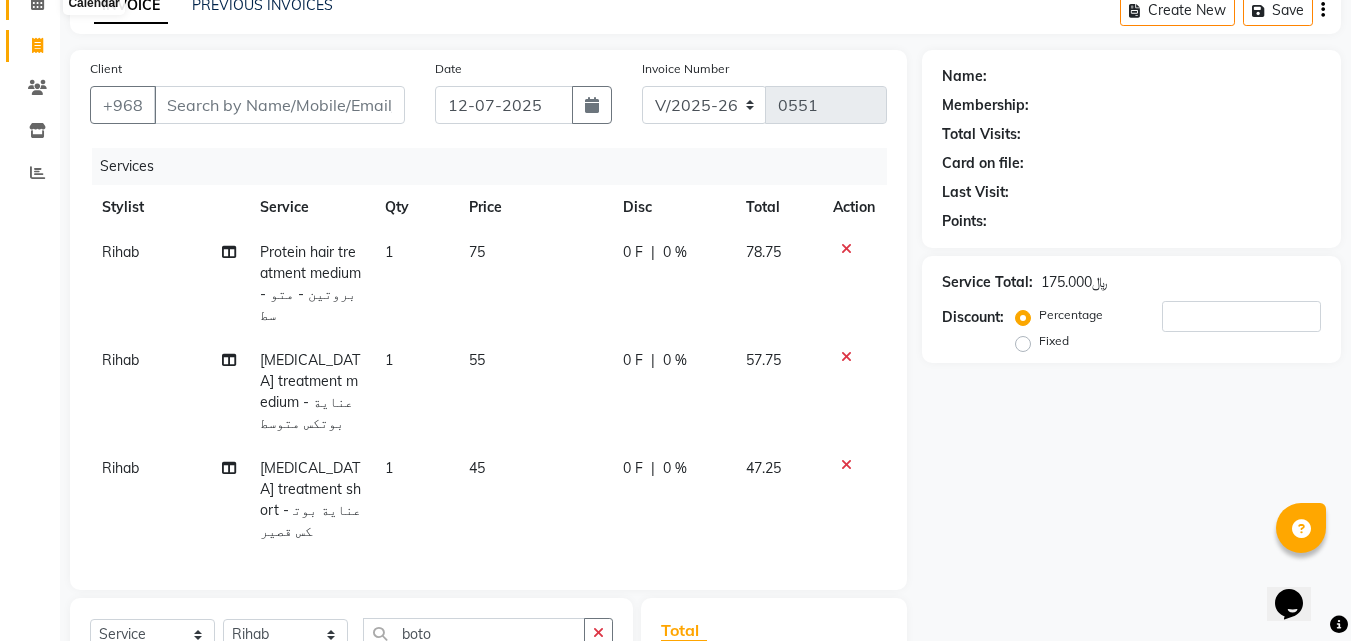 click 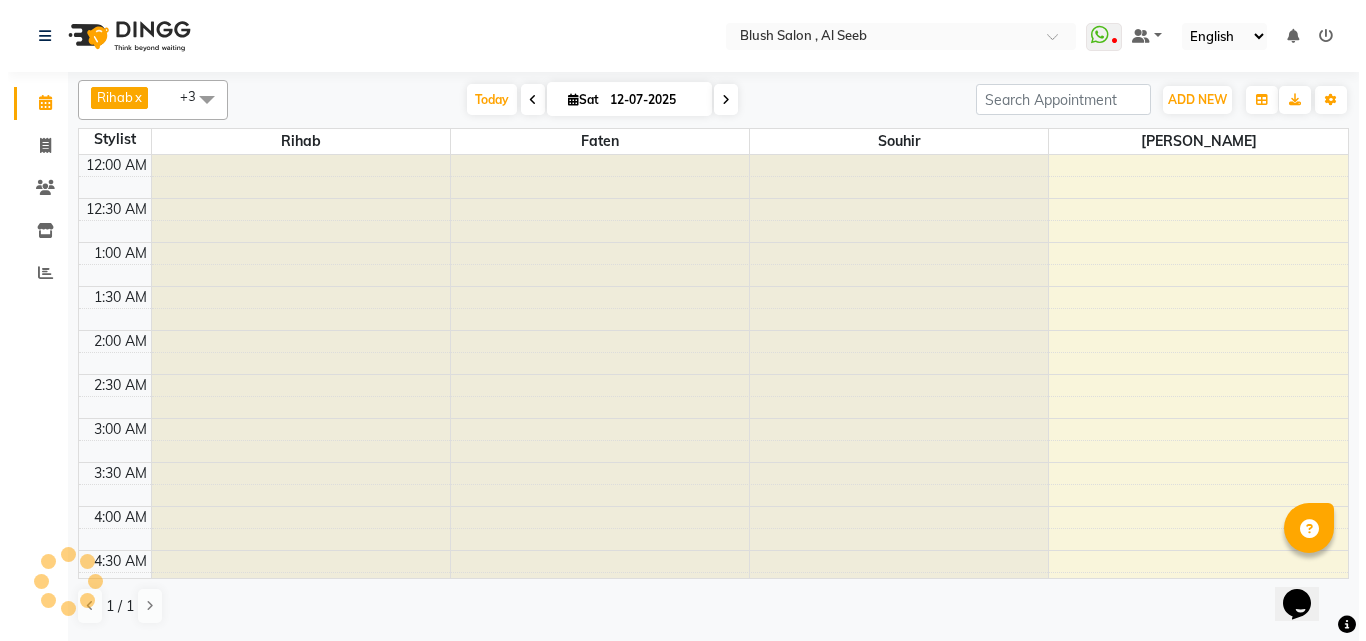 scroll, scrollTop: 0, scrollLeft: 0, axis: both 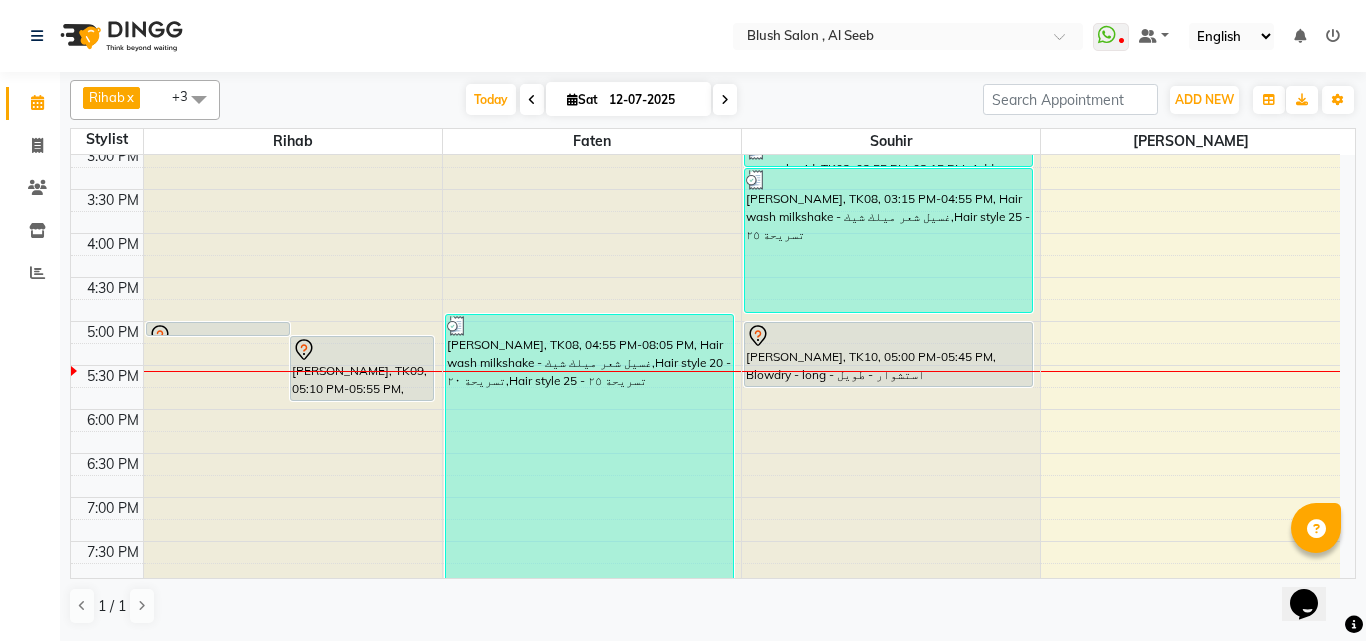 click at bounding box center (362, 400) 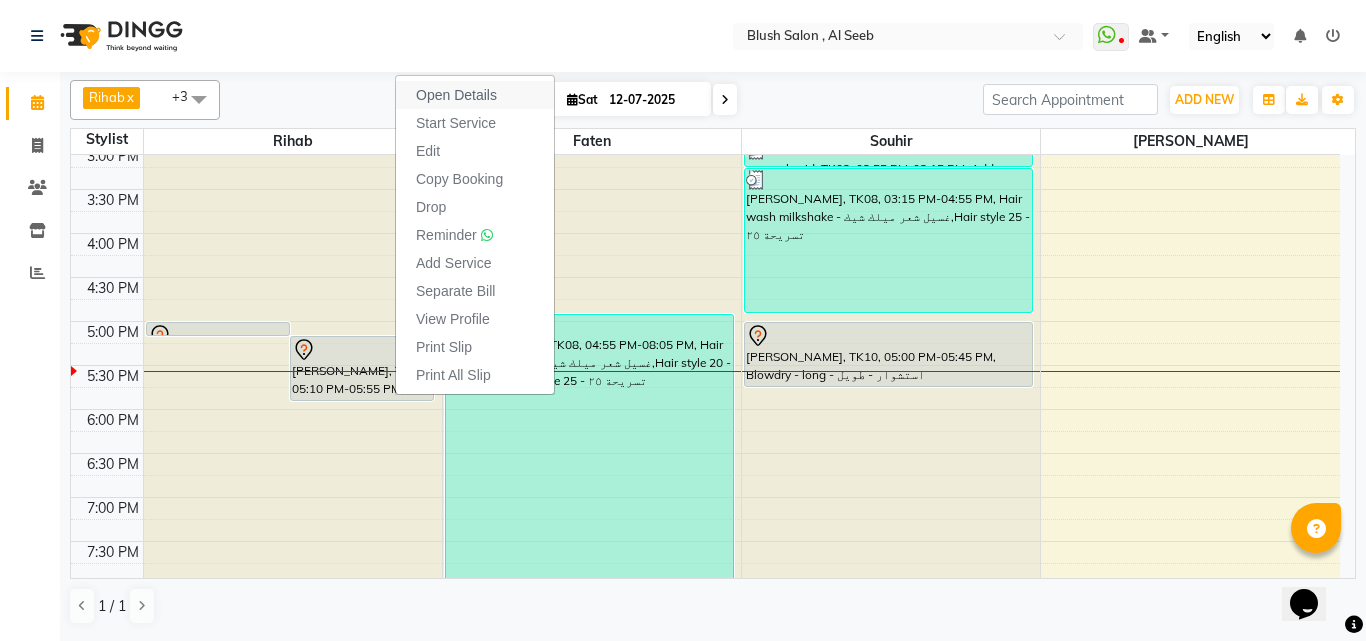 click on "Open Details" at bounding box center [456, 95] 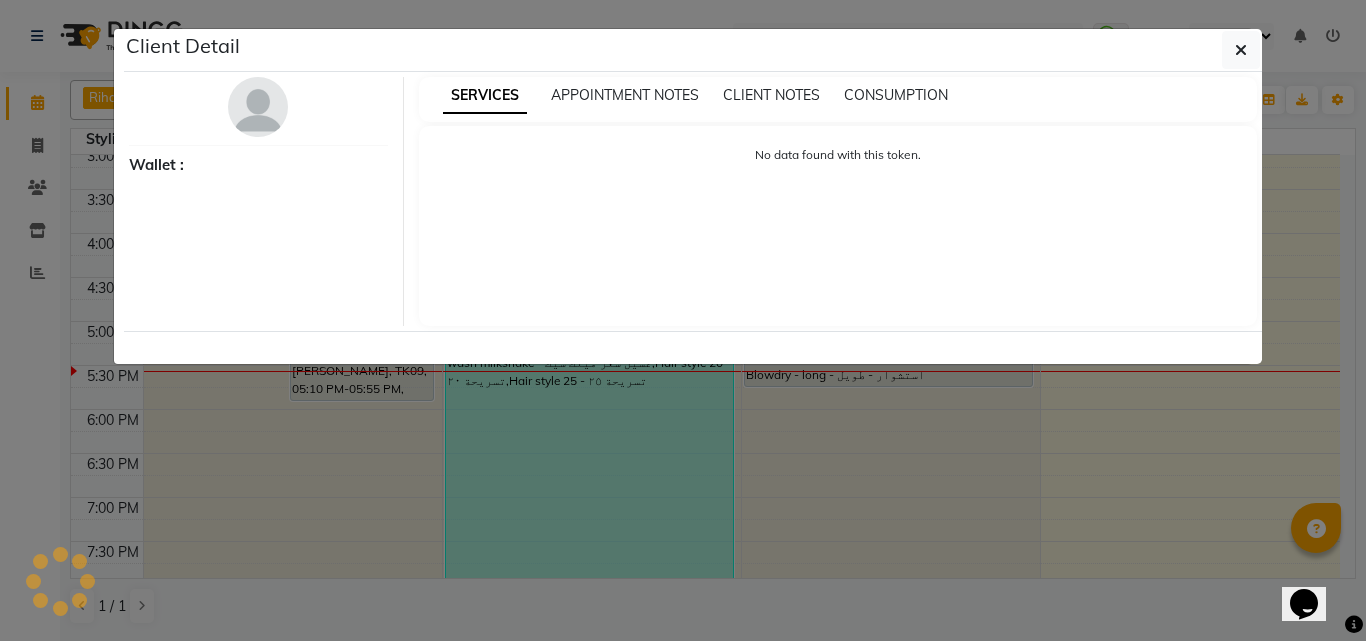 select on "7" 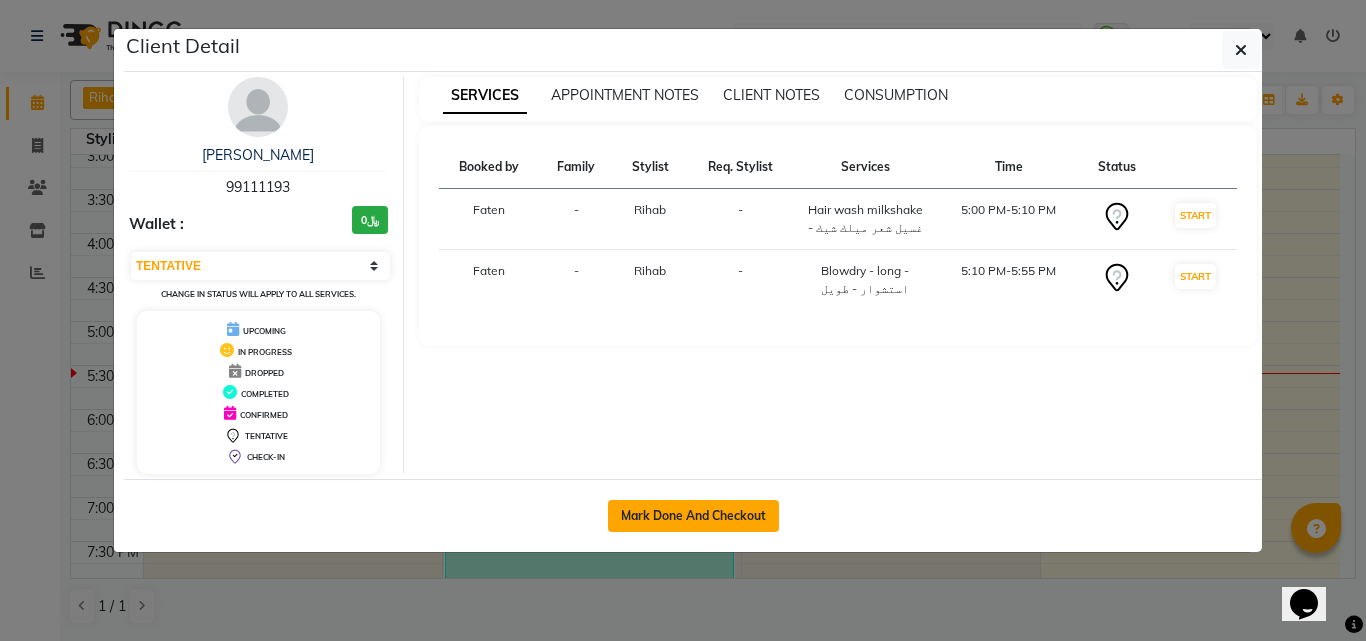 click on "Mark Done And Checkout" 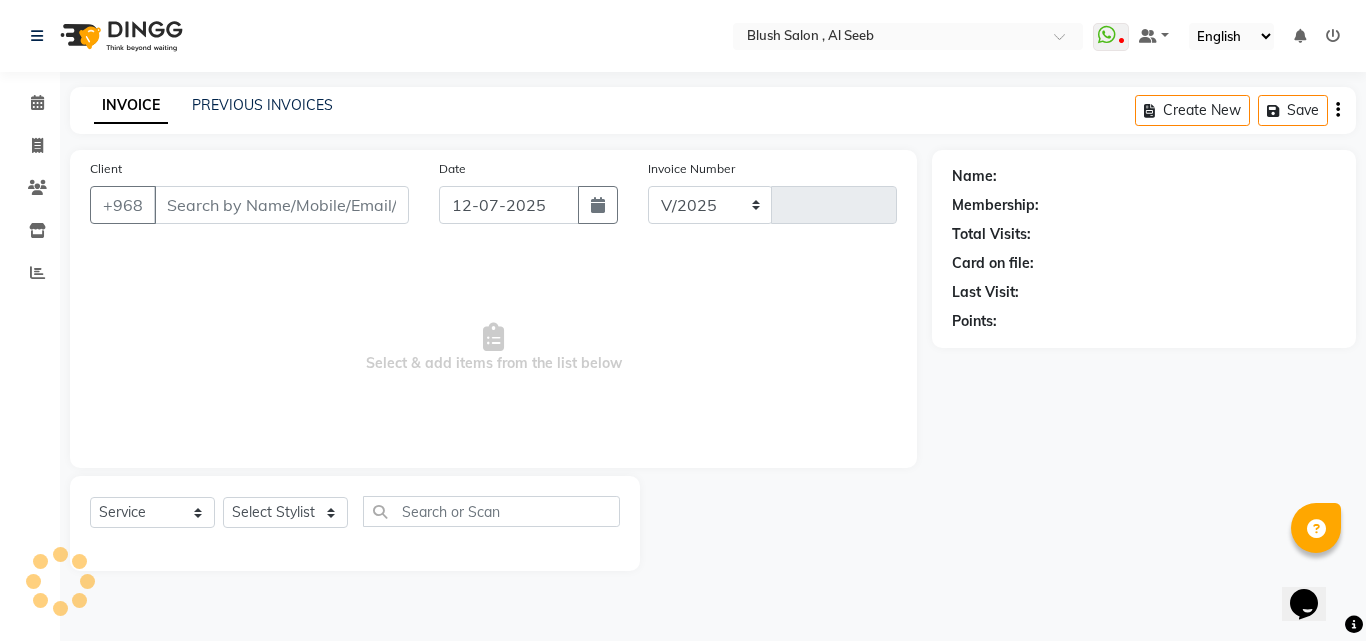 select on "5589" 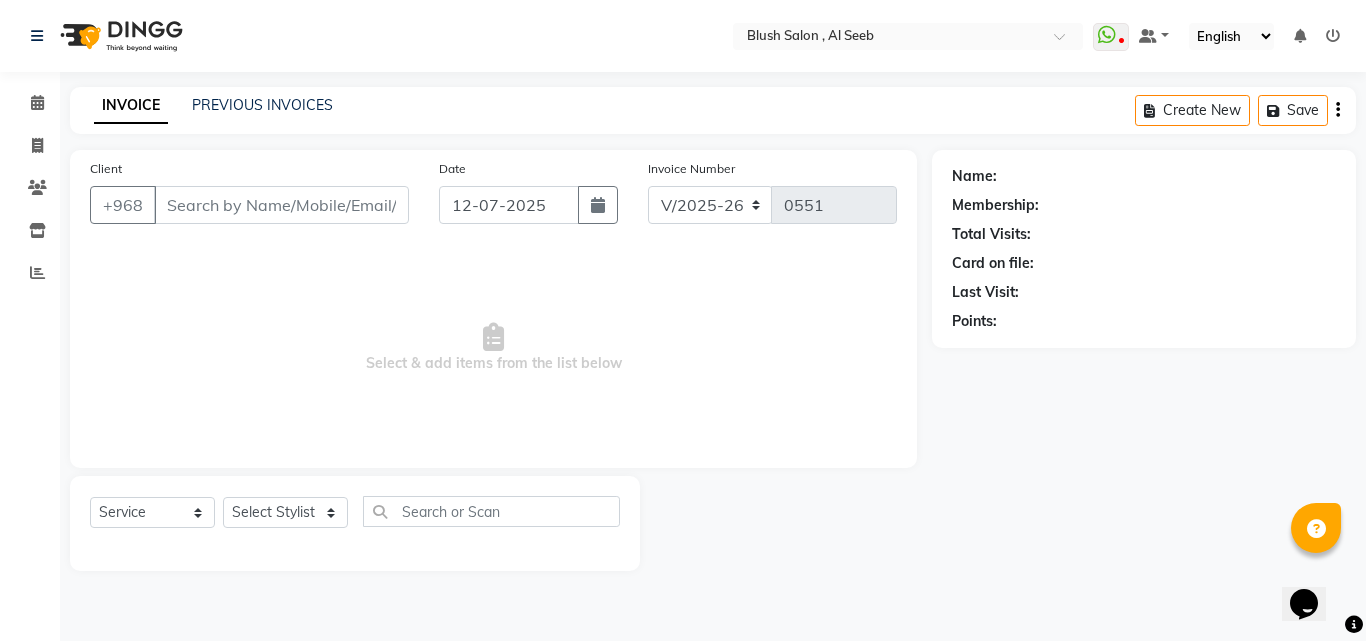 type on "99****93" 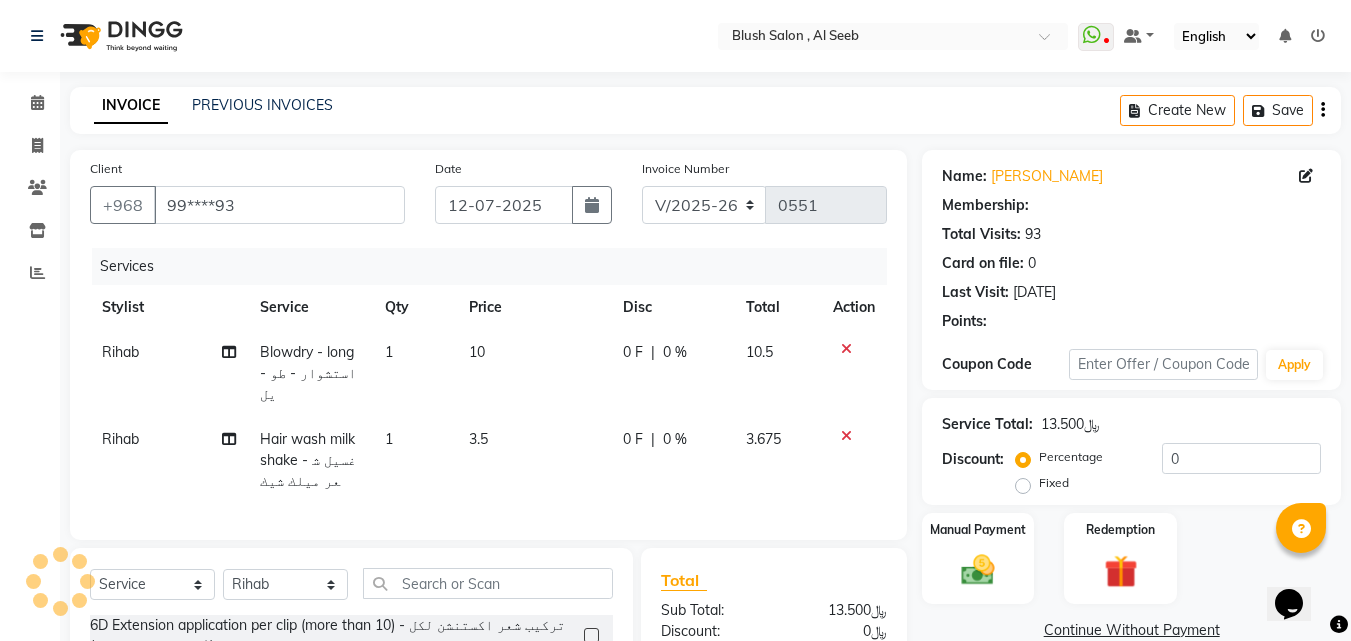 select on "1: Object" 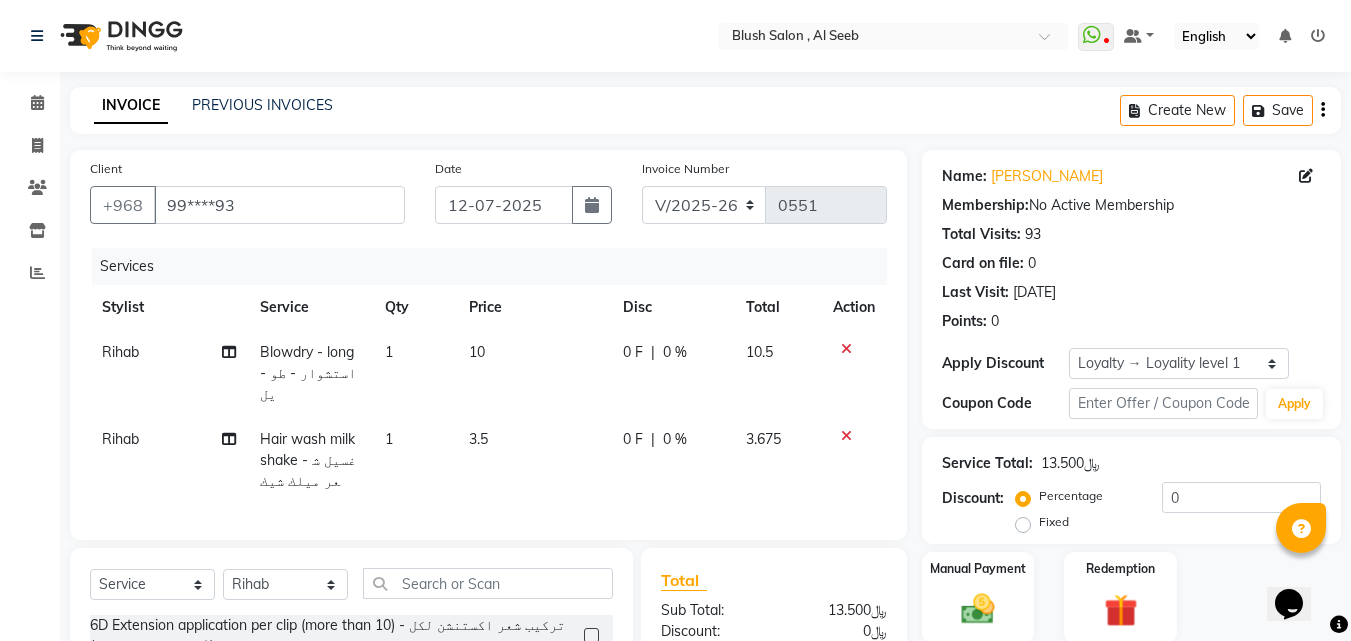click 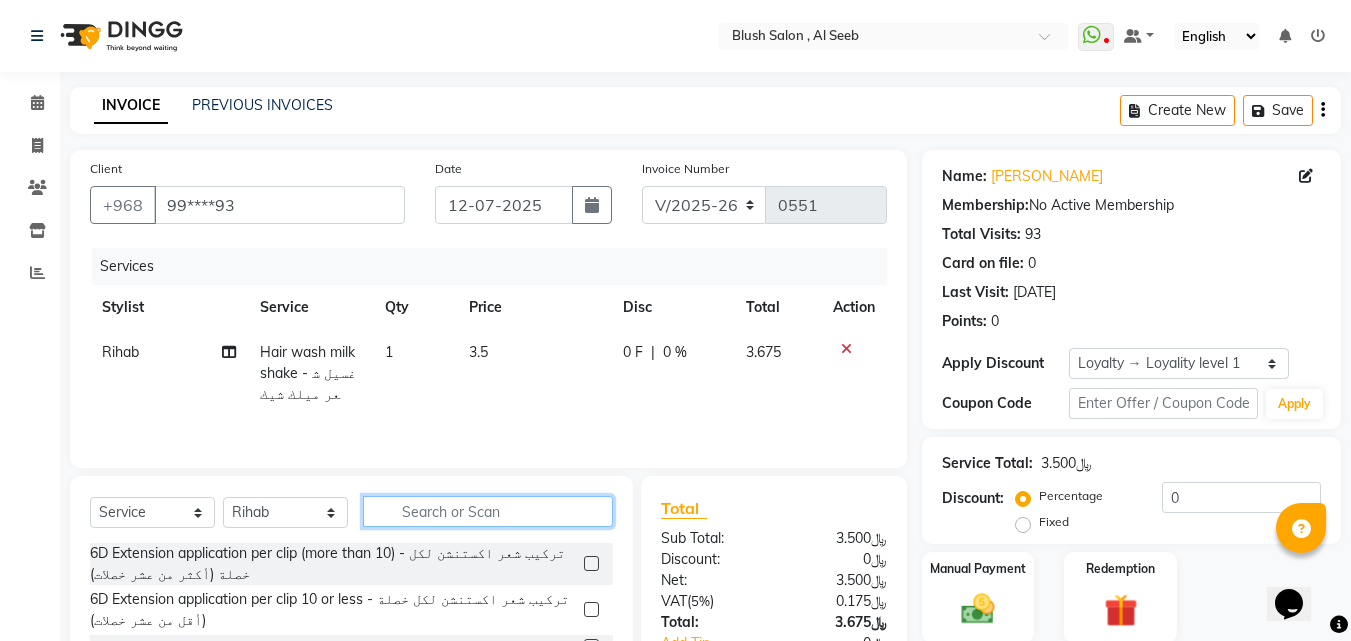 click 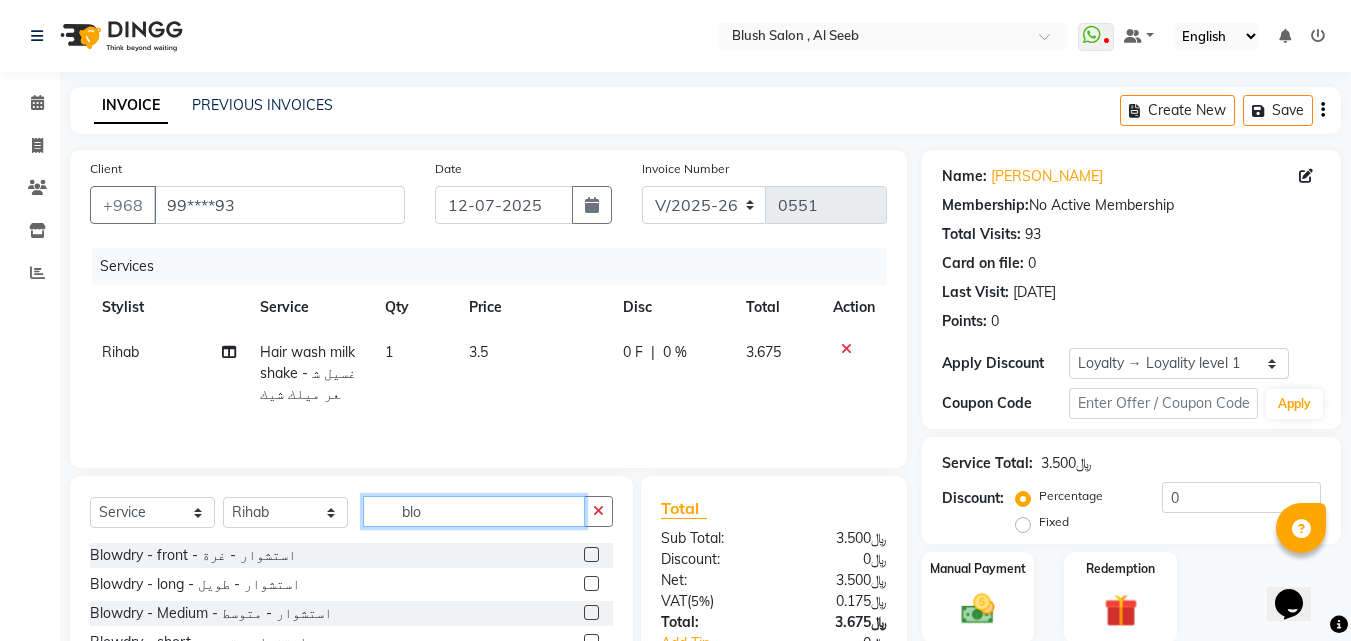type on "blo" 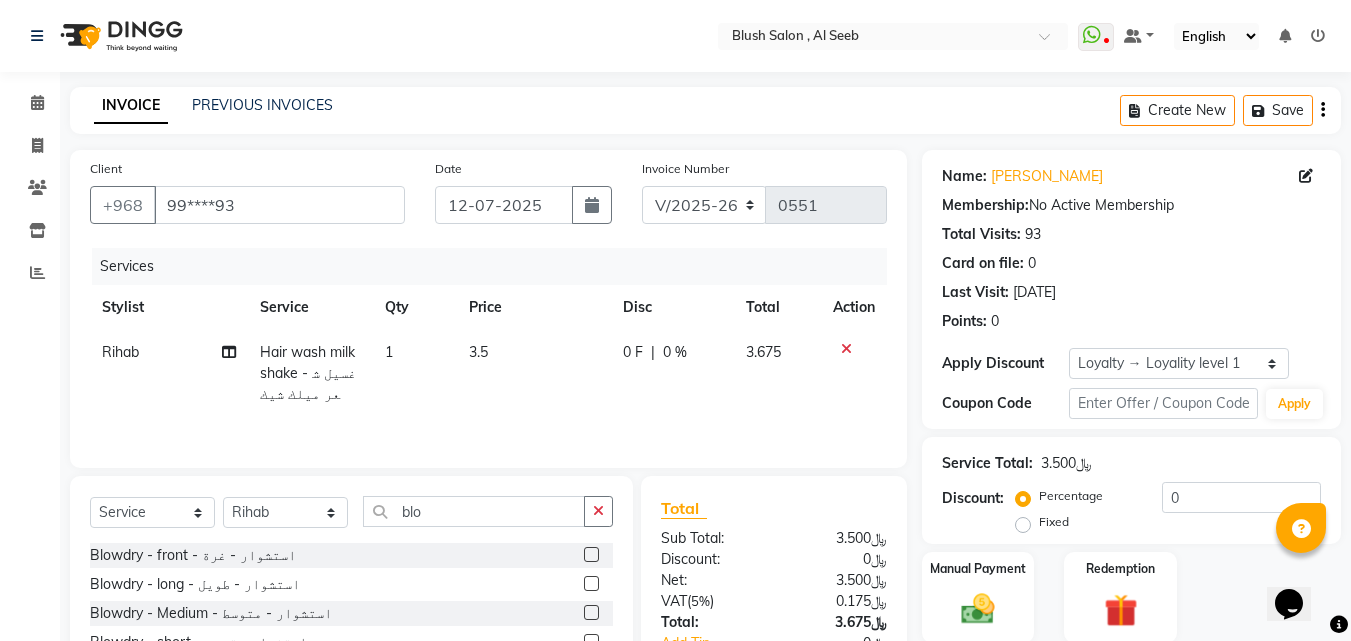 click 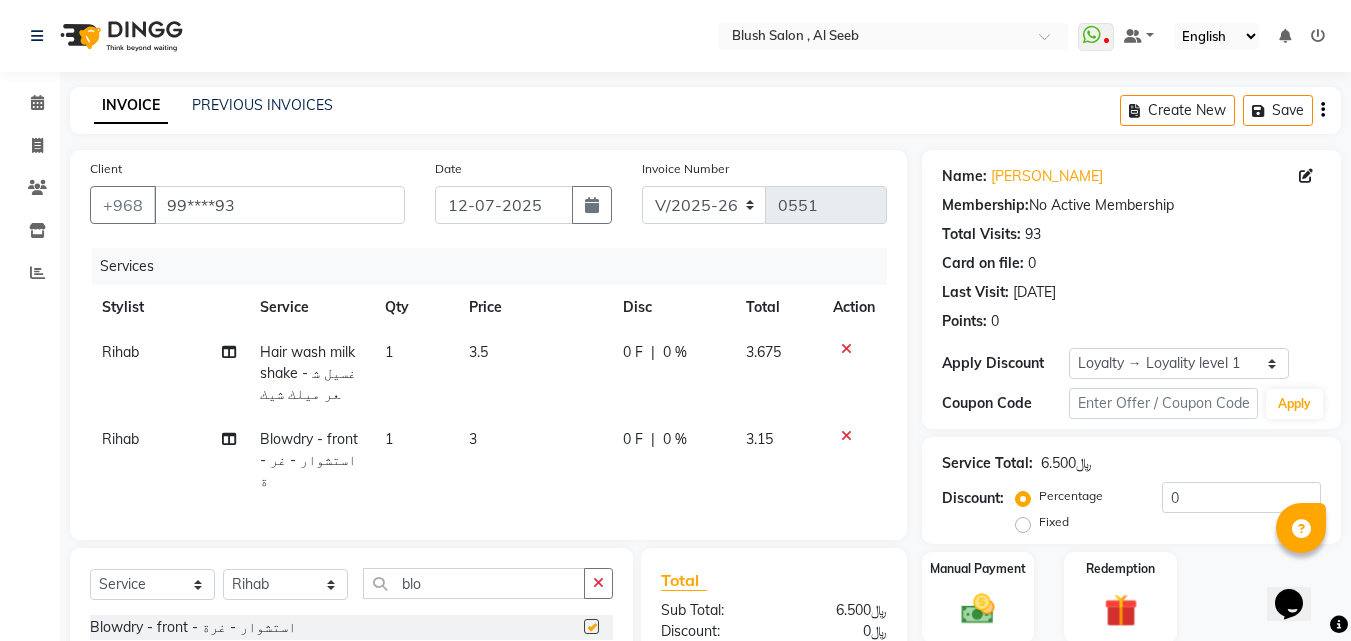 checkbox on "false" 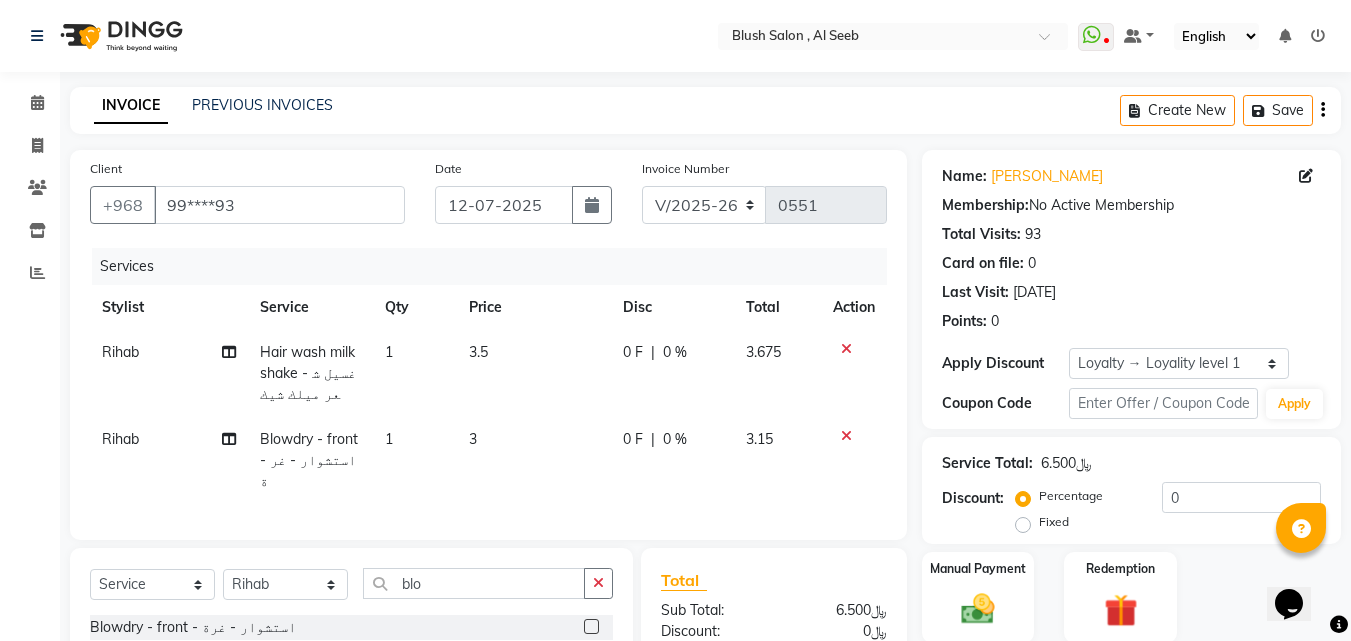 scroll, scrollTop: 200, scrollLeft: 0, axis: vertical 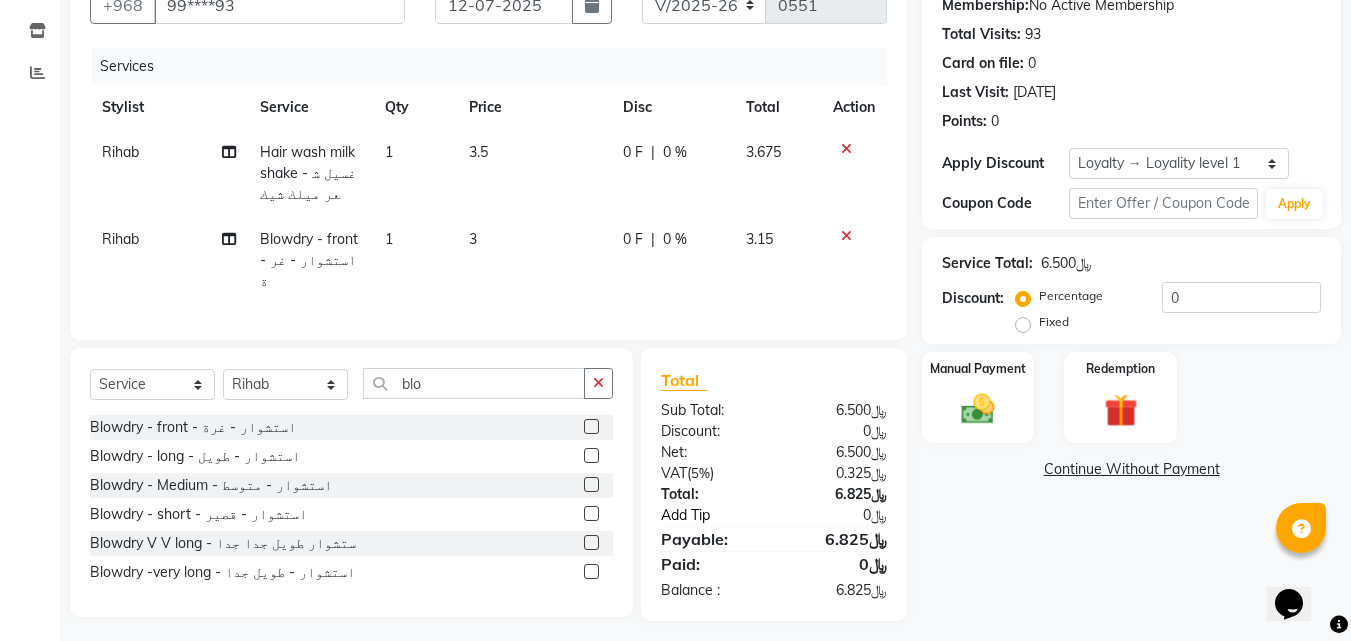 click on "Add Tip" 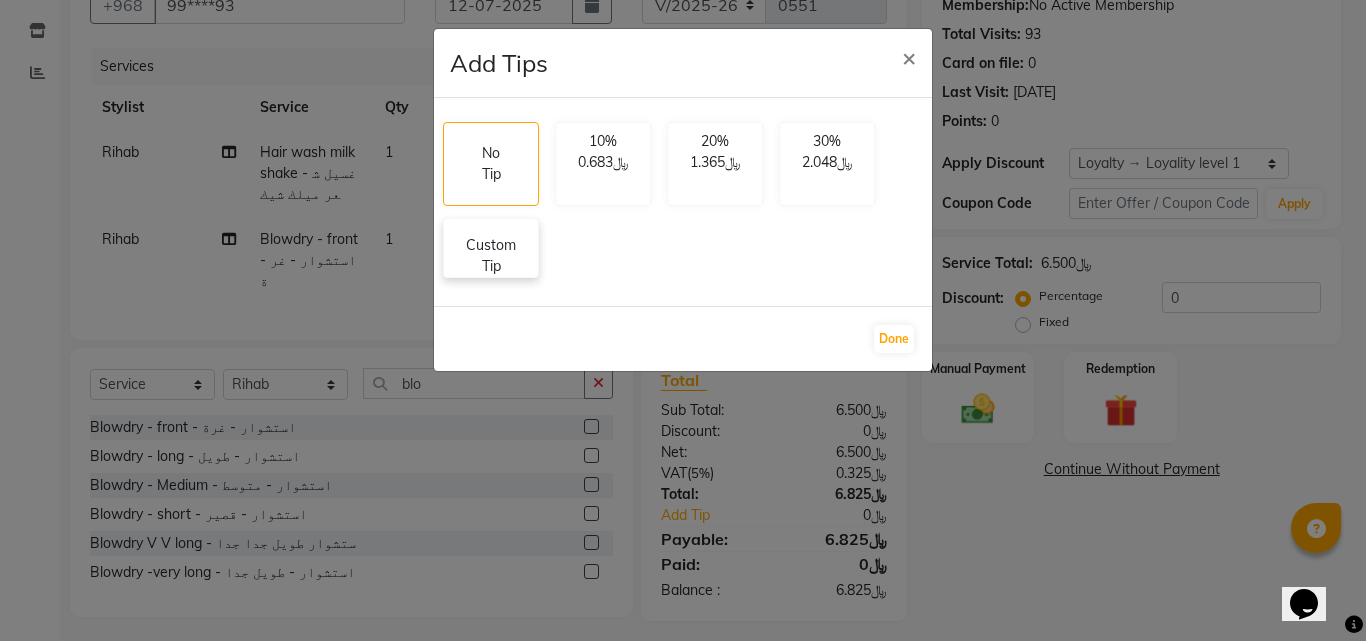 click on "Custom Tip" 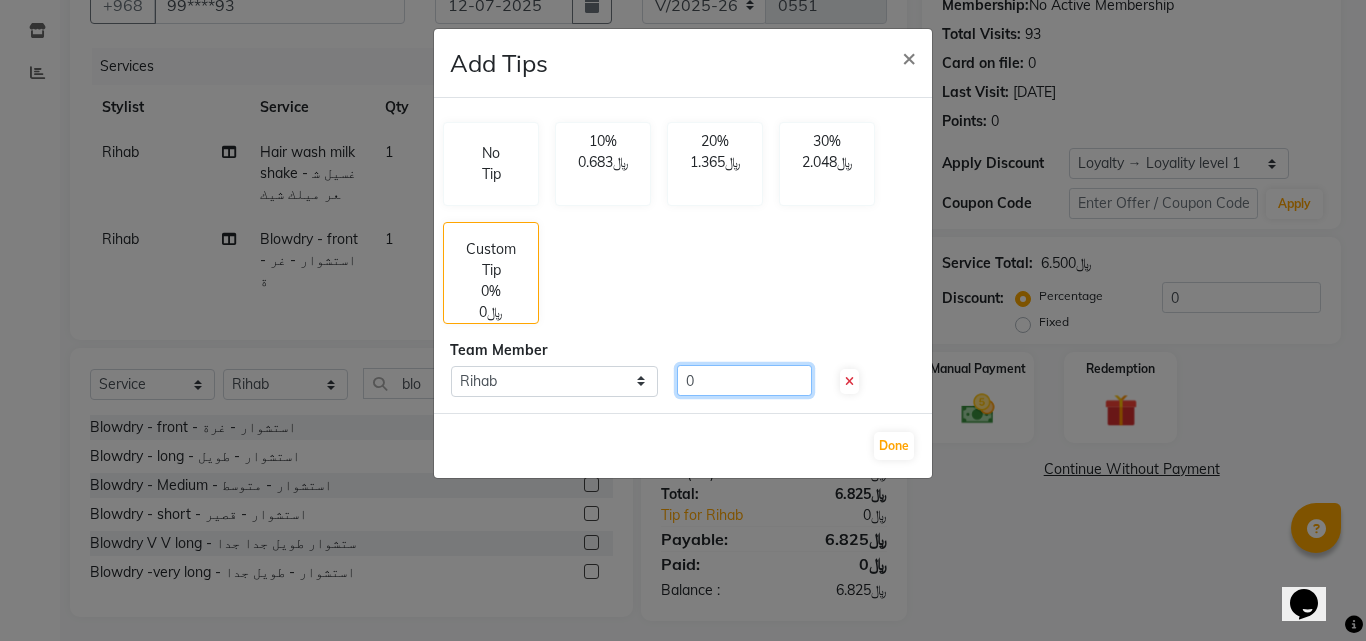click on "0" 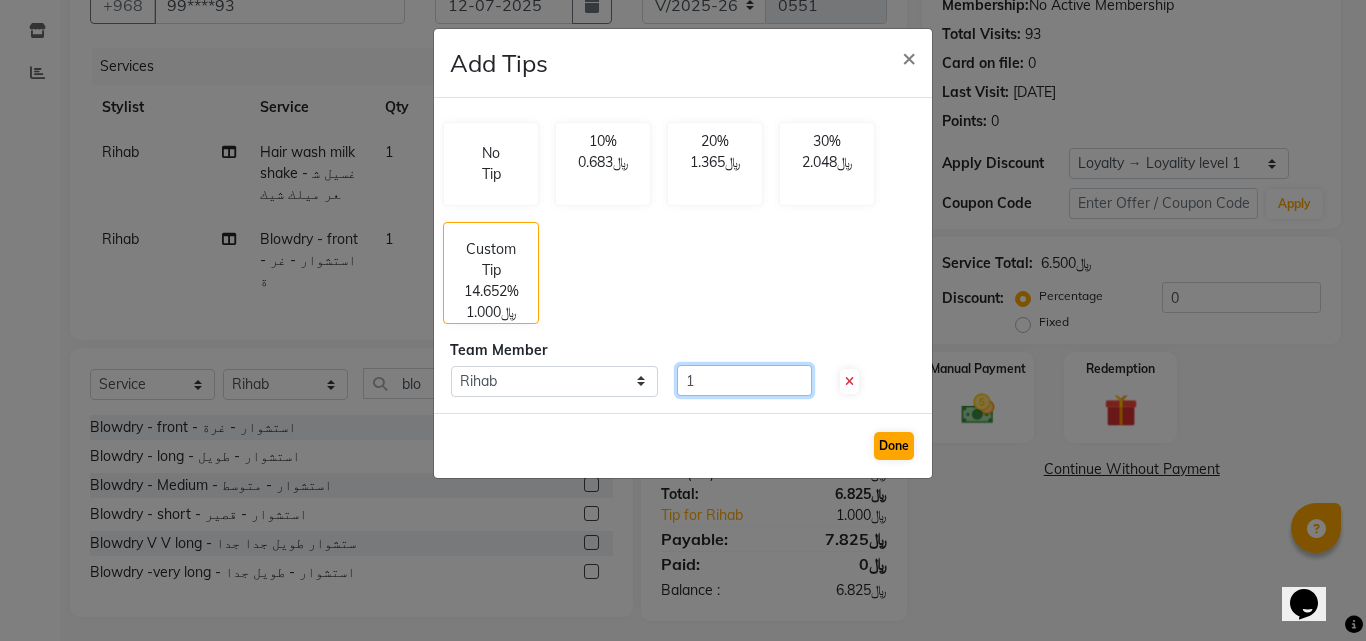 type on "1" 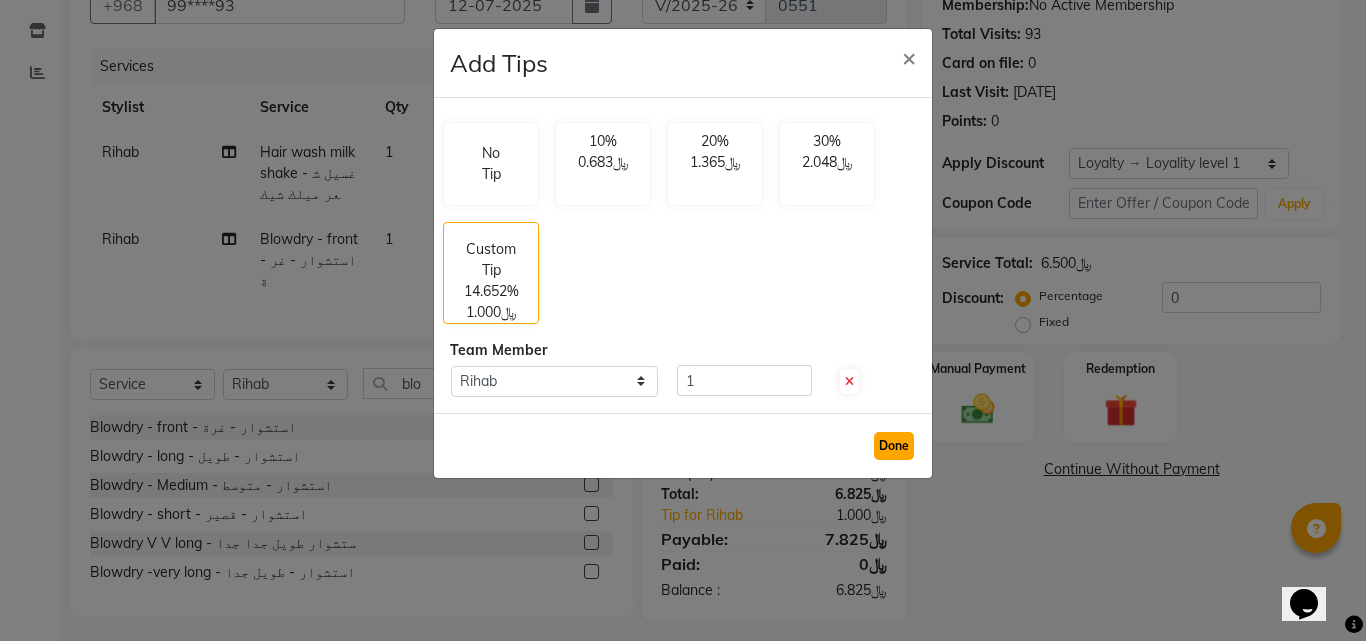 click on "Done" 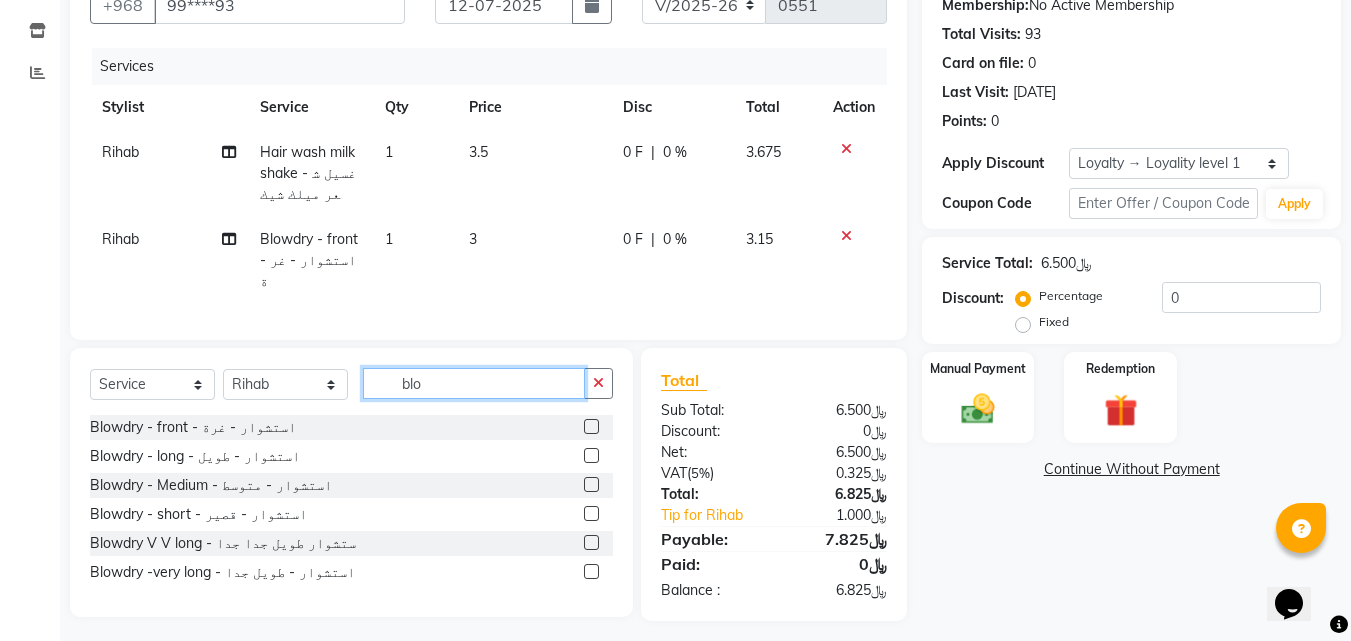 click on "blo" 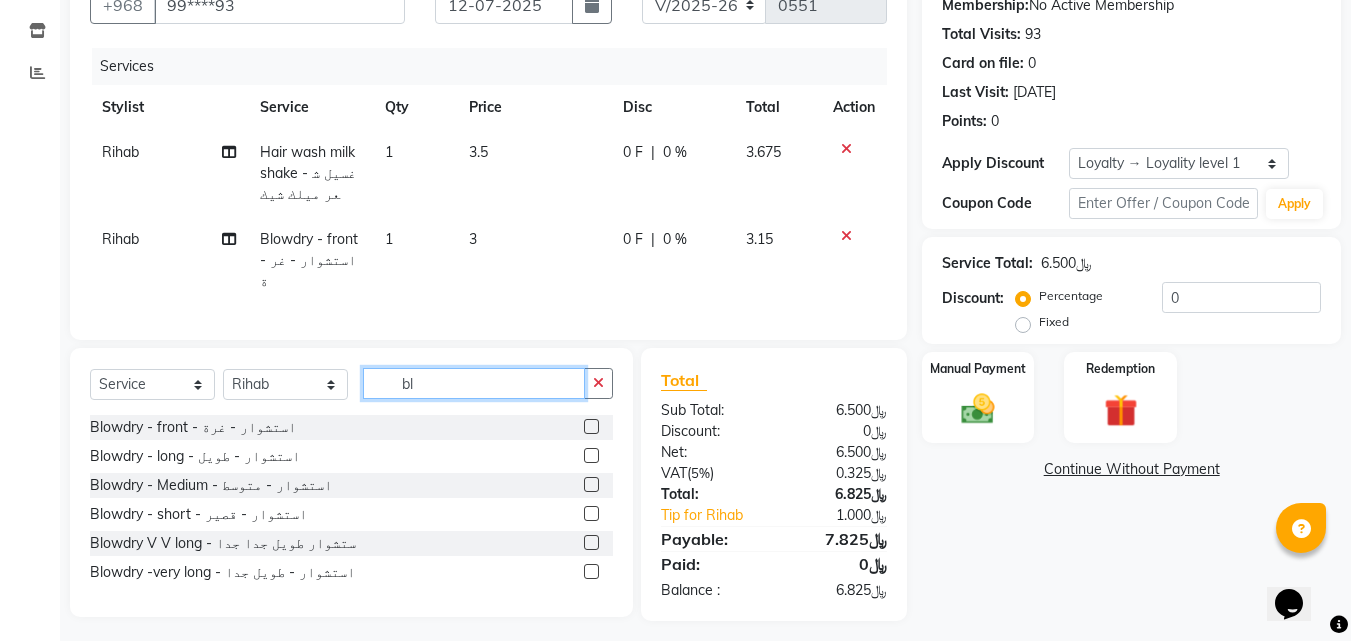 type on "b" 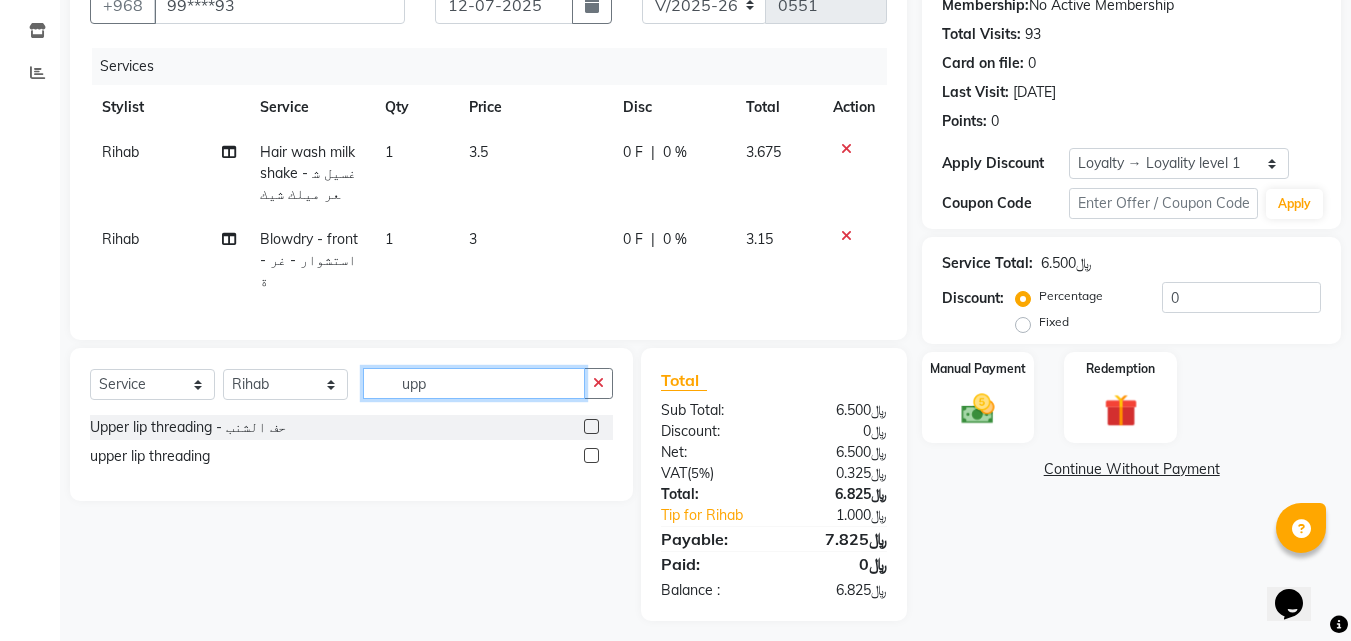 type on "upp" 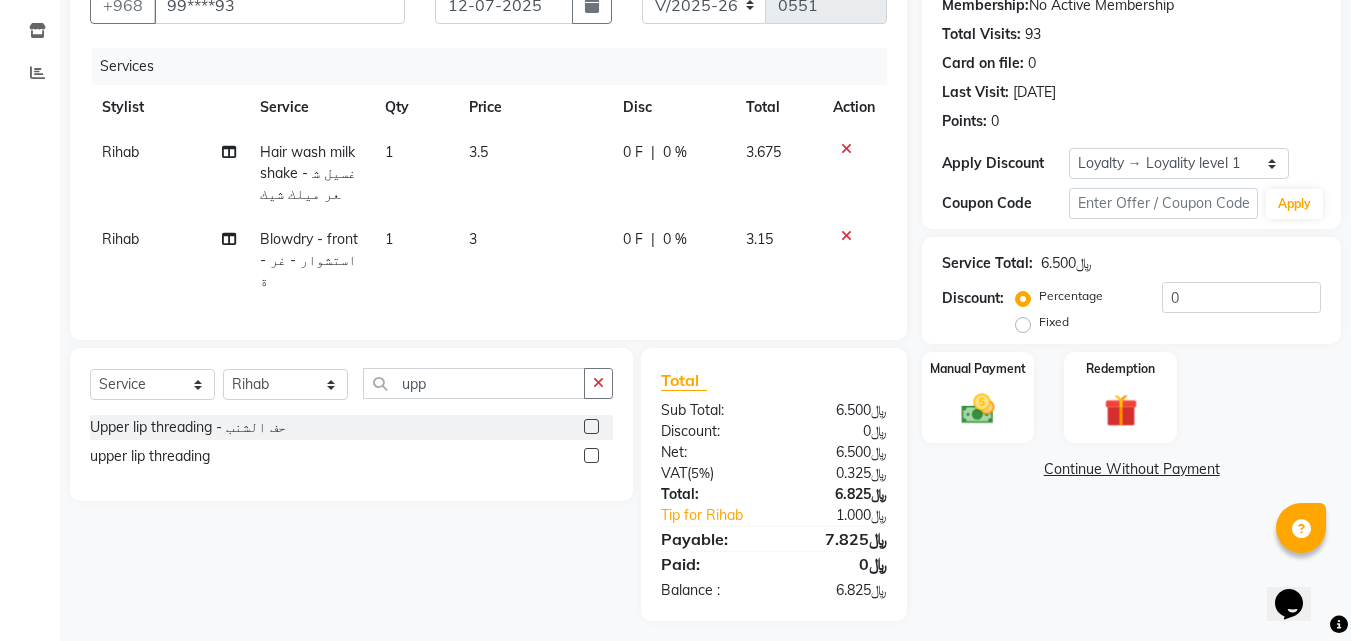 click 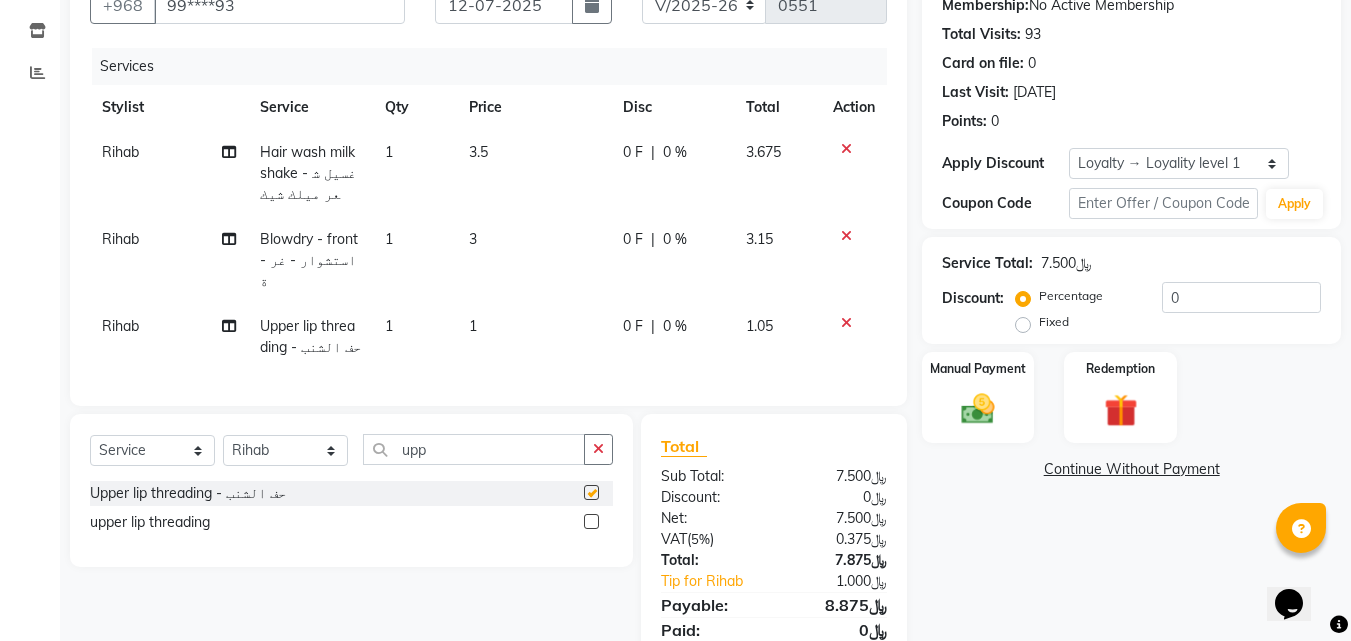 checkbox on "false" 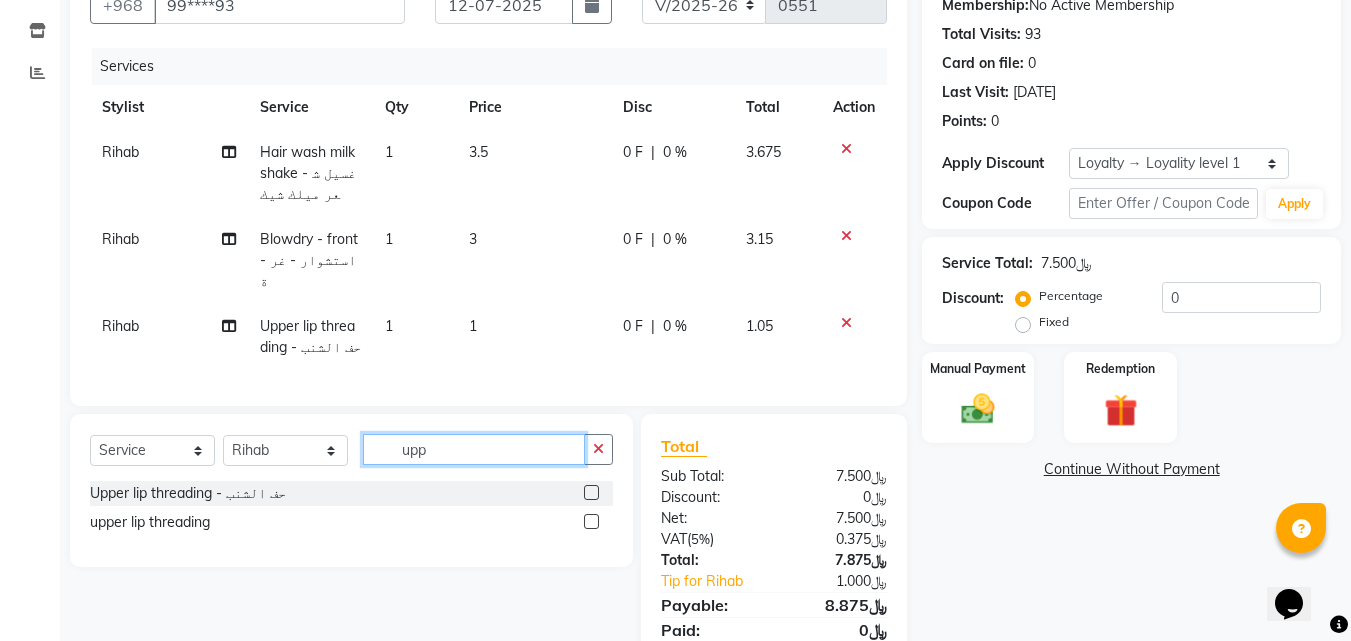 drag, startPoint x: 518, startPoint y: 449, endPoint x: 514, endPoint y: 438, distance: 11.7046995 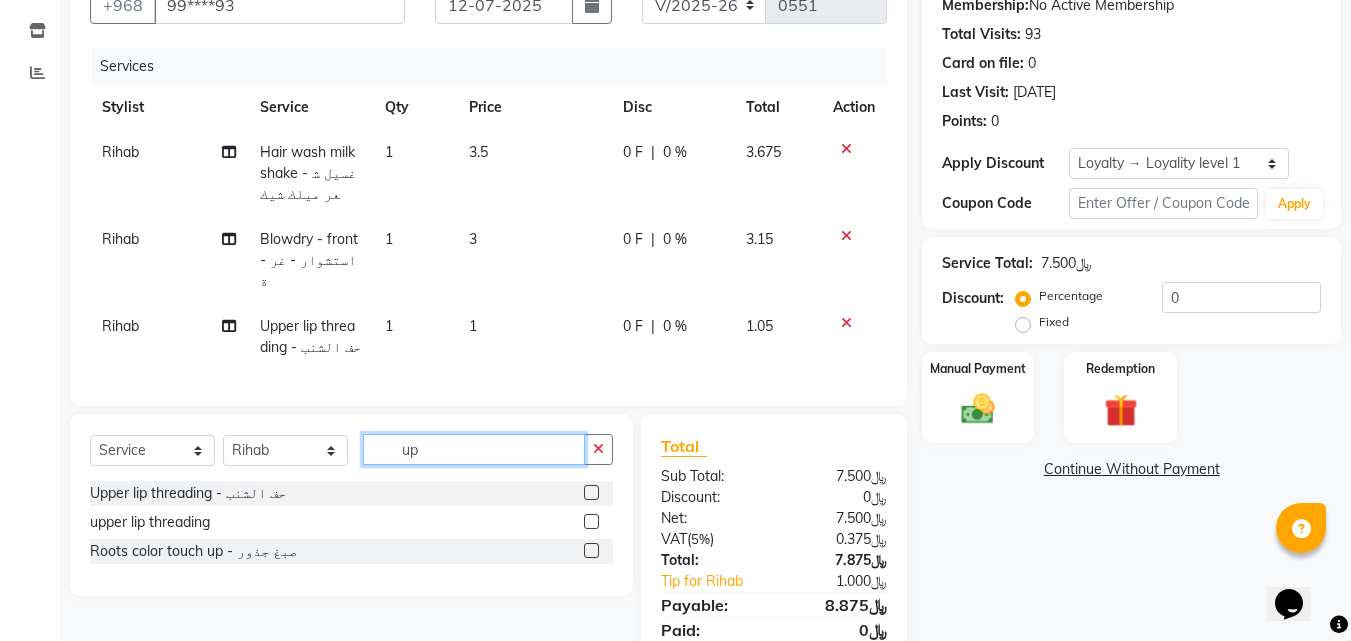 type on "u" 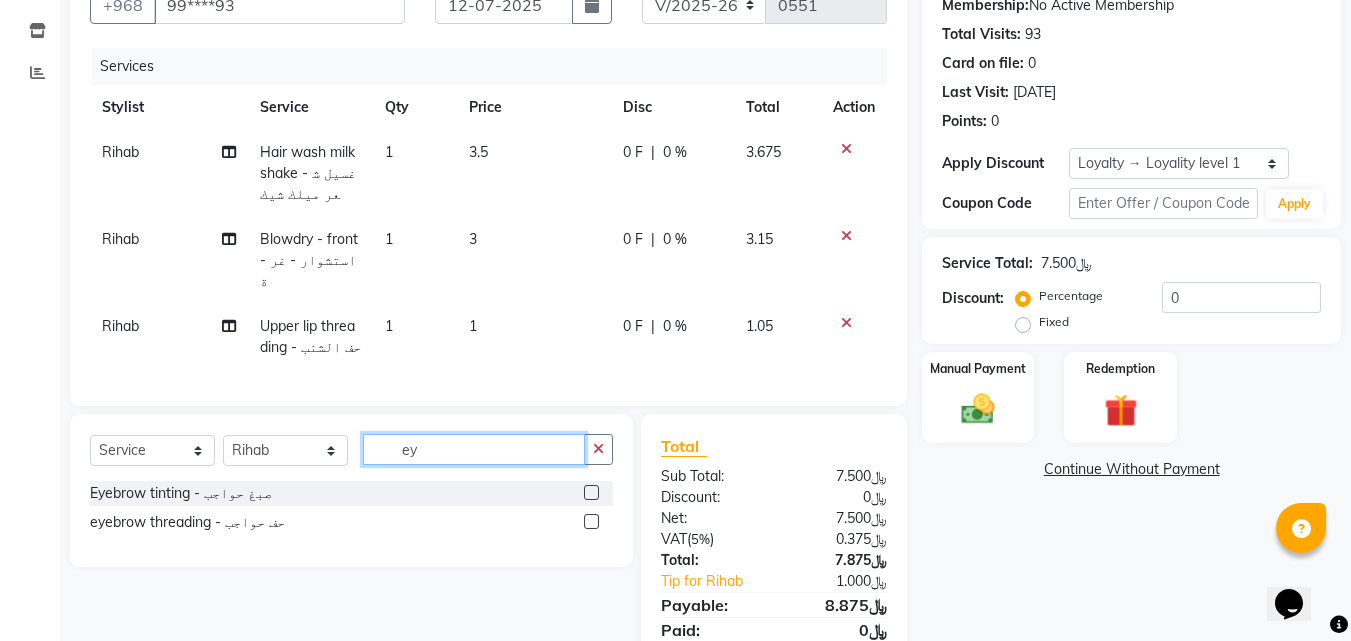 type on "ey" 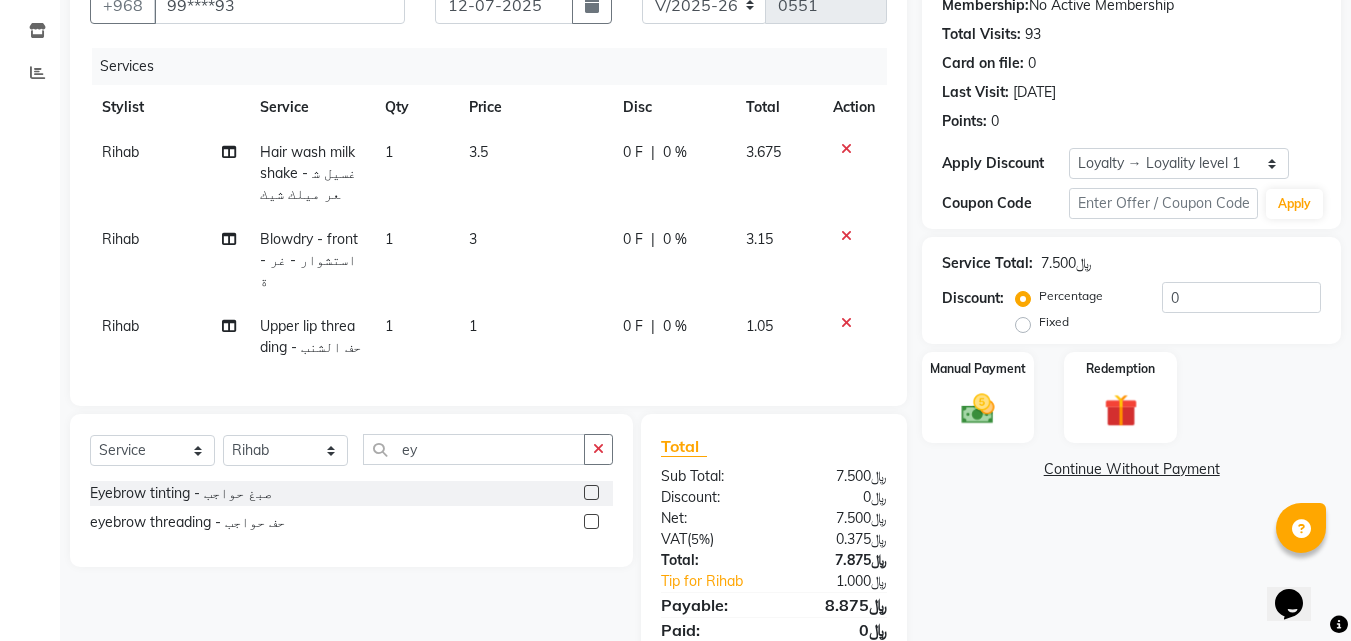 click 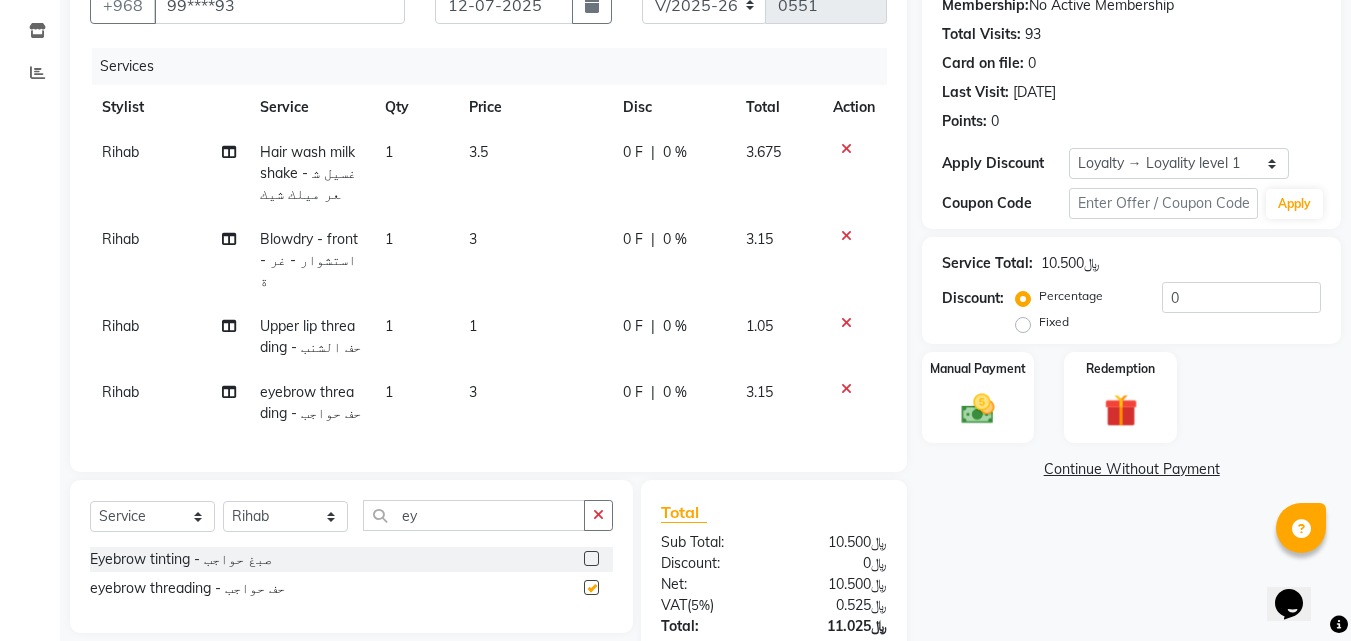 checkbox on "false" 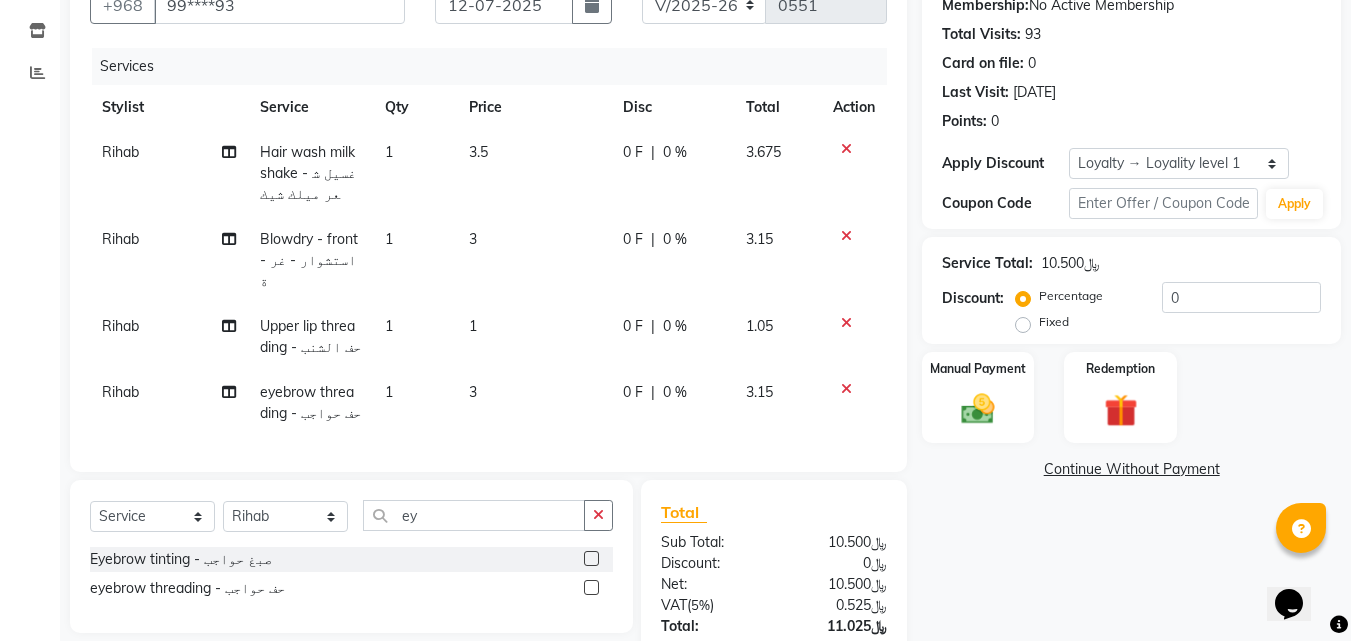 scroll, scrollTop: 336, scrollLeft: 0, axis: vertical 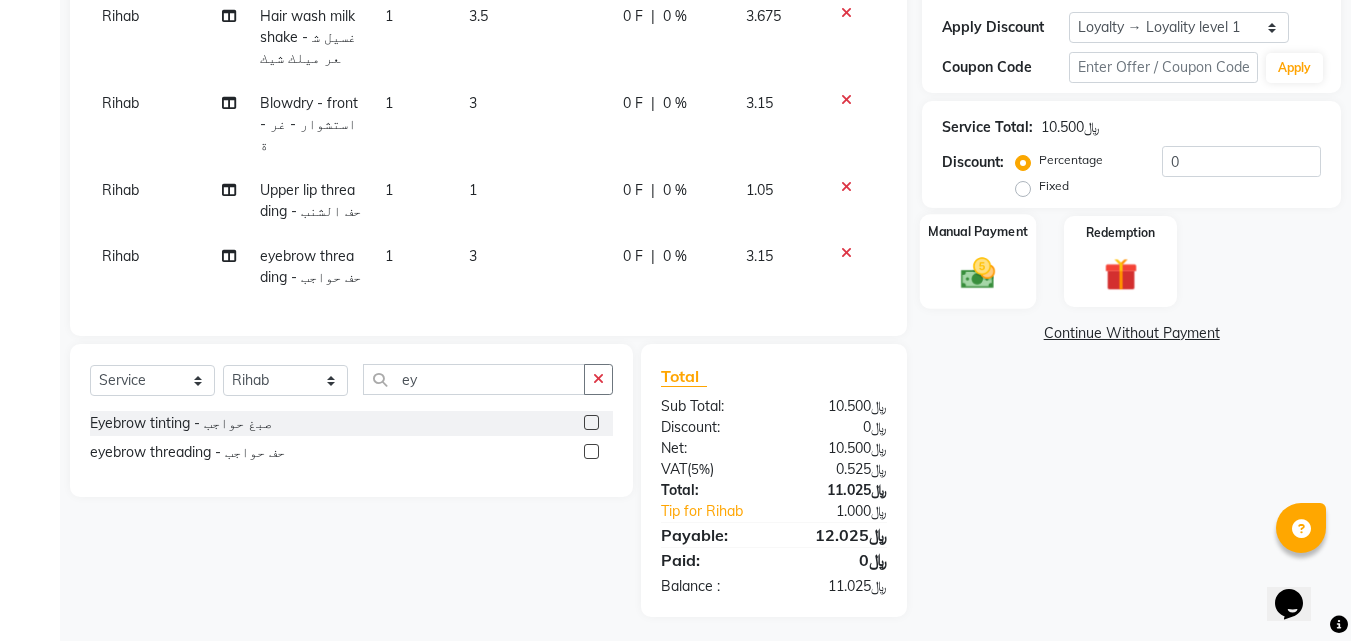 click 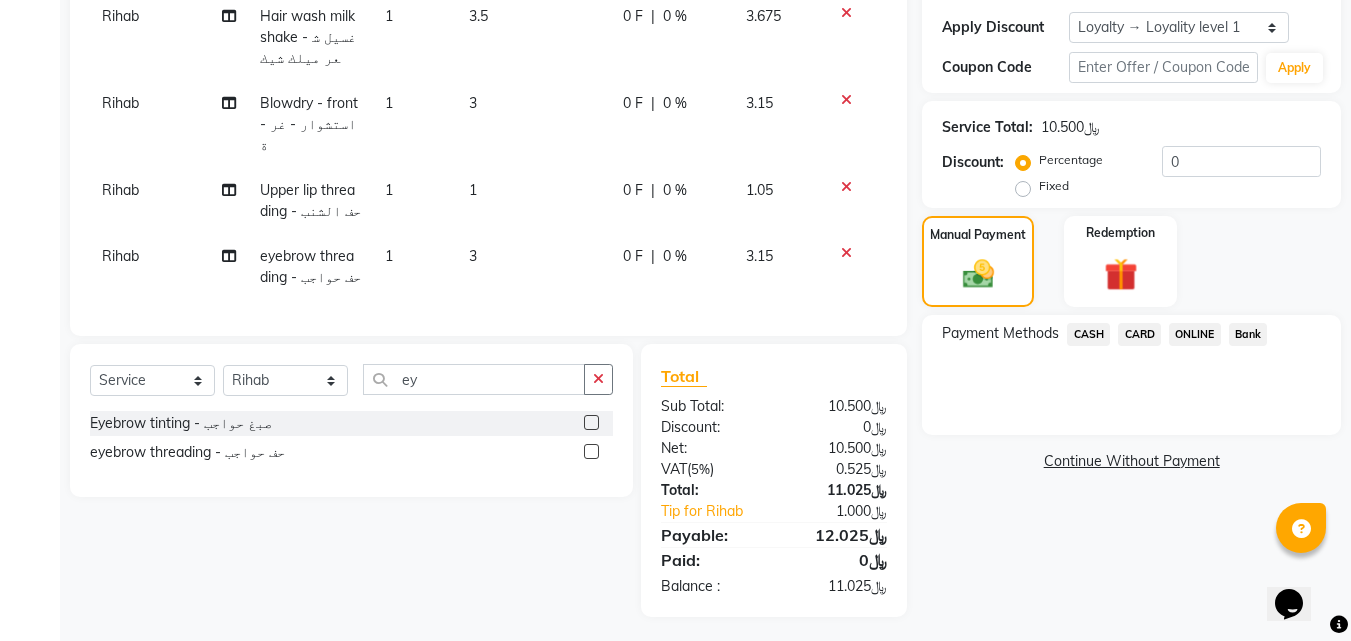 click on "CARD" 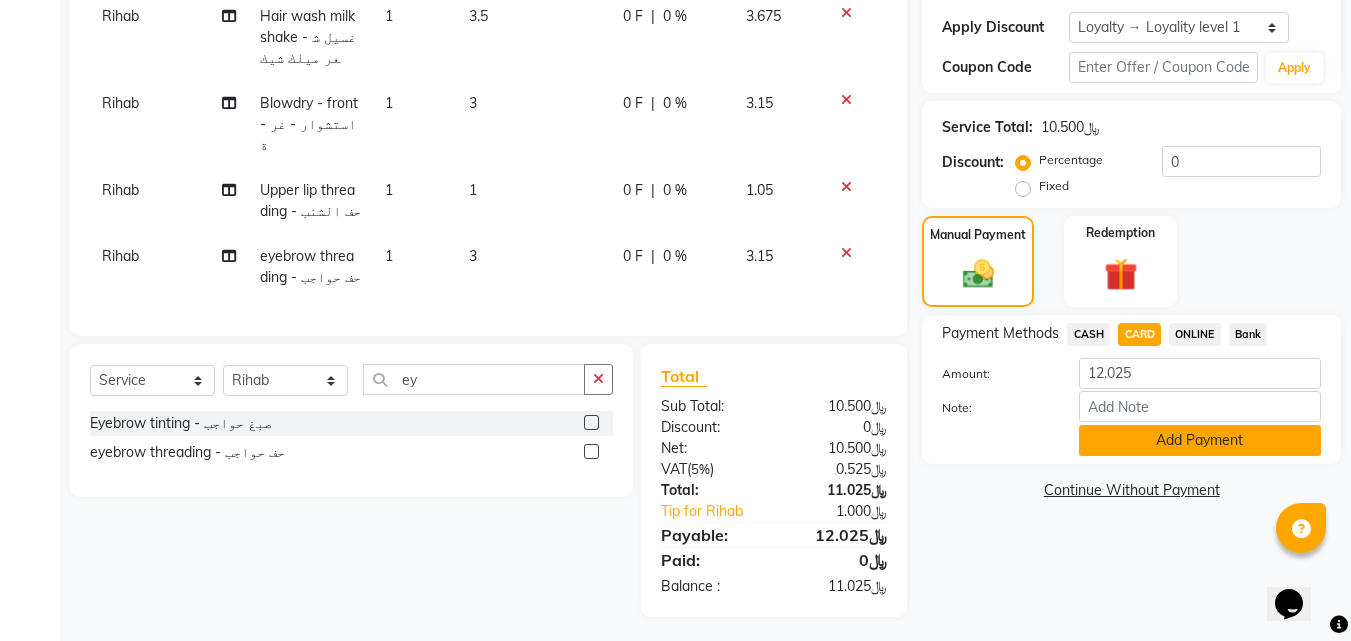 click on "Add Payment" 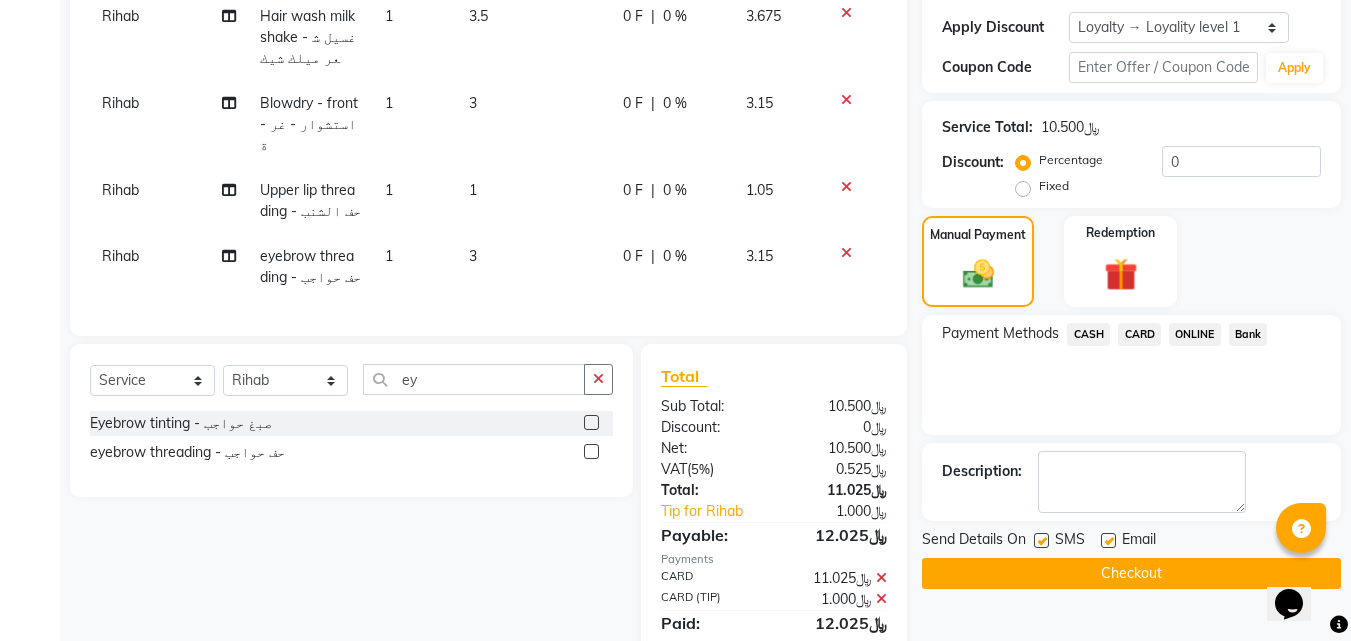 click on "Checkout" 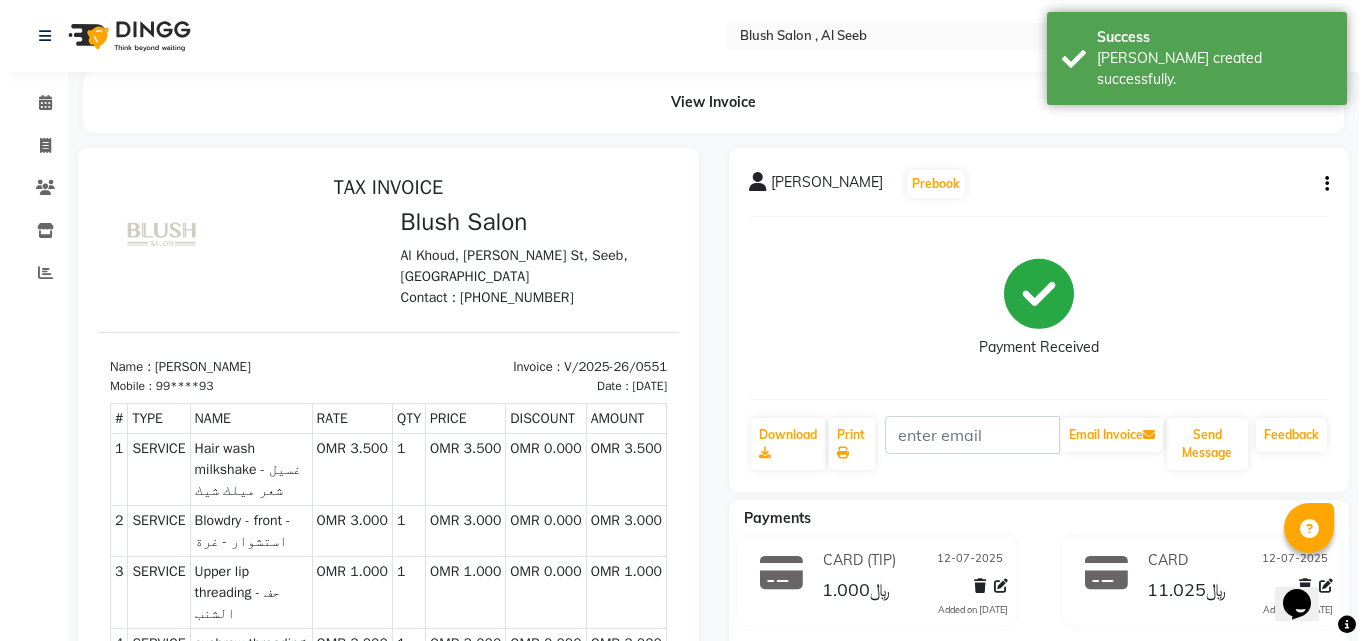 scroll, scrollTop: 0, scrollLeft: 0, axis: both 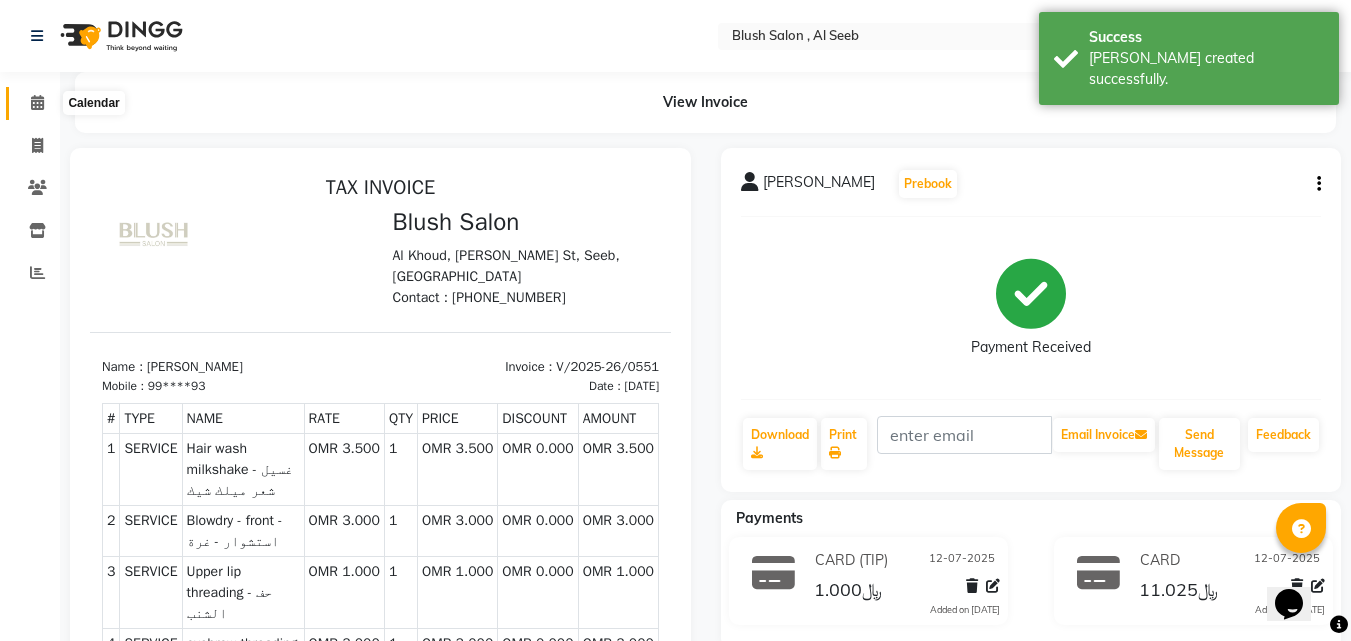 click 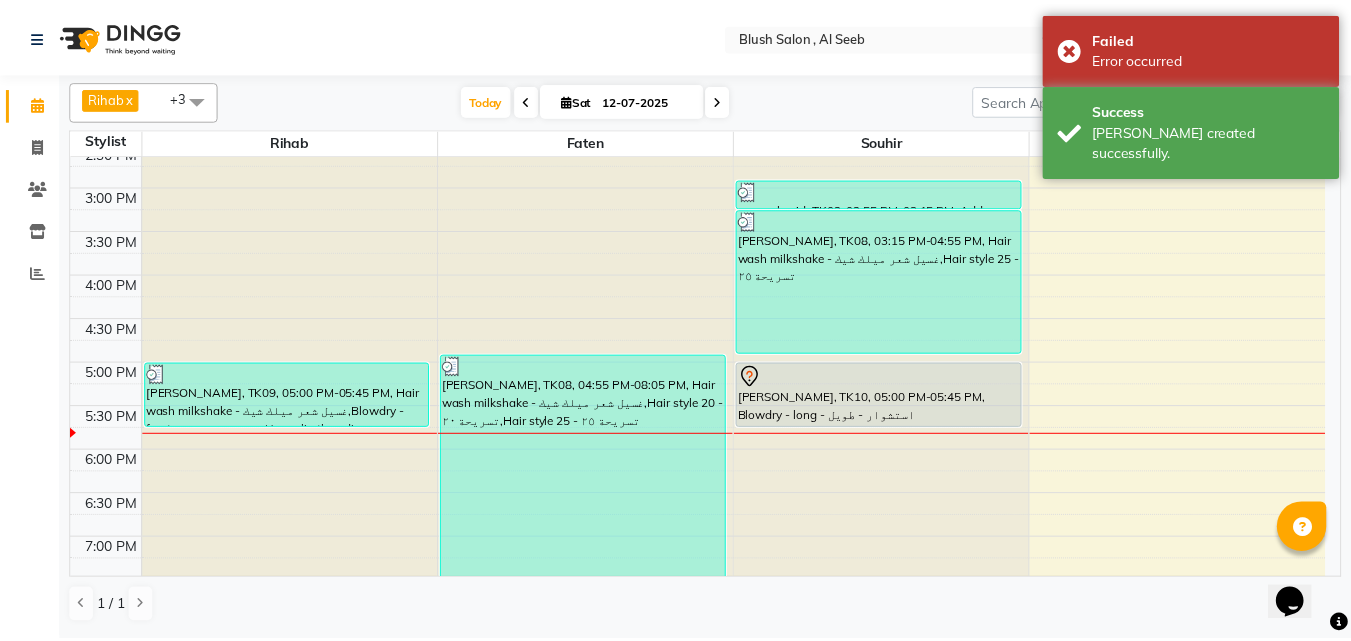 scroll, scrollTop: 1300, scrollLeft: 0, axis: vertical 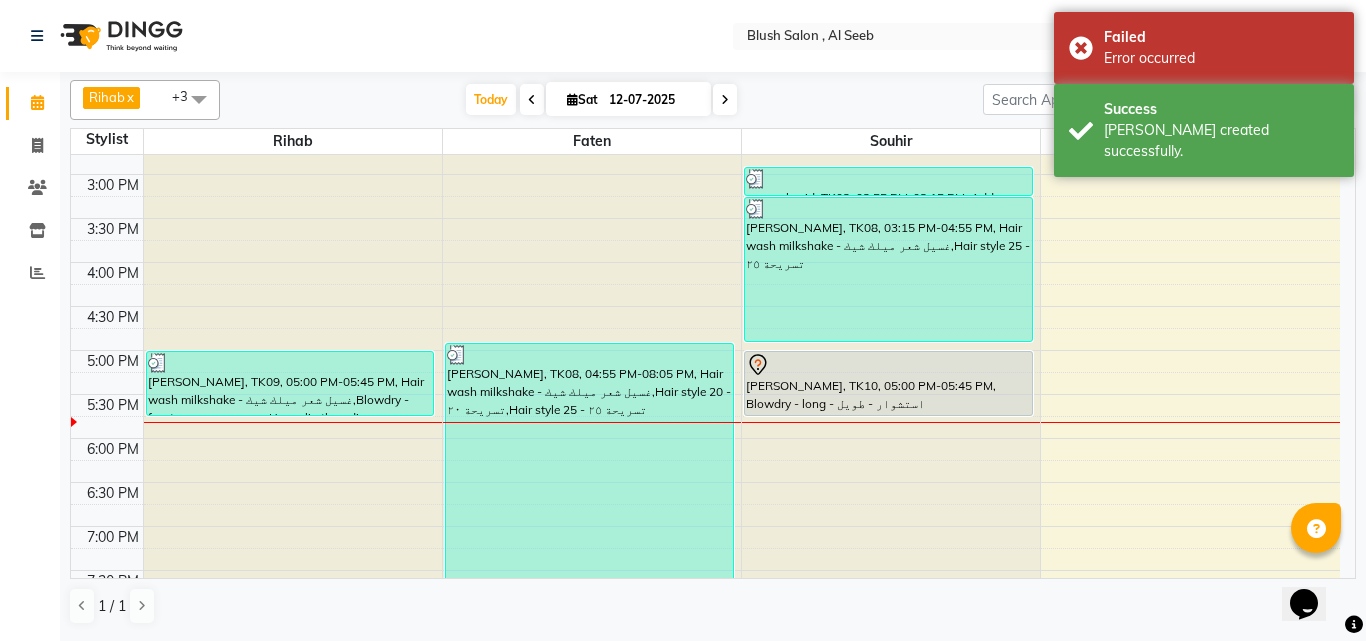 click on "[PERSON_NAME], TK10, 05:00 PM-05:45 PM, Blowdry - long - استشوار - طويل" at bounding box center (888, 383) 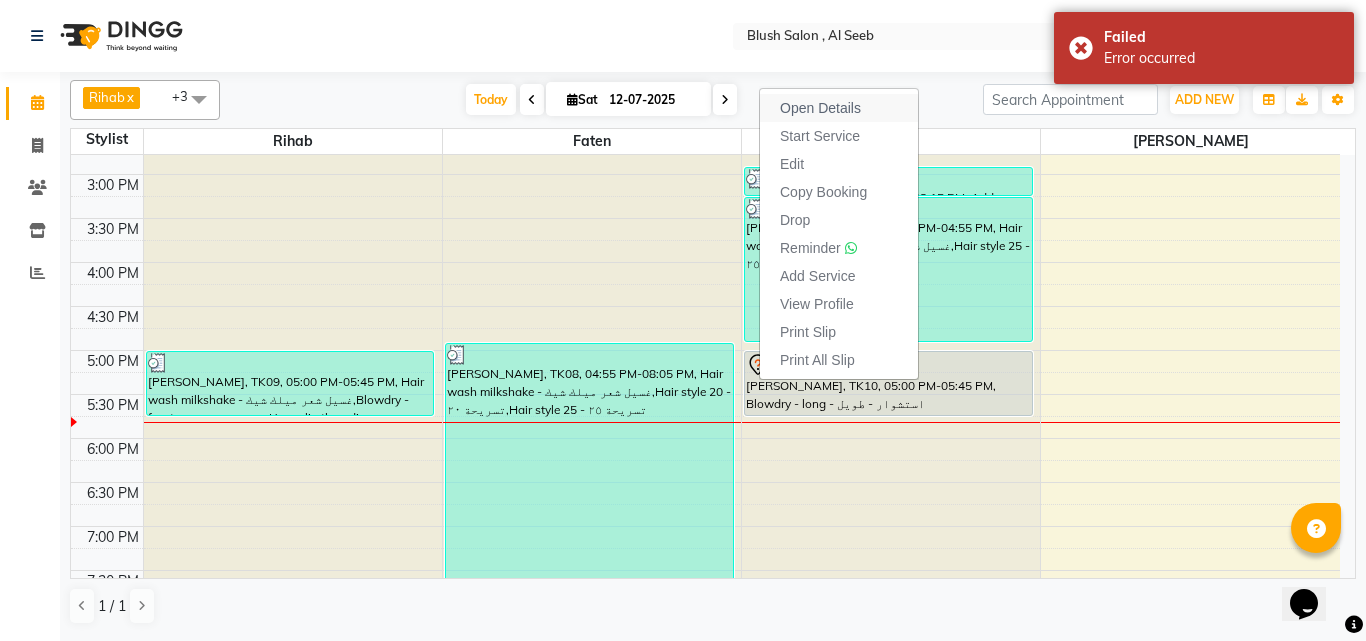 click on "Open Details" at bounding box center (820, 108) 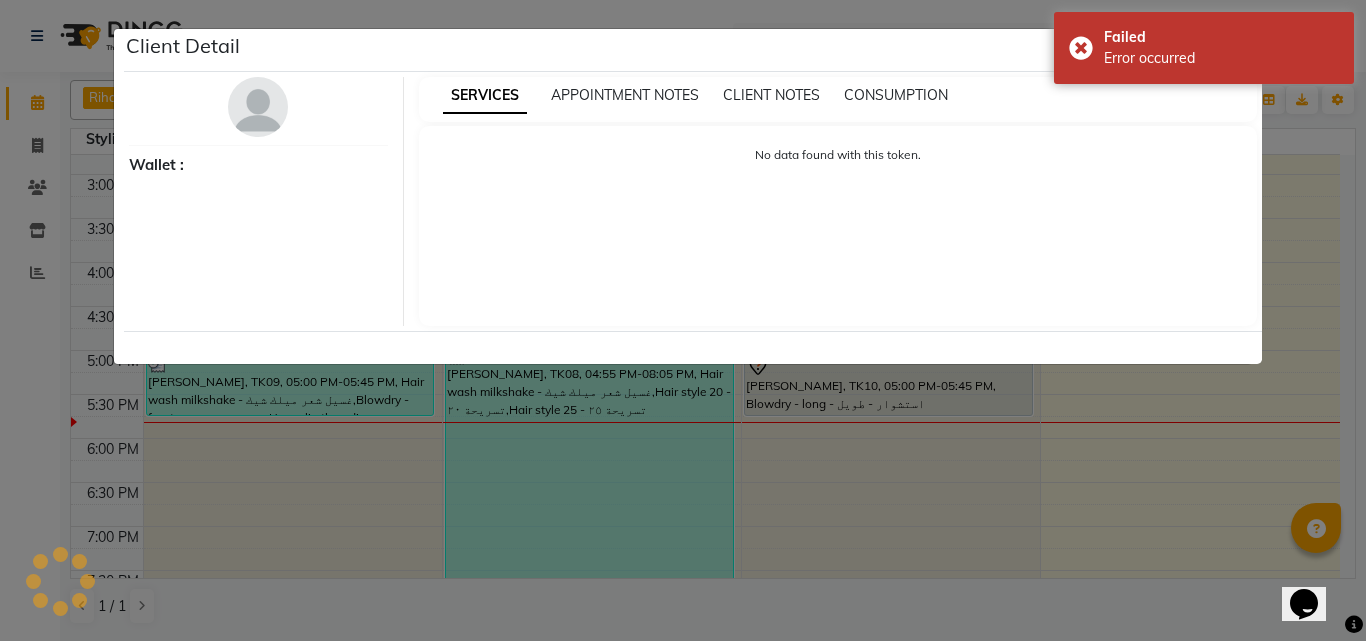 select on "7" 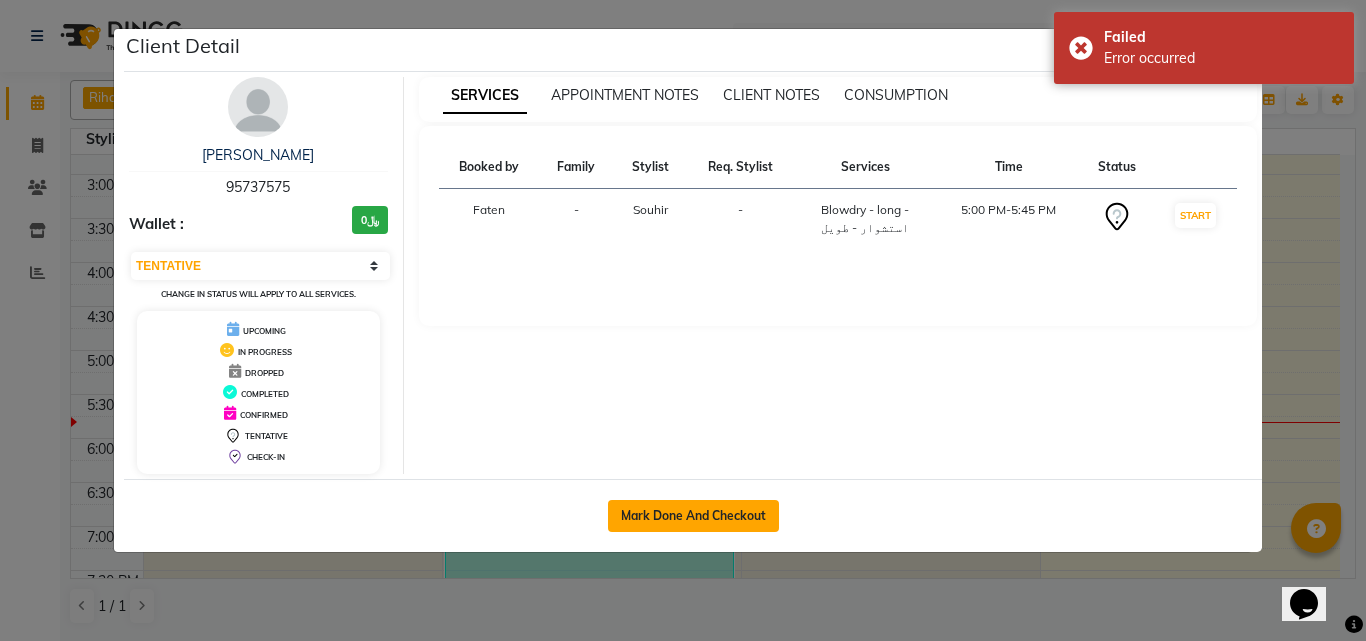 click on "Mark Done And Checkout" 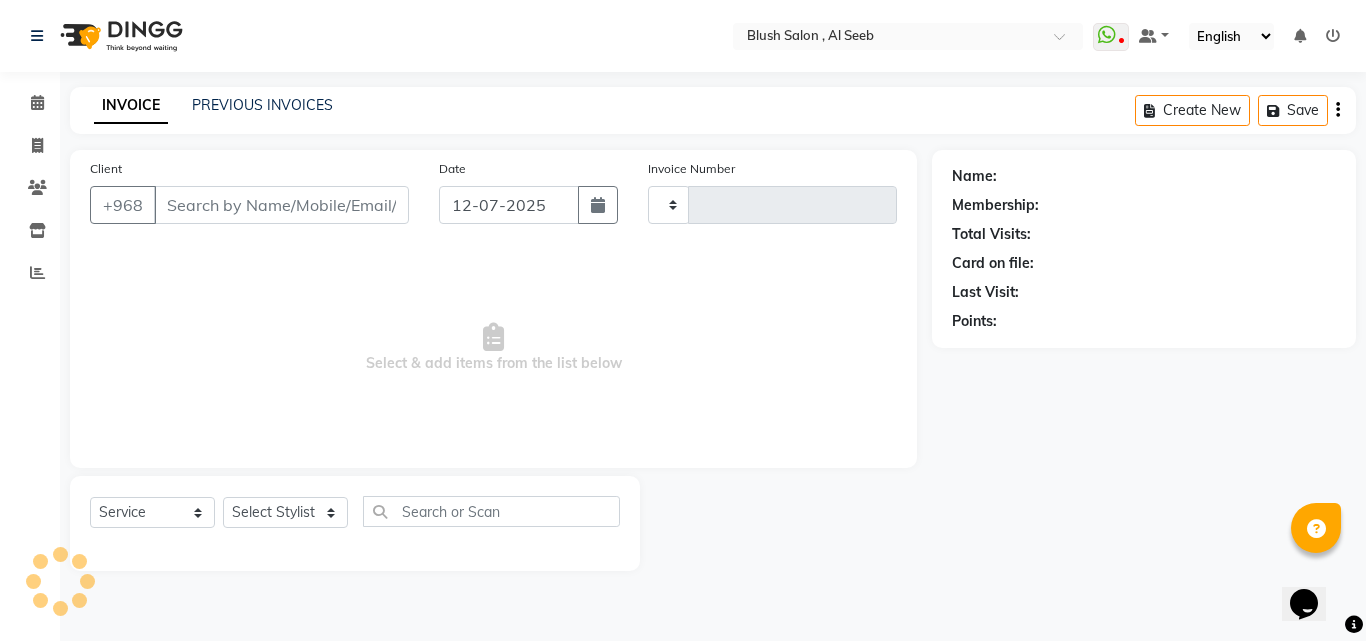 type on "0552" 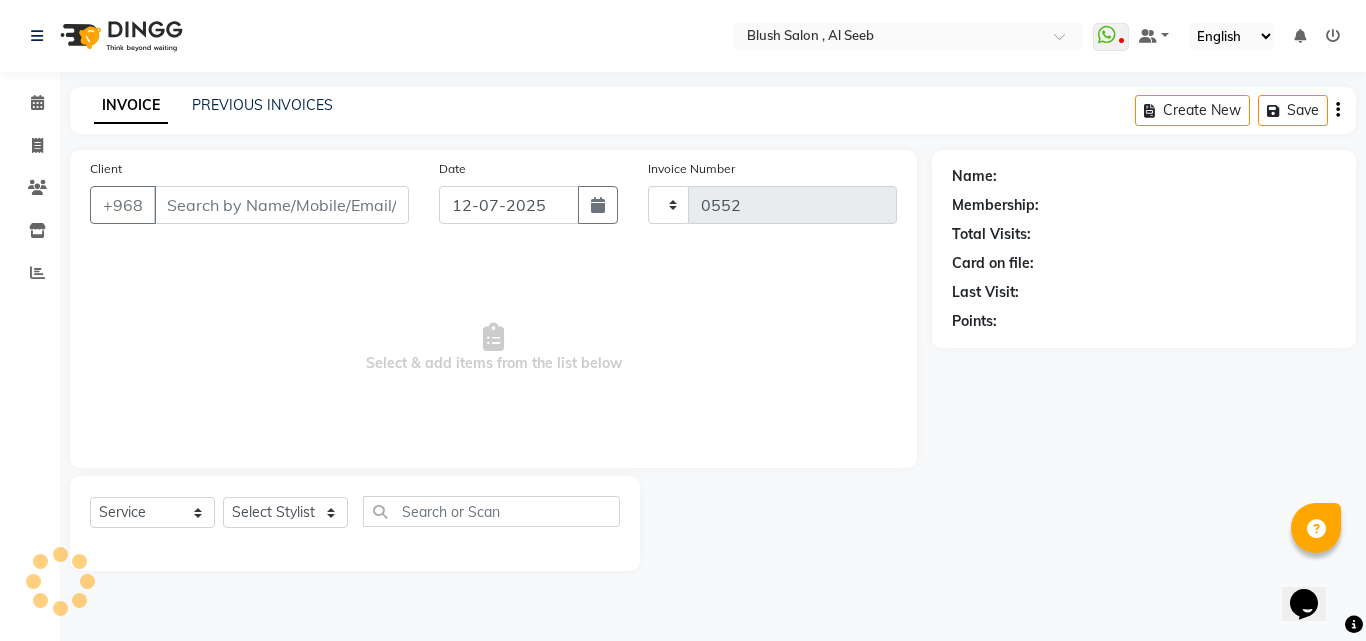 select on "5589" 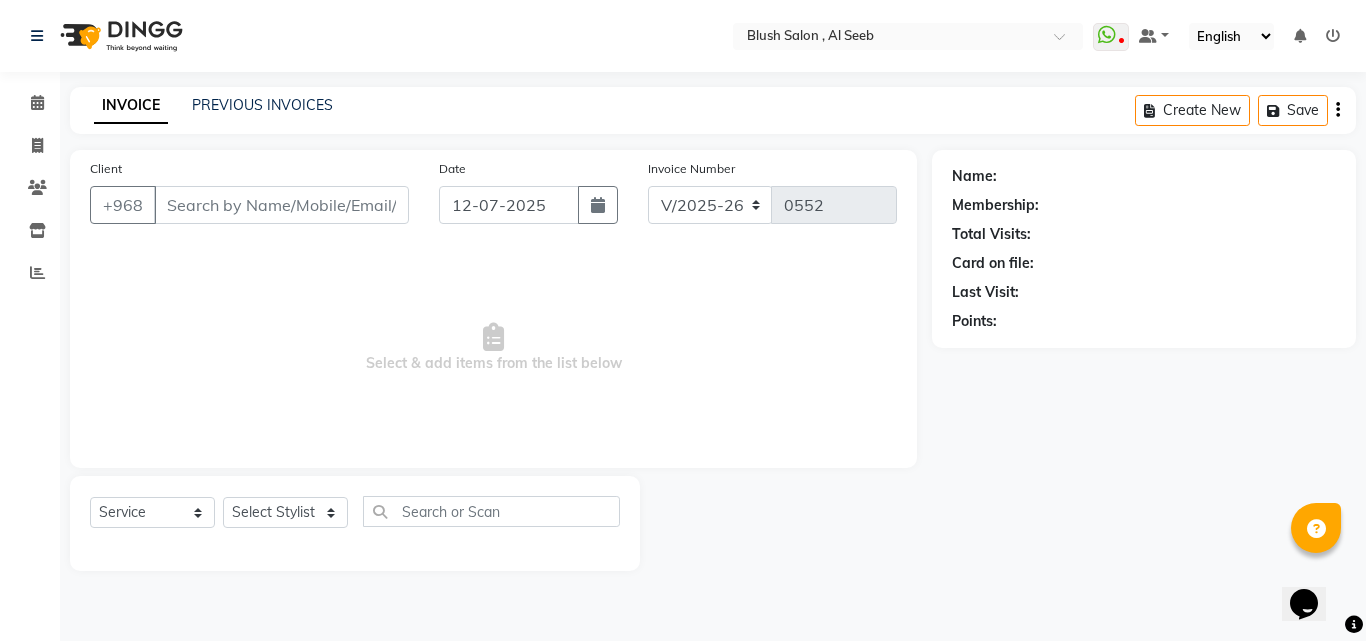 type on "95****75" 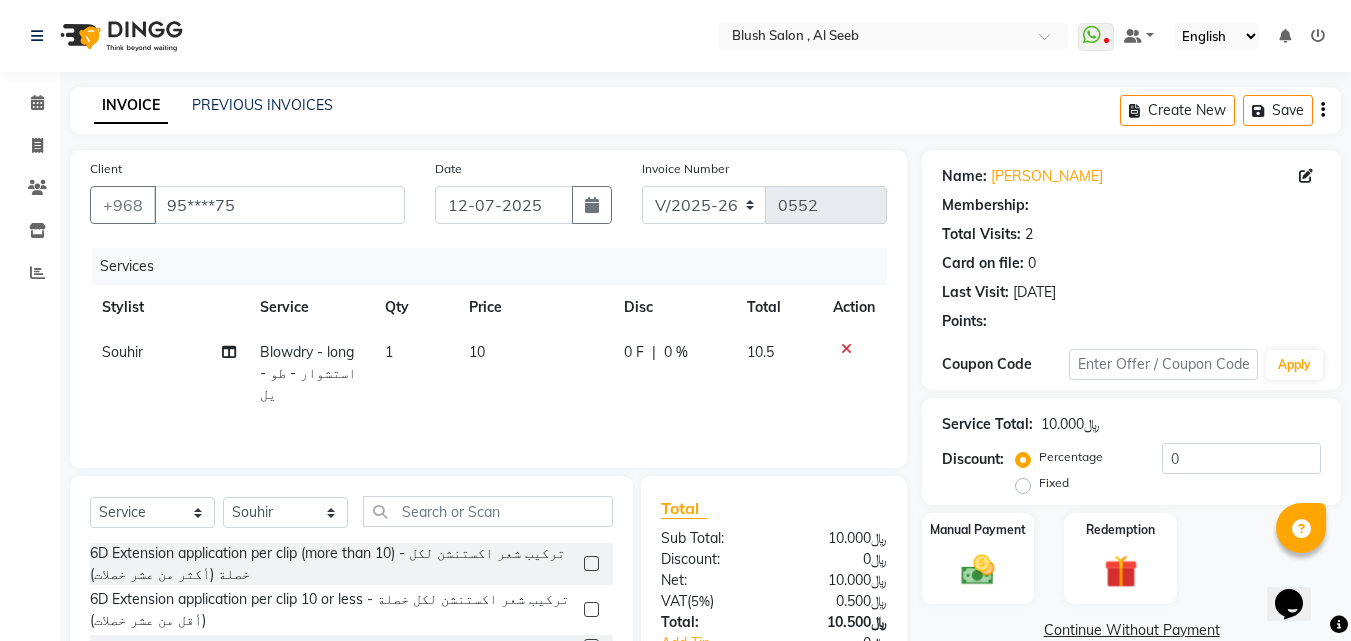 select on "1: Object" 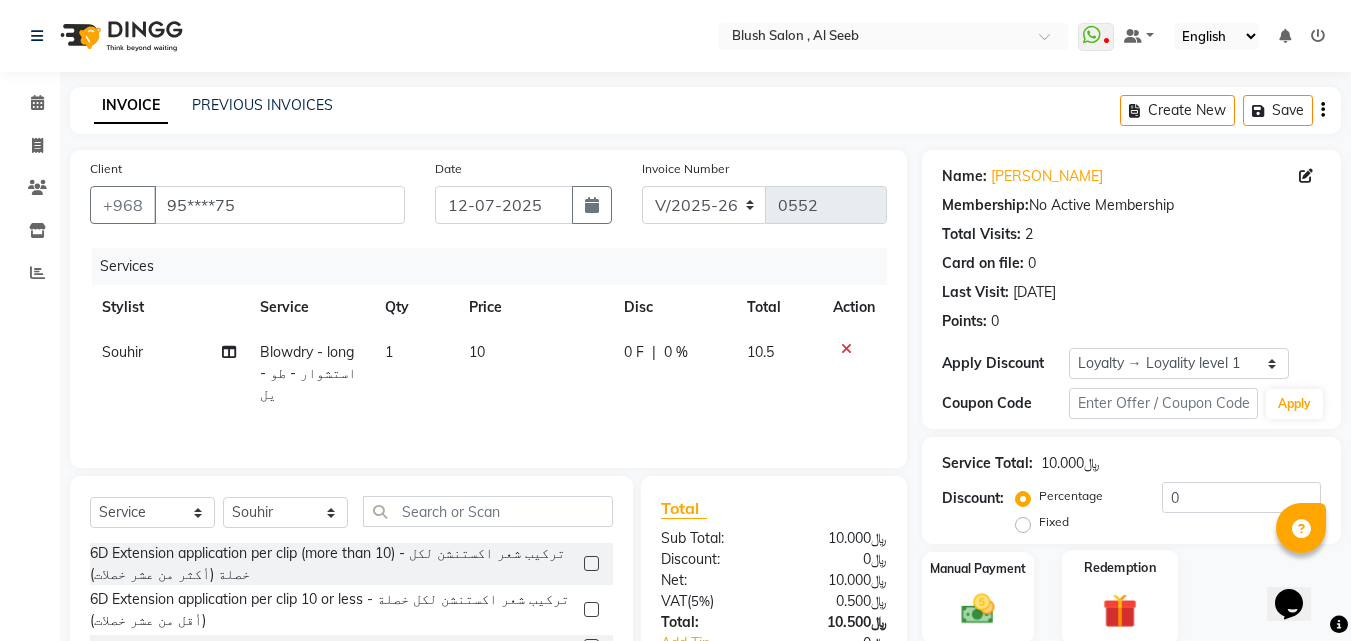 scroll, scrollTop: 160, scrollLeft: 0, axis: vertical 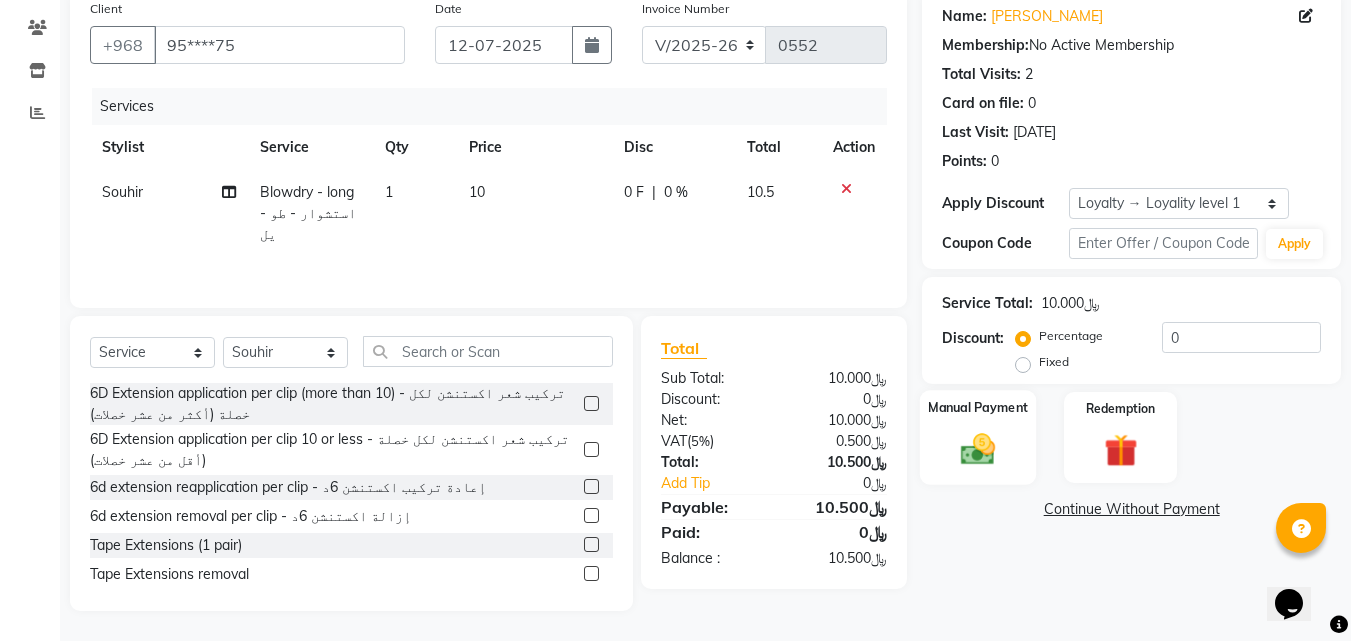 click on "Manual Payment" 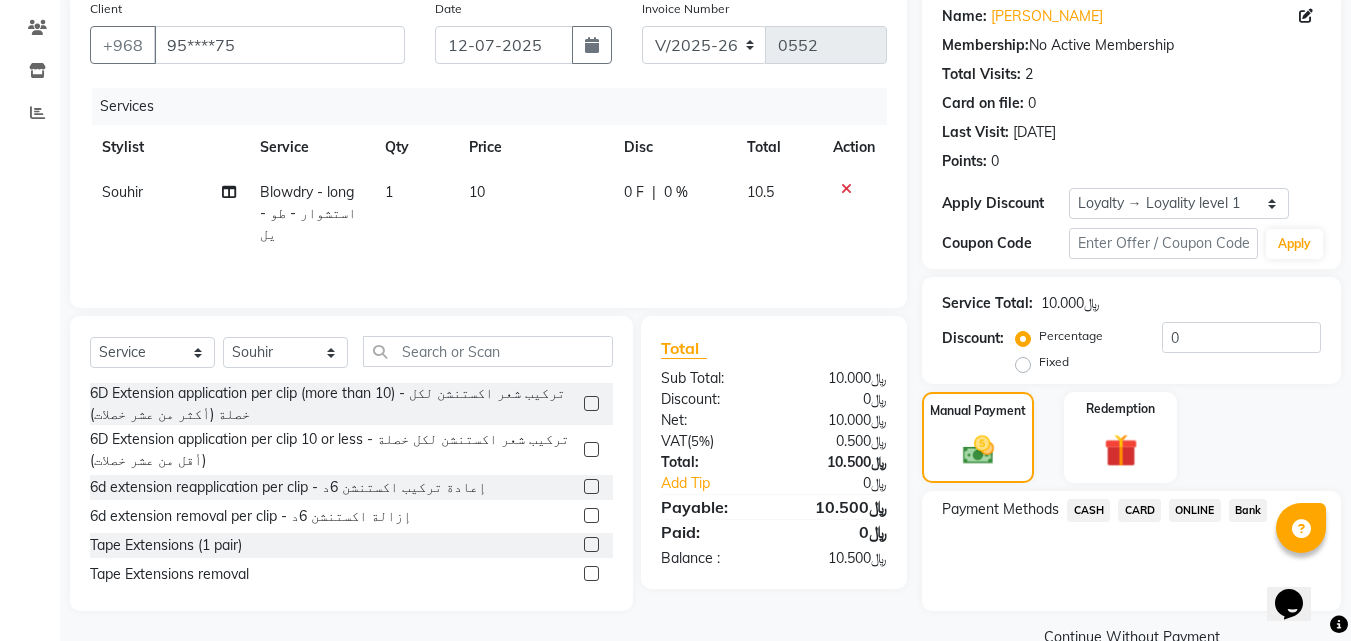 click on "CARD" 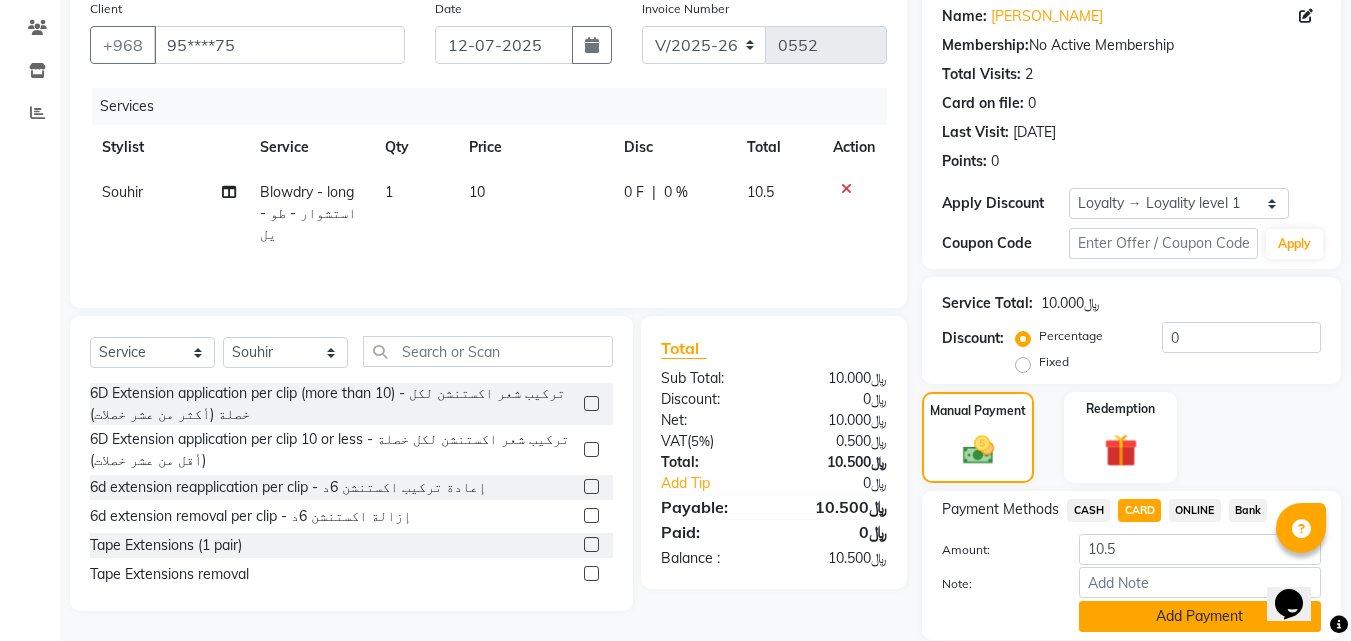 scroll, scrollTop: 230, scrollLeft: 0, axis: vertical 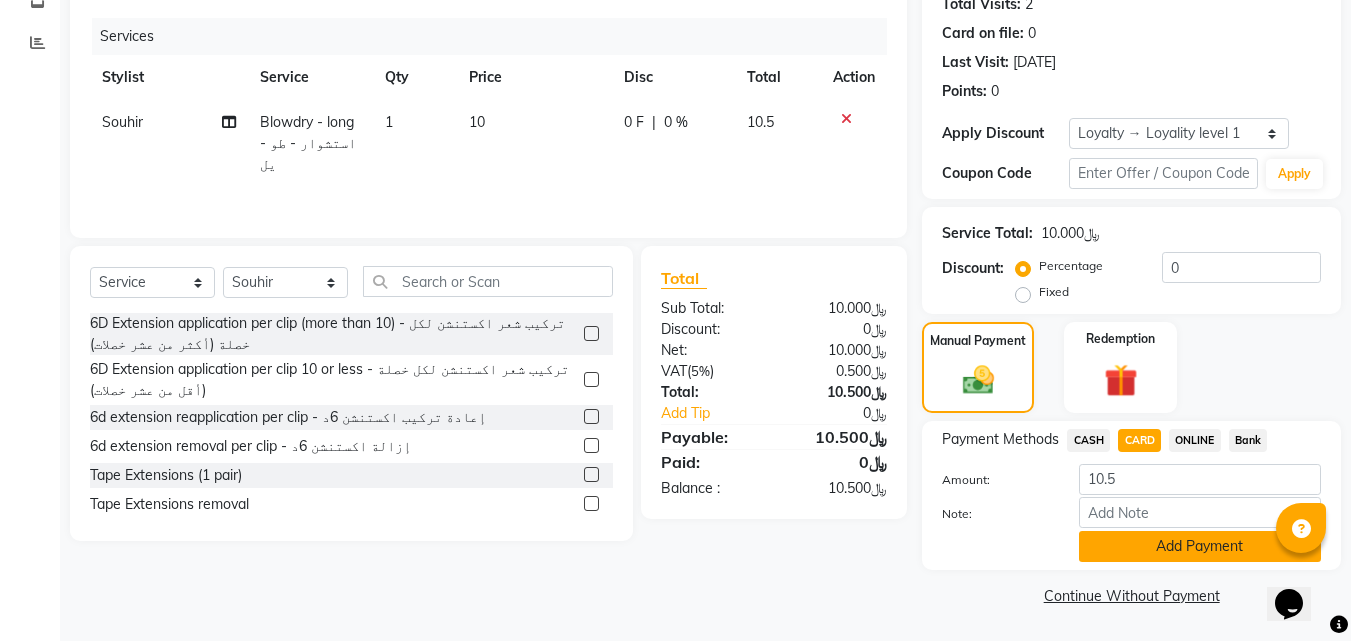 click on "Add Payment" 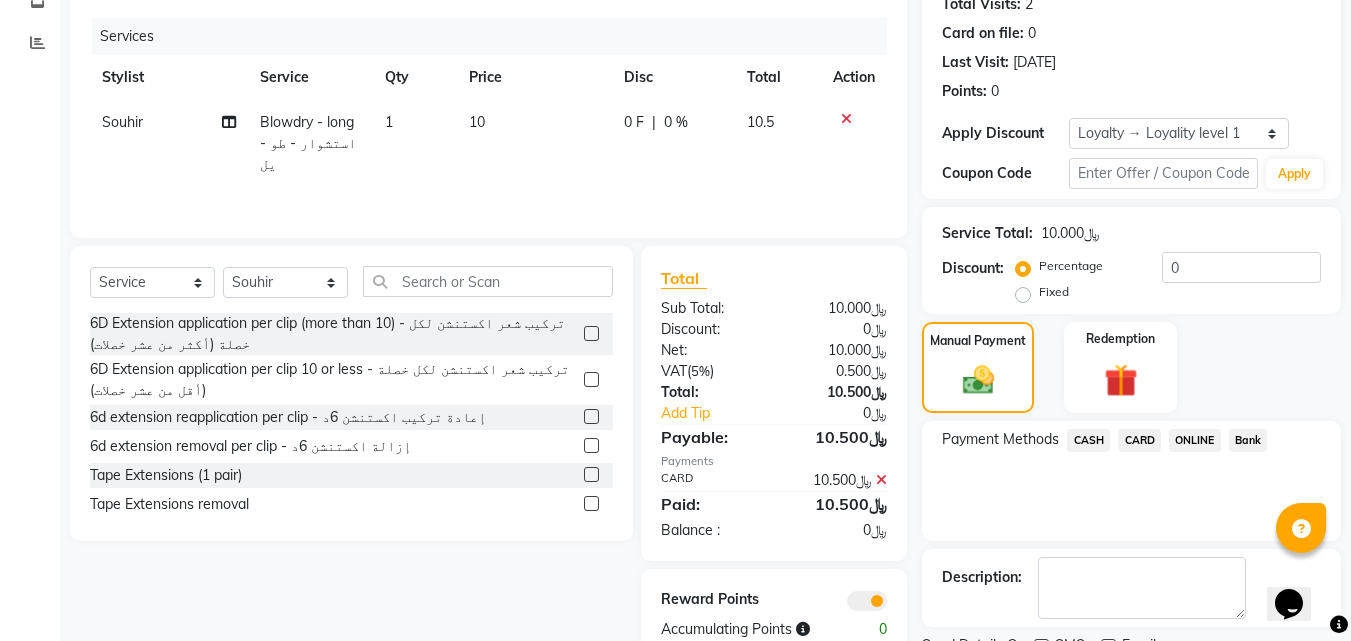scroll, scrollTop: 314, scrollLeft: 0, axis: vertical 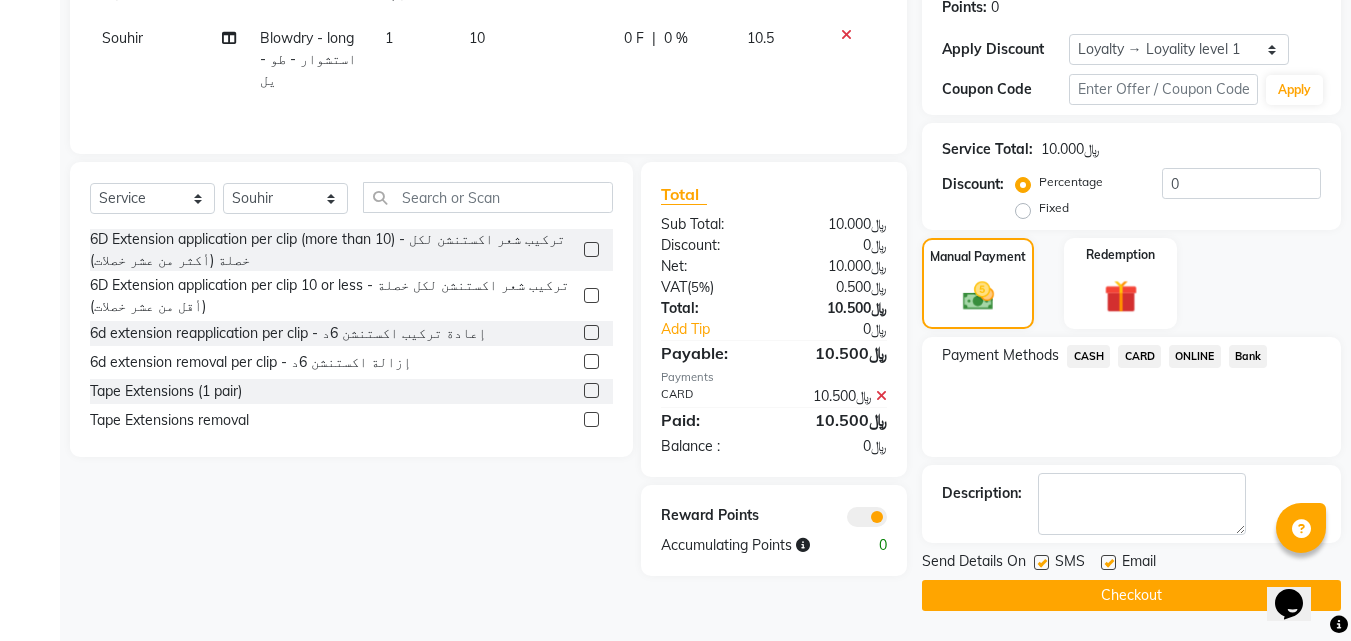 click on "Checkout" 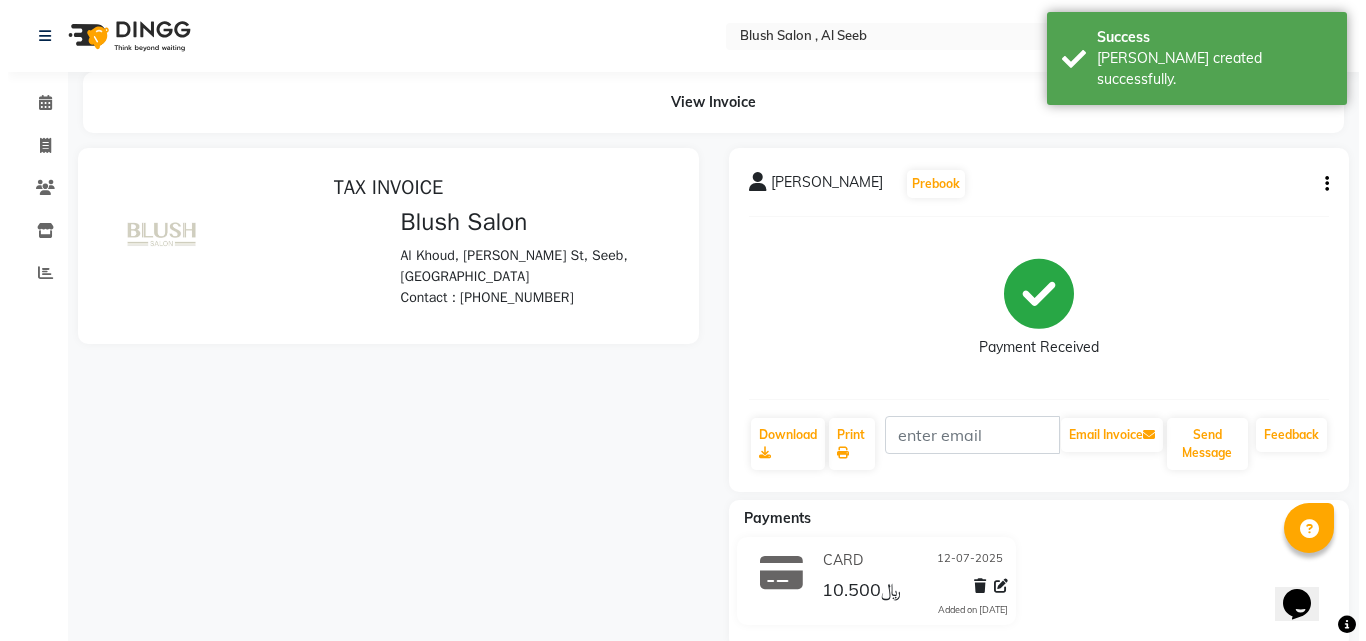 scroll, scrollTop: 0, scrollLeft: 0, axis: both 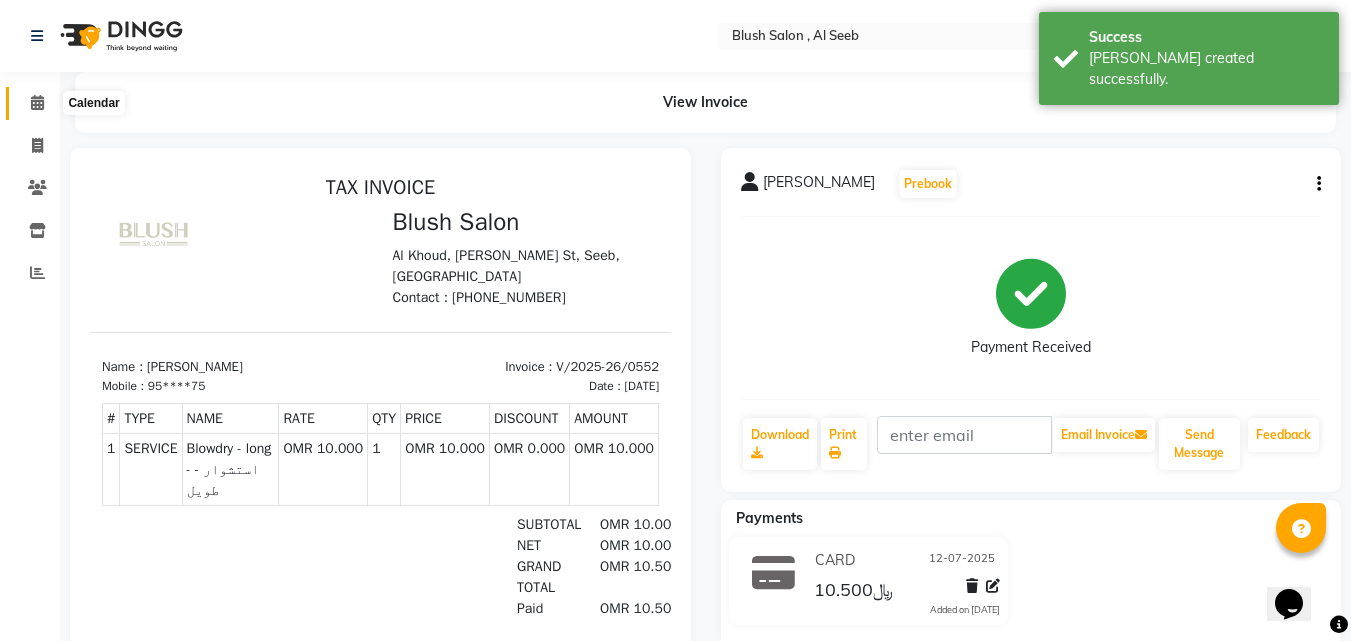 click 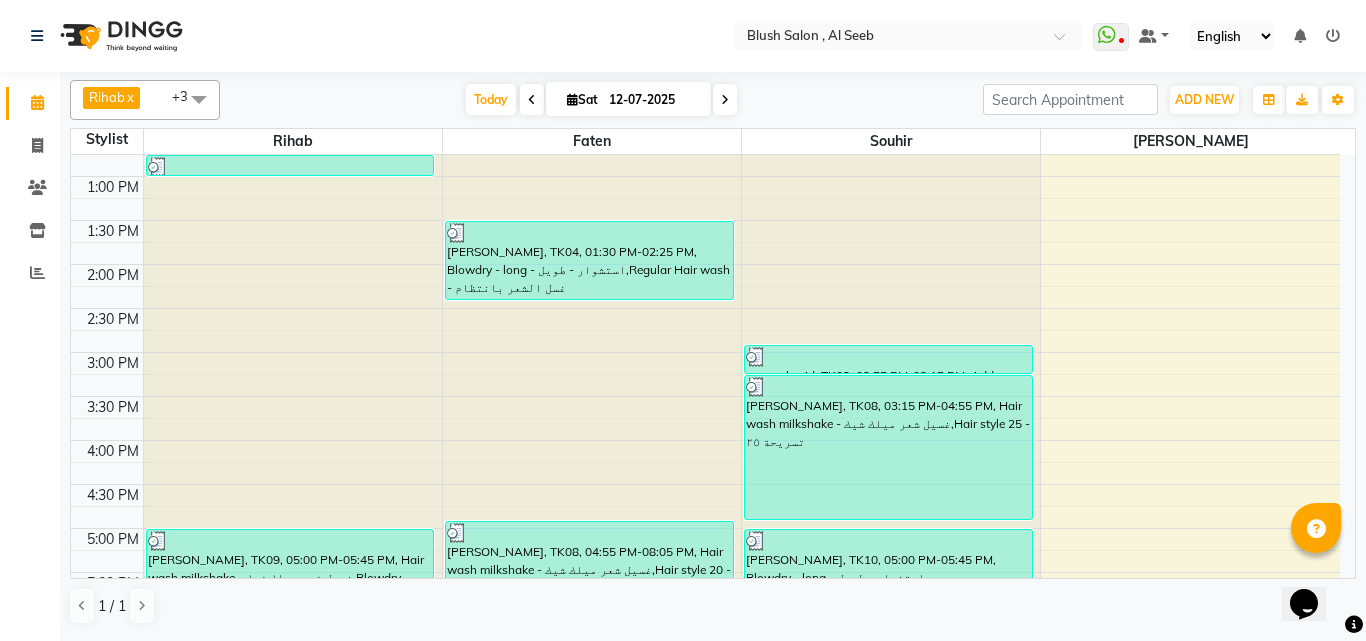 scroll, scrollTop: 1288, scrollLeft: 0, axis: vertical 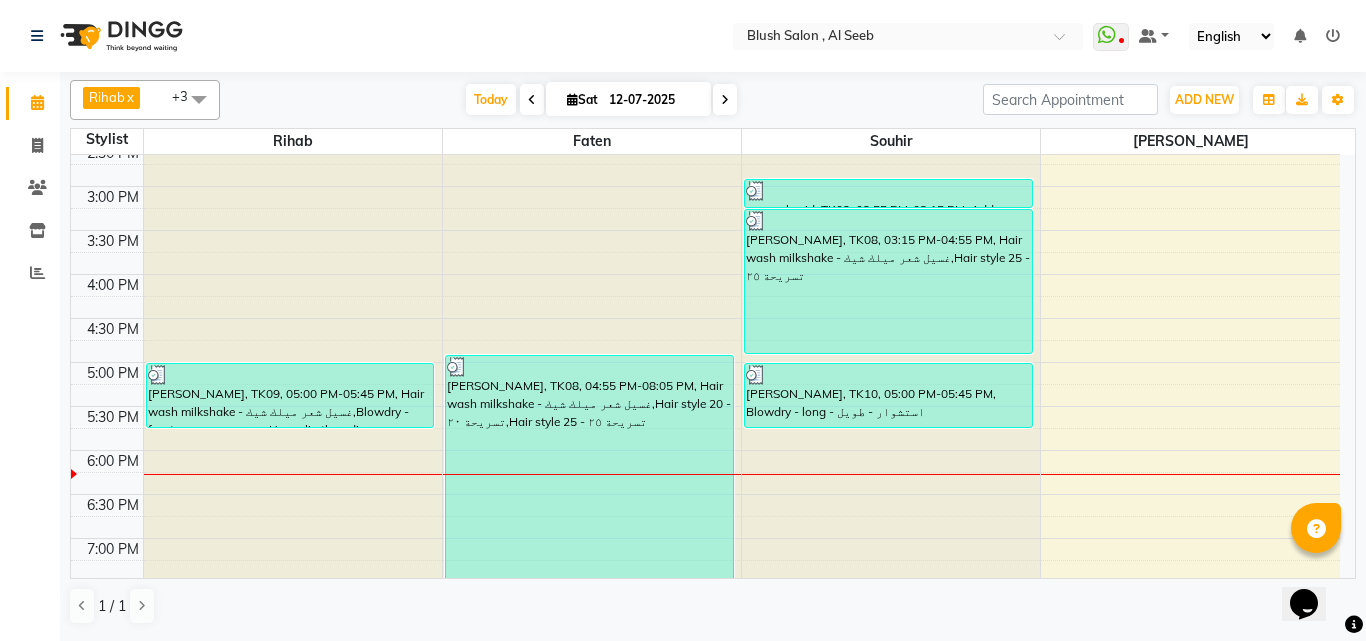 click at bounding box center (888, 191) 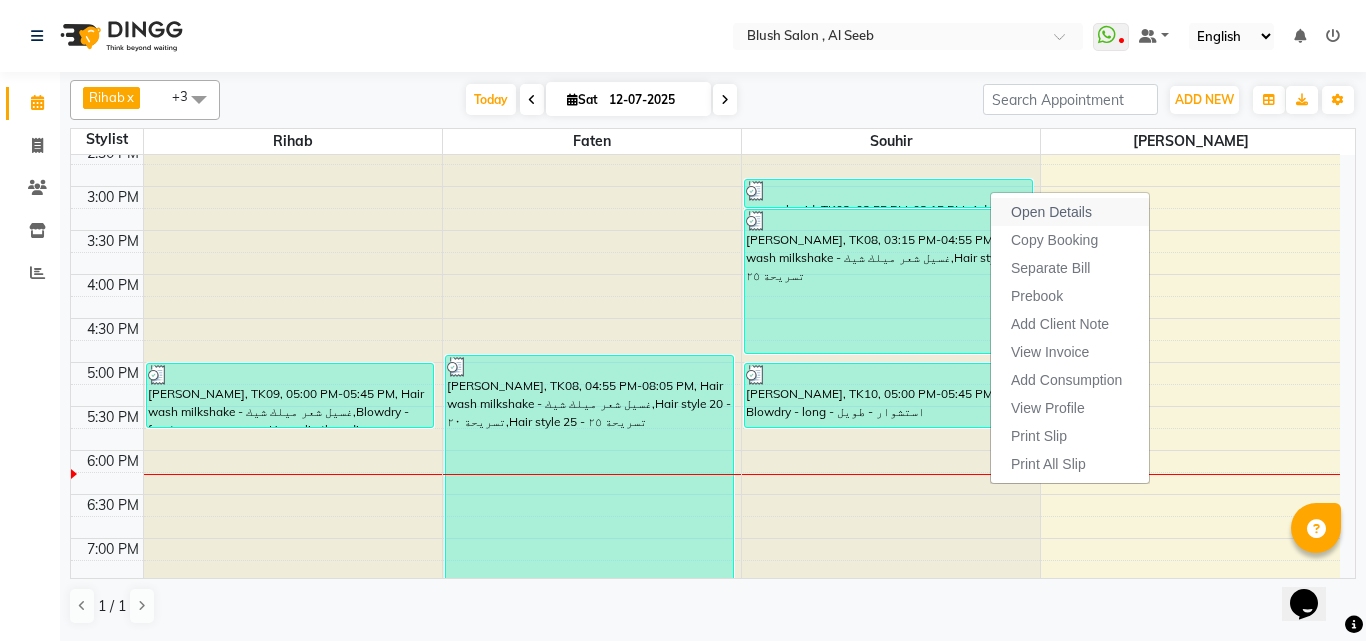click on "Open Details" at bounding box center [1051, 212] 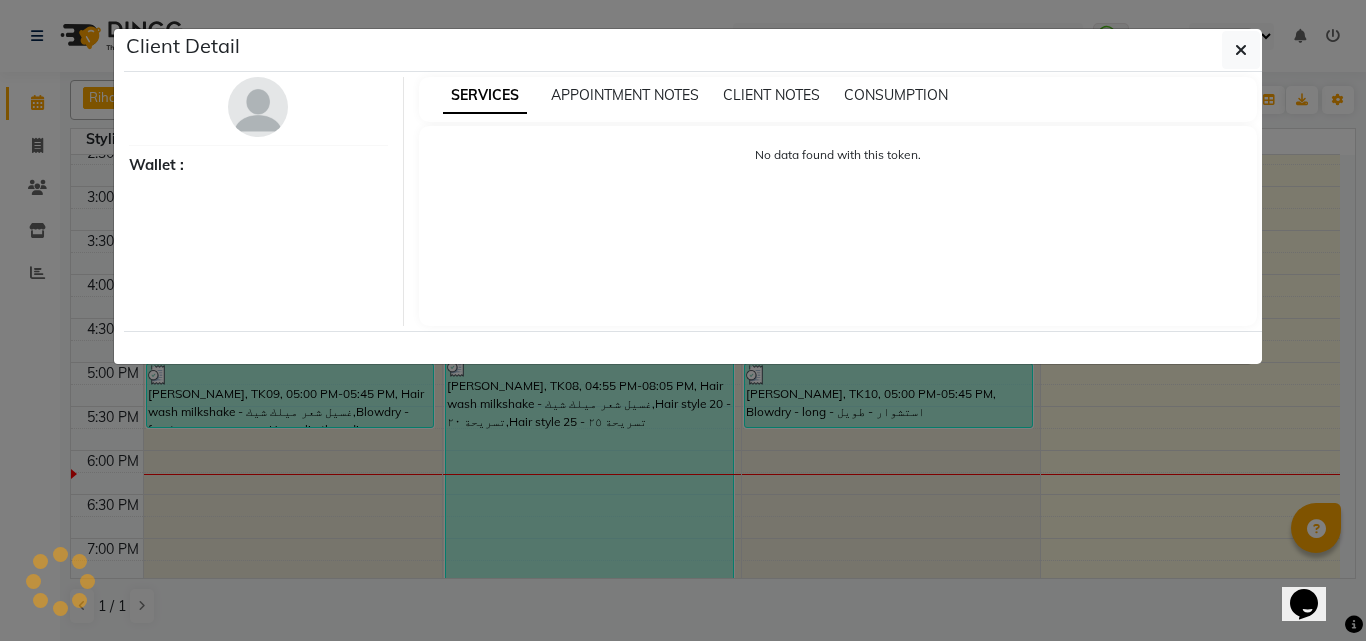 select on "3" 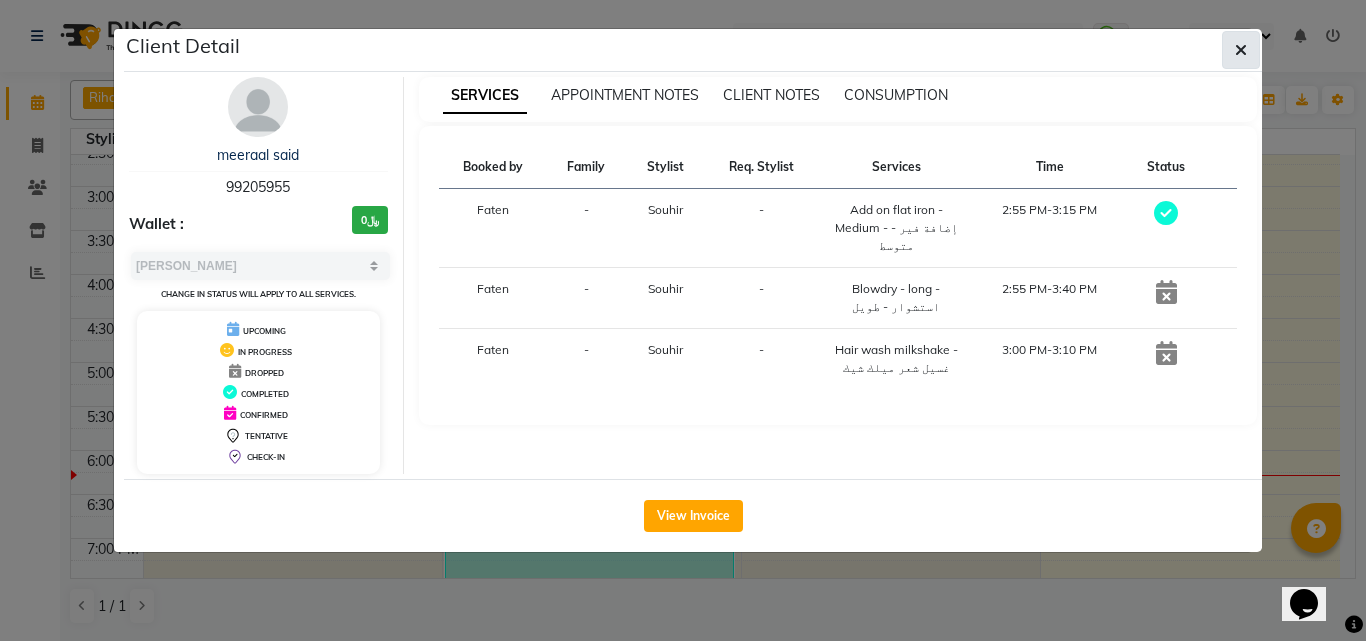 click 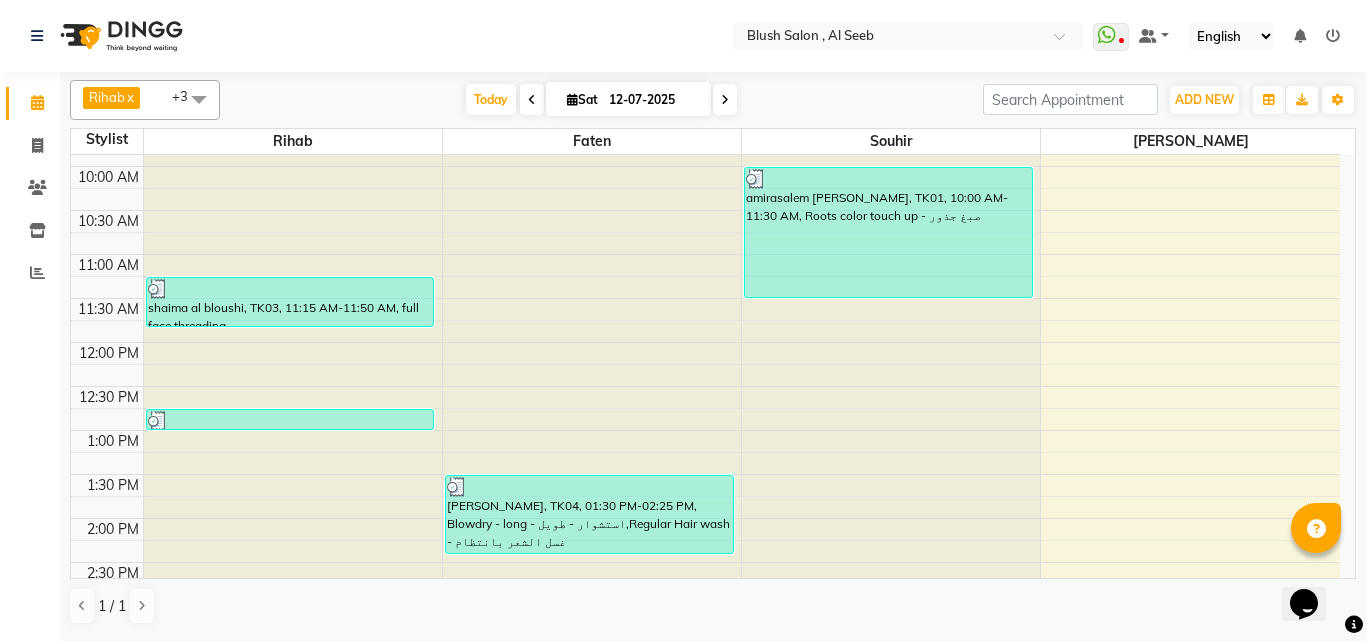 scroll, scrollTop: 788, scrollLeft: 0, axis: vertical 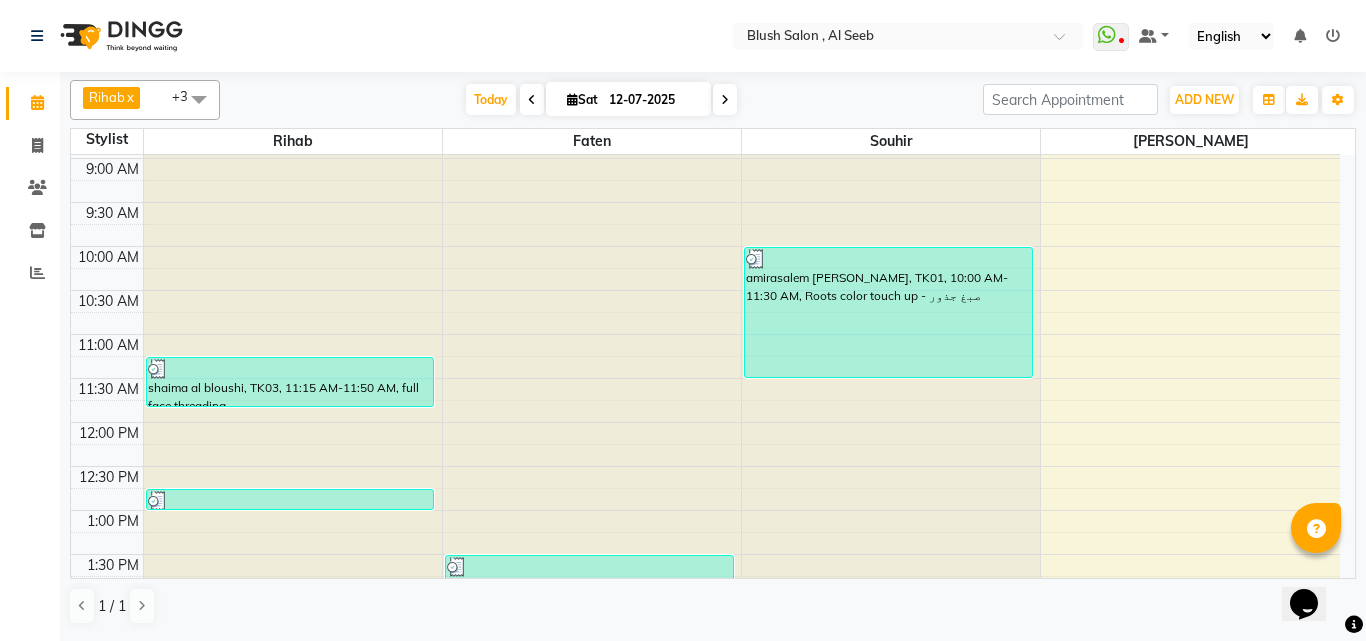 click on "amirasalem [PERSON_NAME], TK01, 10:00 AM-11:30 AM, Roots color touch up - صبغ جذور" at bounding box center [888, 312] 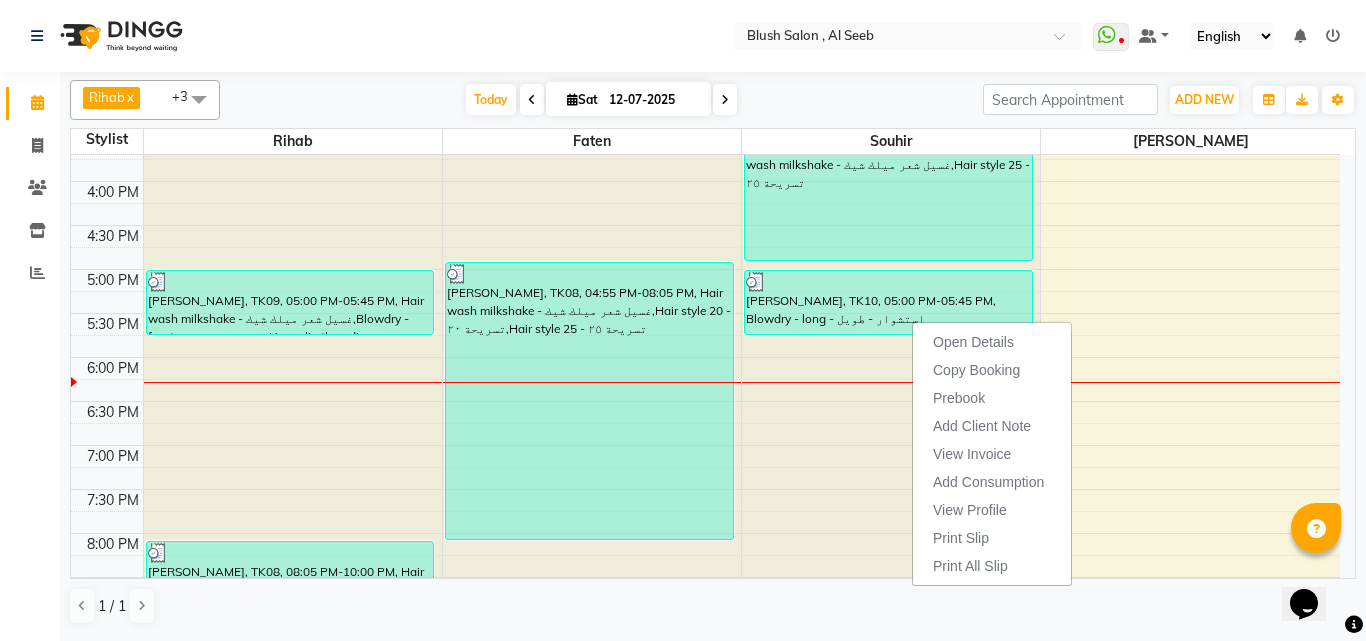 scroll, scrollTop: 1388, scrollLeft: 0, axis: vertical 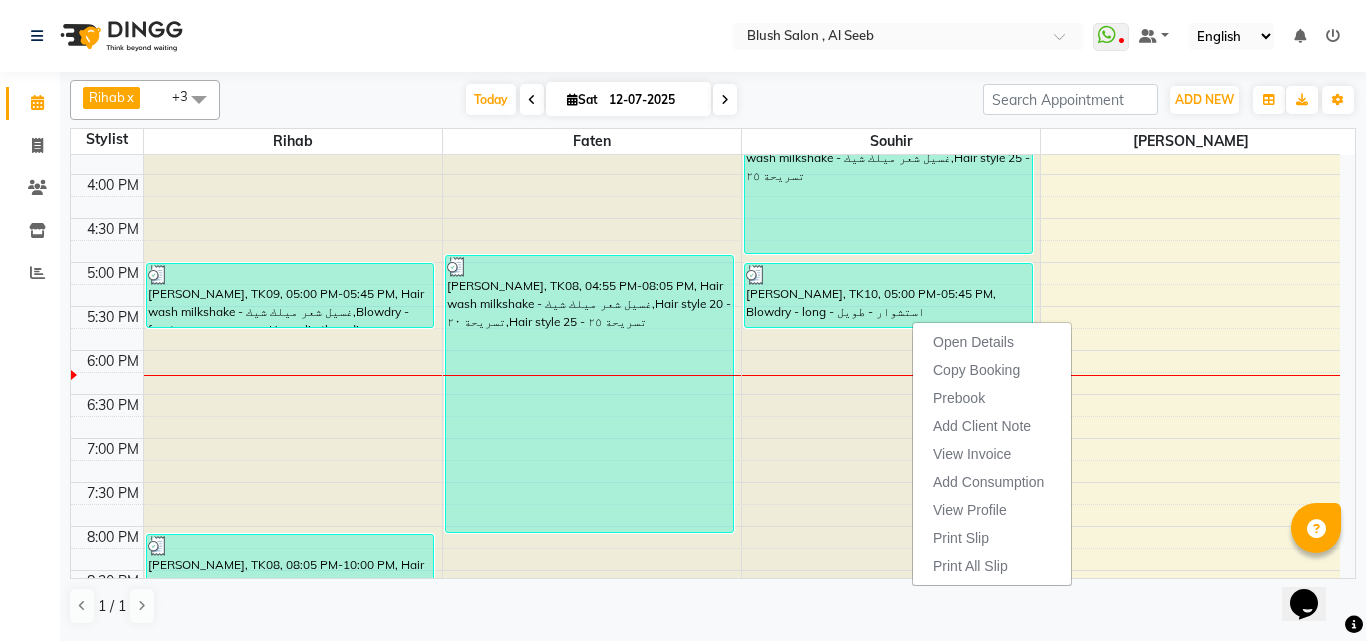 click on "[PERSON_NAME], TK10, 05:00 PM-05:45 PM, Blowdry - long - استشوار - طويل" at bounding box center [888, 295] 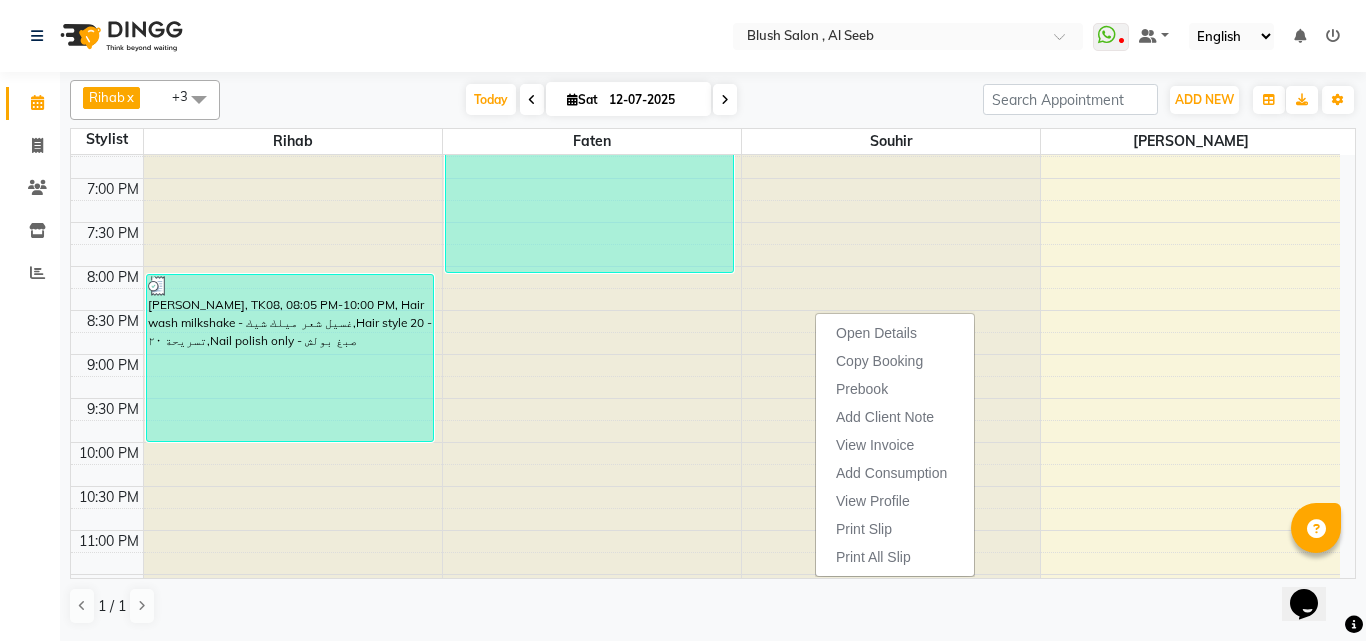 scroll, scrollTop: 1688, scrollLeft: 0, axis: vertical 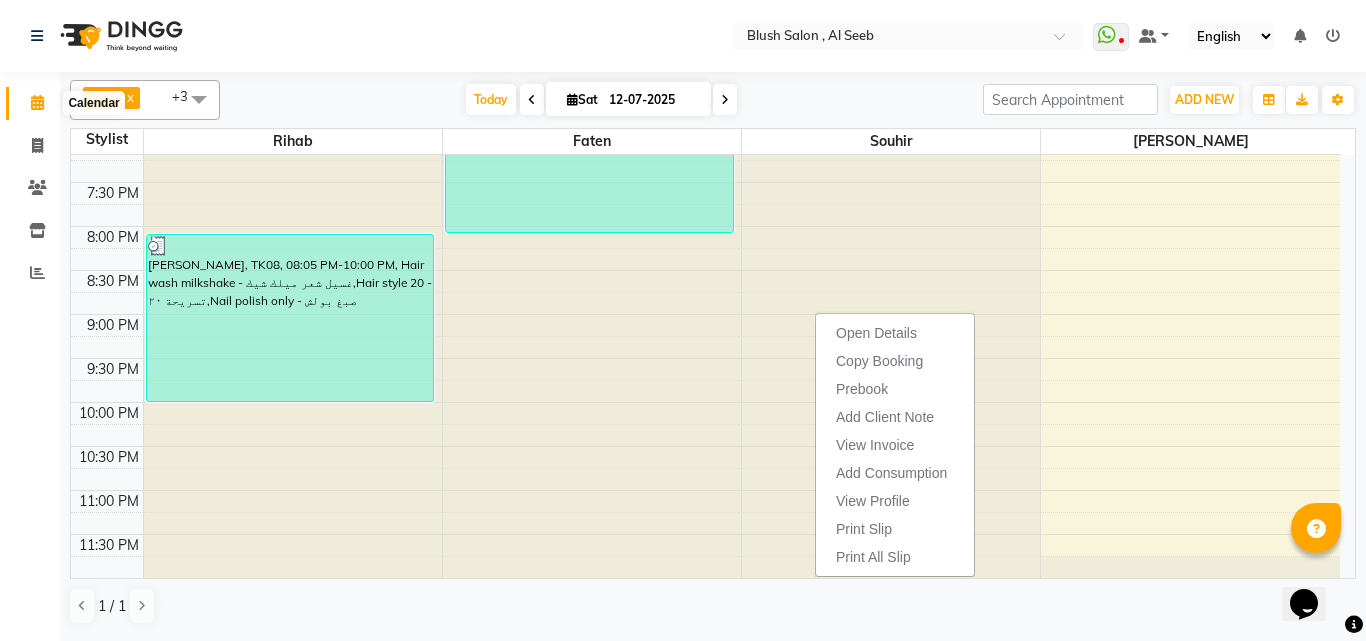 click 